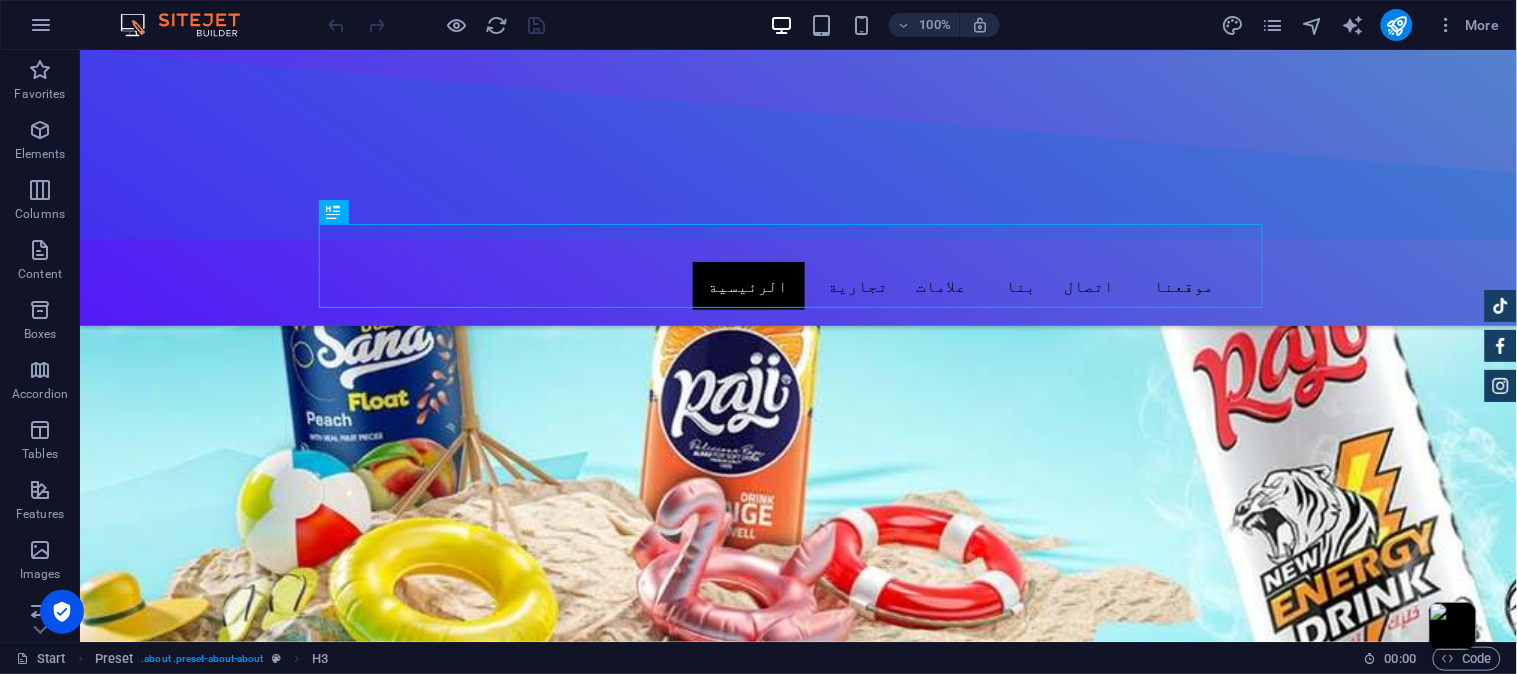 scroll, scrollTop: 923, scrollLeft: 0, axis: vertical 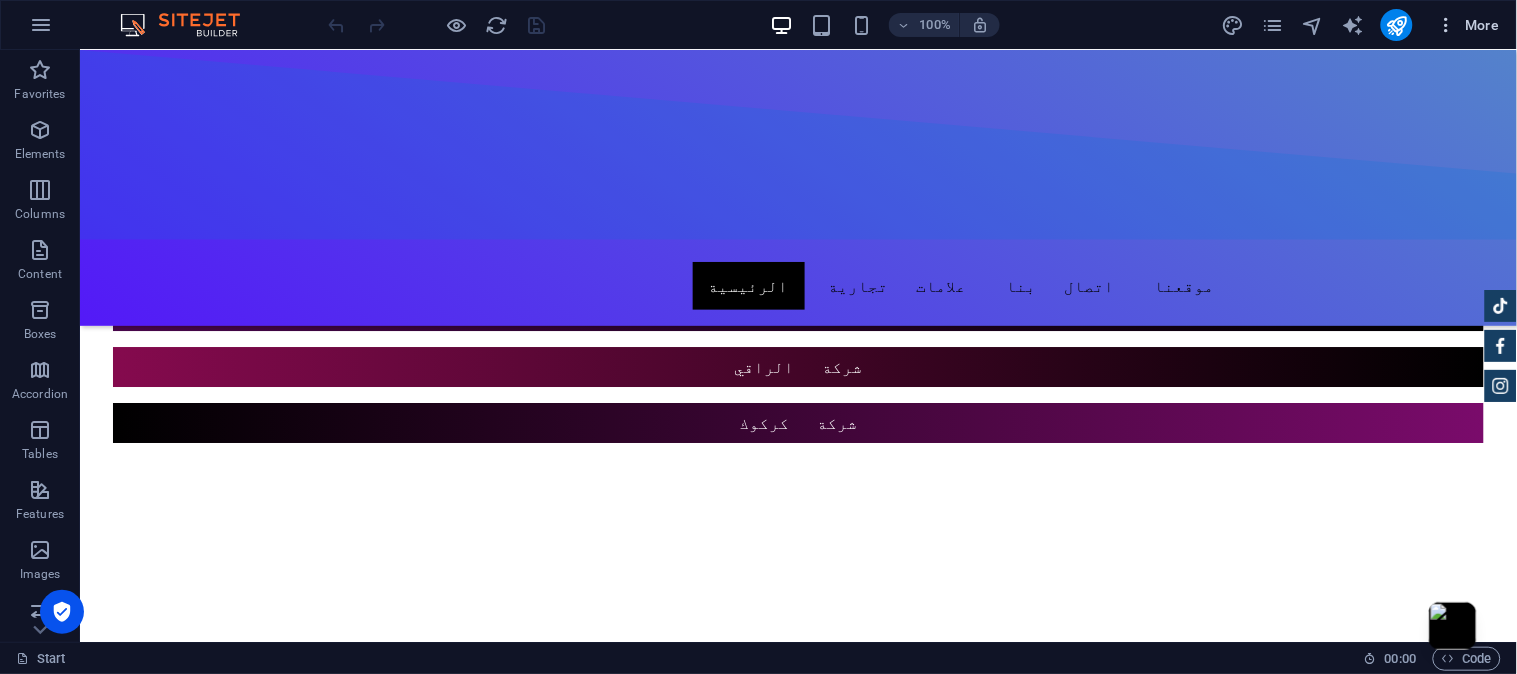 click on "More" at bounding box center [1468, 25] 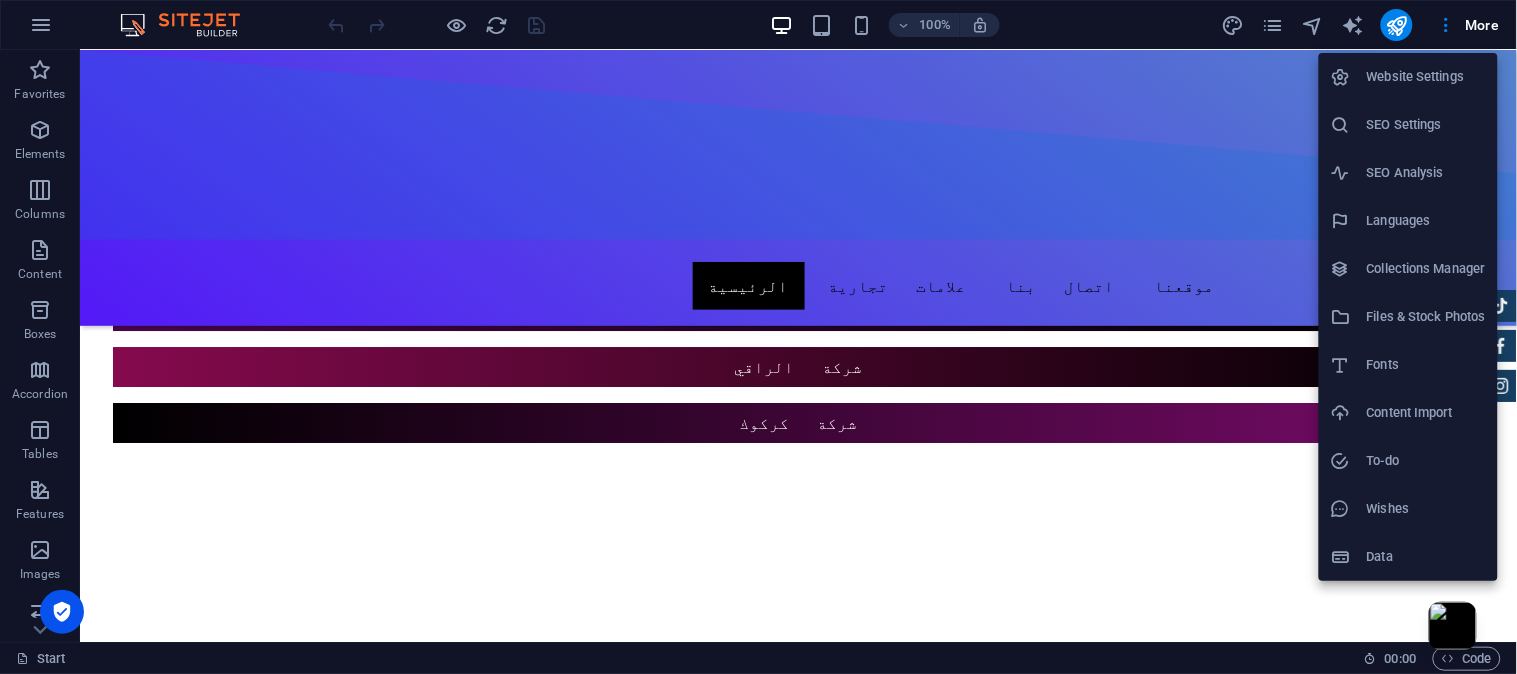 drag, startPoint x: 1422, startPoint y: 113, endPoint x: 1412, endPoint y: 106, distance: 12.206555 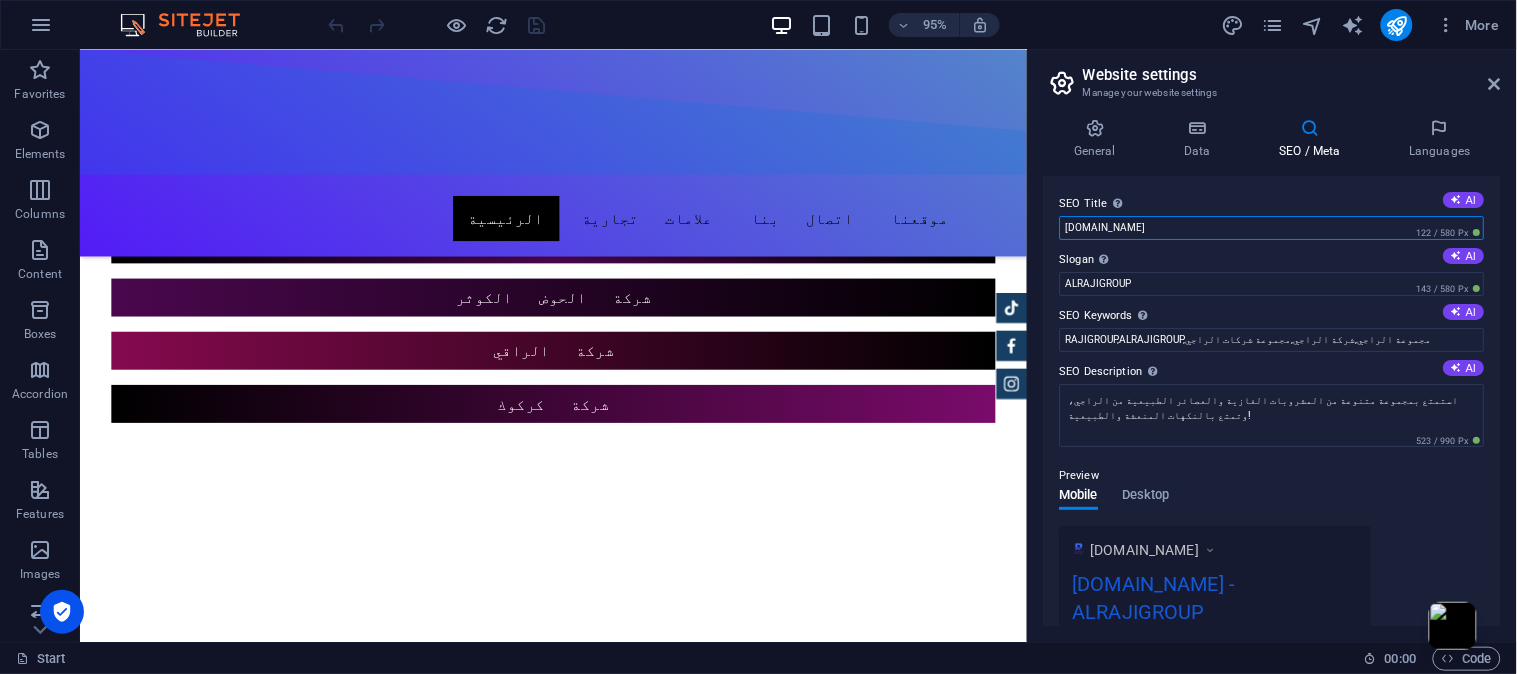 click on "[DOMAIN_NAME]" at bounding box center (1272, 228) 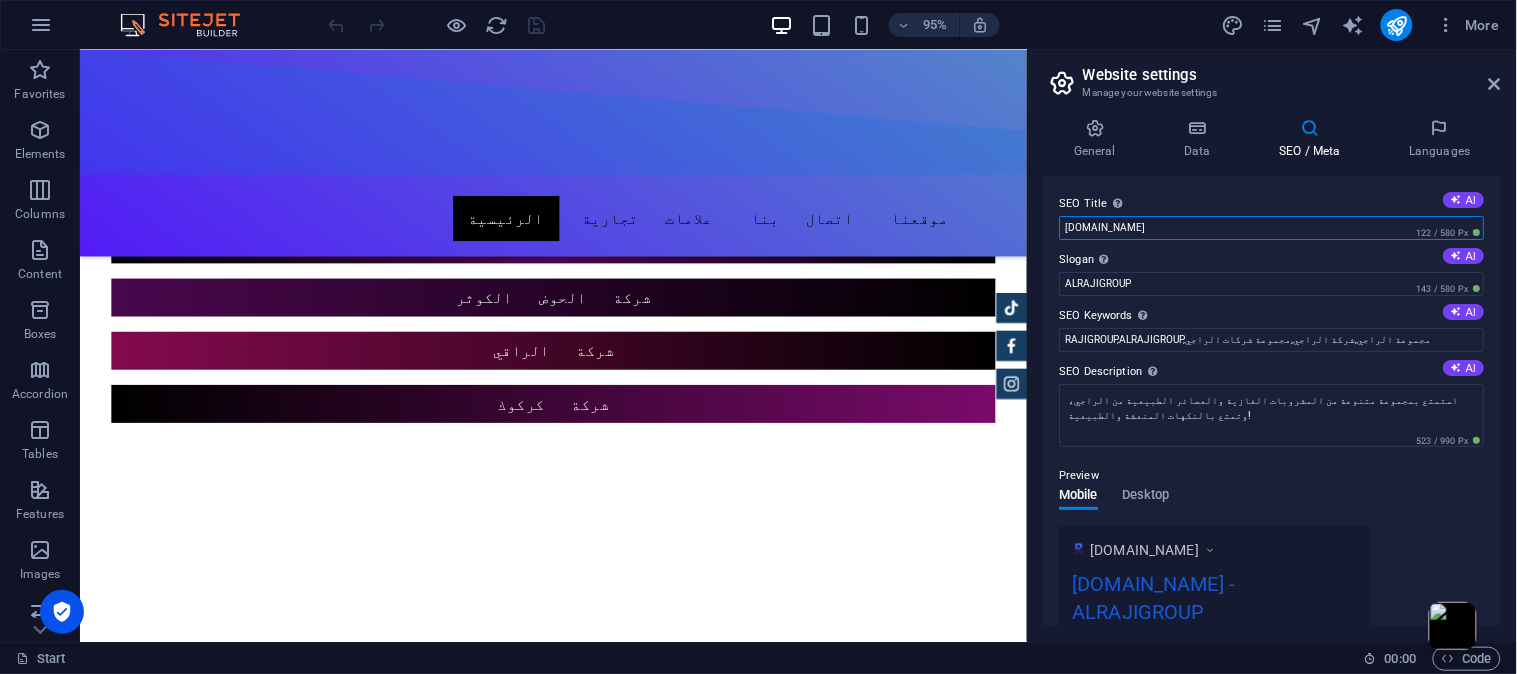 drag, startPoint x: 1198, startPoint y: 230, endPoint x: 1050, endPoint y: 187, distance: 154.12009 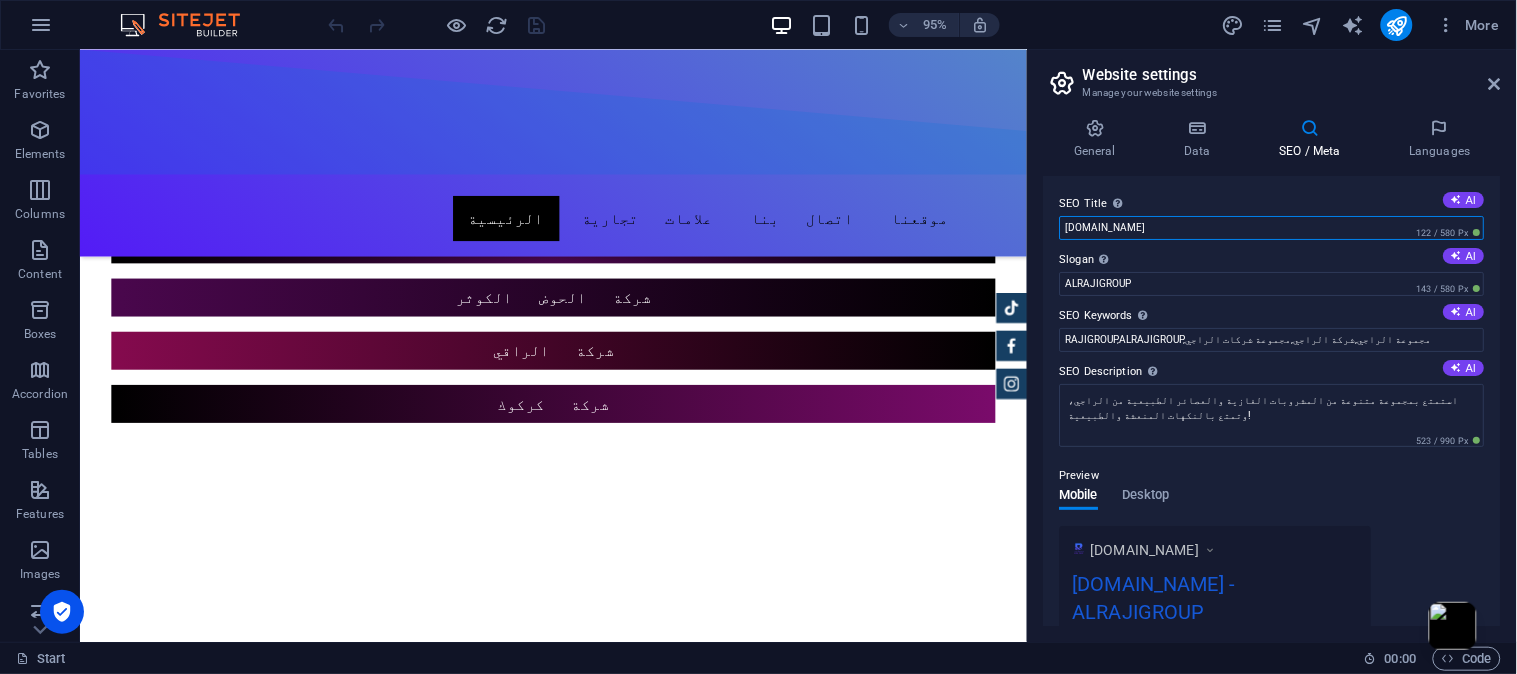 click on "SEO Title The title of your website - make it something that stands out in search engine results. AI [DOMAIN_NAME] 122 / 580 Px Slogan The slogan of your website. AI ALRAJIGROUP 143 / 580 Px SEO Keywords Comma-separated list of keywords representing your website. AI RAJIGROUP,ALRAJIGROUP,مجموعة الراجي,شركة الراجي,مجموعة شركات الراجي SEO Description Describe the contents of your website - this is crucial for search engines and SEO! AI استمتع بمجموعة متنوعة من المشروبات الغازية والعصائر الطبيعية من الراجي، وتمتع بالنكهات المنعشة والطبيعية! 523 / 990 Px Preview Mobile Desktop [DOMAIN_NAME] [DOMAIN_NAME] - ALRAJIGROUP استمتع بمجموعة متنوعة من المشروبات الغازية والعصائر الطبيعية من الراجي، وتمتع بالنكهات المنعشة والطبيعية! Settings Noindex Responsive Meta tags Google Analytics ID" at bounding box center [1272, 401] 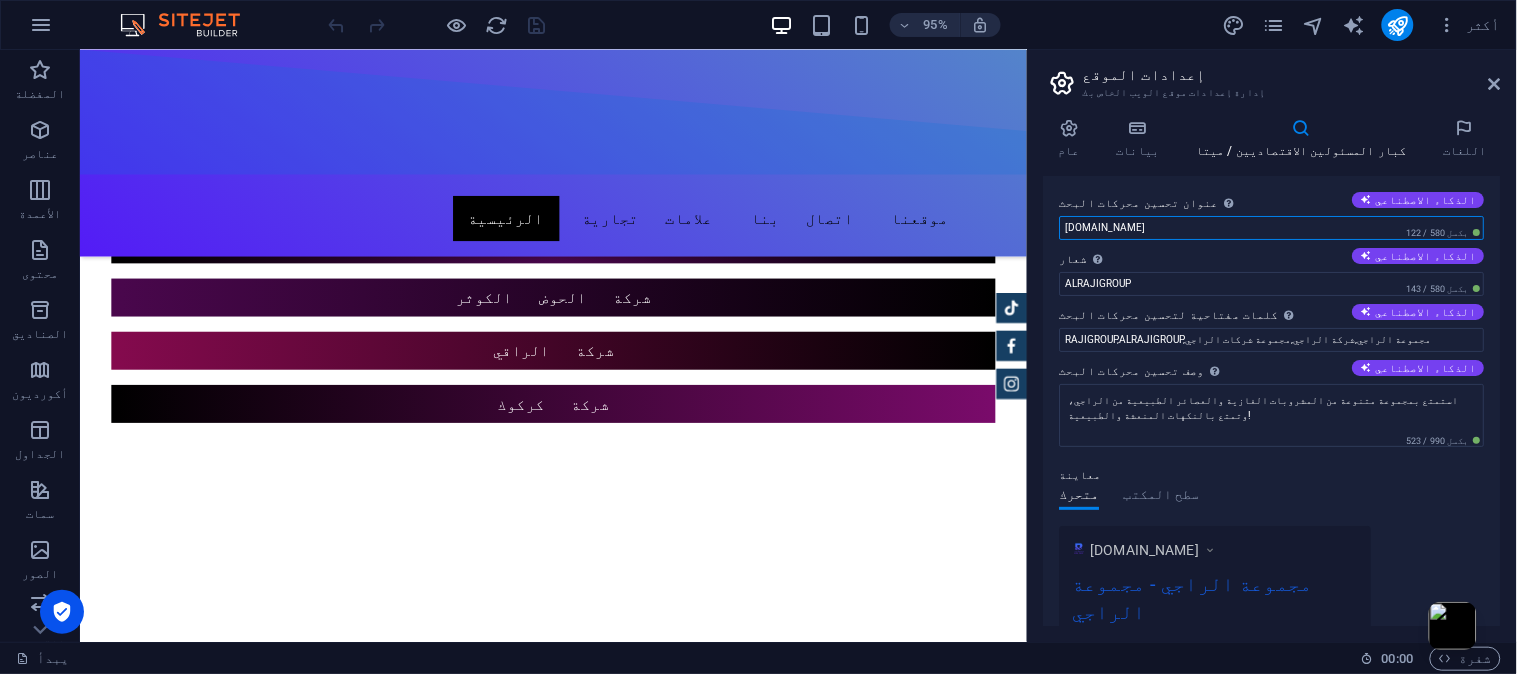click on "[DOMAIN_NAME]" at bounding box center (1272, 228) 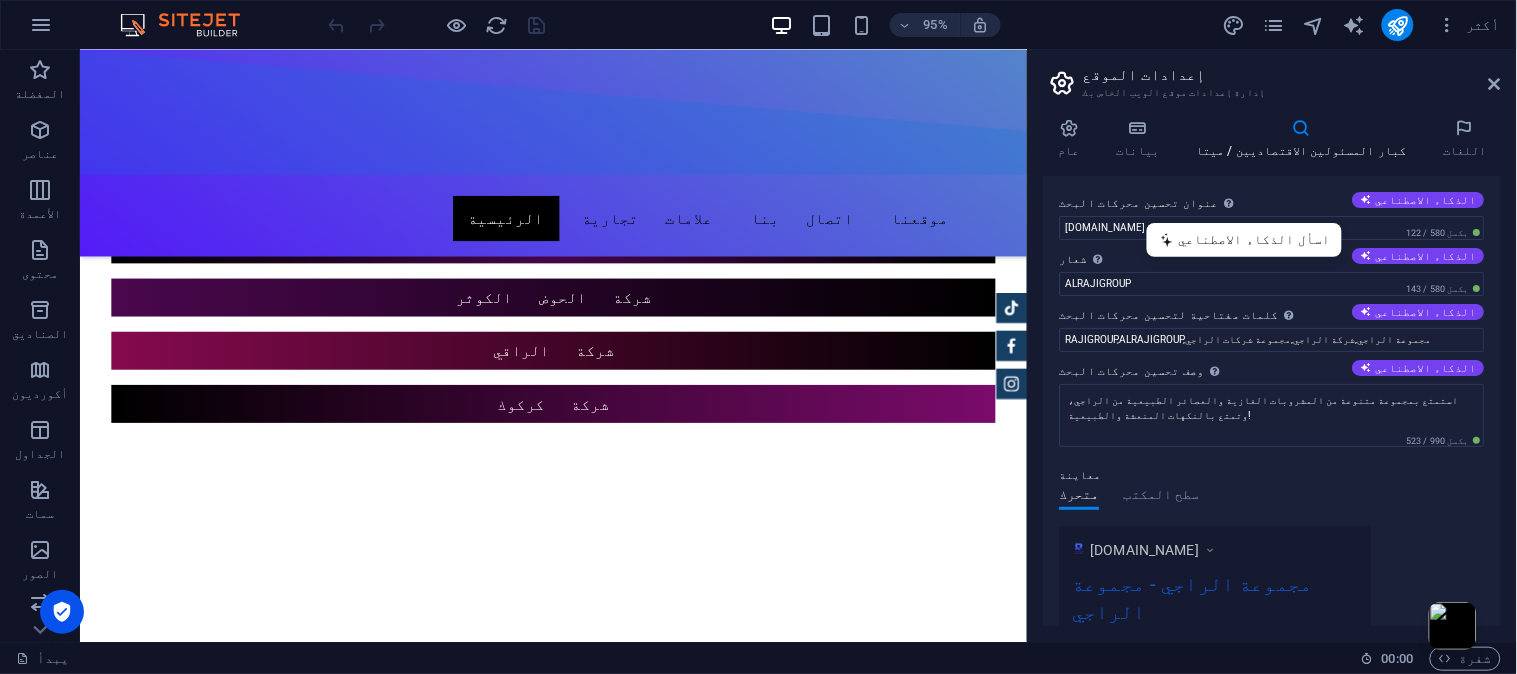 click on "مجموعة الراجي البداية (ar) المفضلة عناصر الأعمدة محتوى الصناديق أكورديون الجداول سمات الصور شريط التمرير رأس الصفحة تذييل الاستمارات تسويق المجموعات
اسحب هنا لاستبدال المحتوى الحالي. اضغط على "Ctrl" لإنشاء عنصر جديد.
H3   الإعداد المسبق   قائمة طعام   شريط القائمة   نص   سلسلة الأزرار   زر   زر   زر 95% أكثر يبدأ 00  :  00 شفرة إعدادات الموقع إدارة إعدادات موقع الويب الخاص بك عام بيانات كبار المسئولين الاقتصاديين / ميتا اللغات اسم الموقع [DOMAIN_NAME] الشعار اسحب الملفات هنا، وانقر لاختيار الملفات أو  Upload Favicon Upload Upload 1" at bounding box center [758, 337] 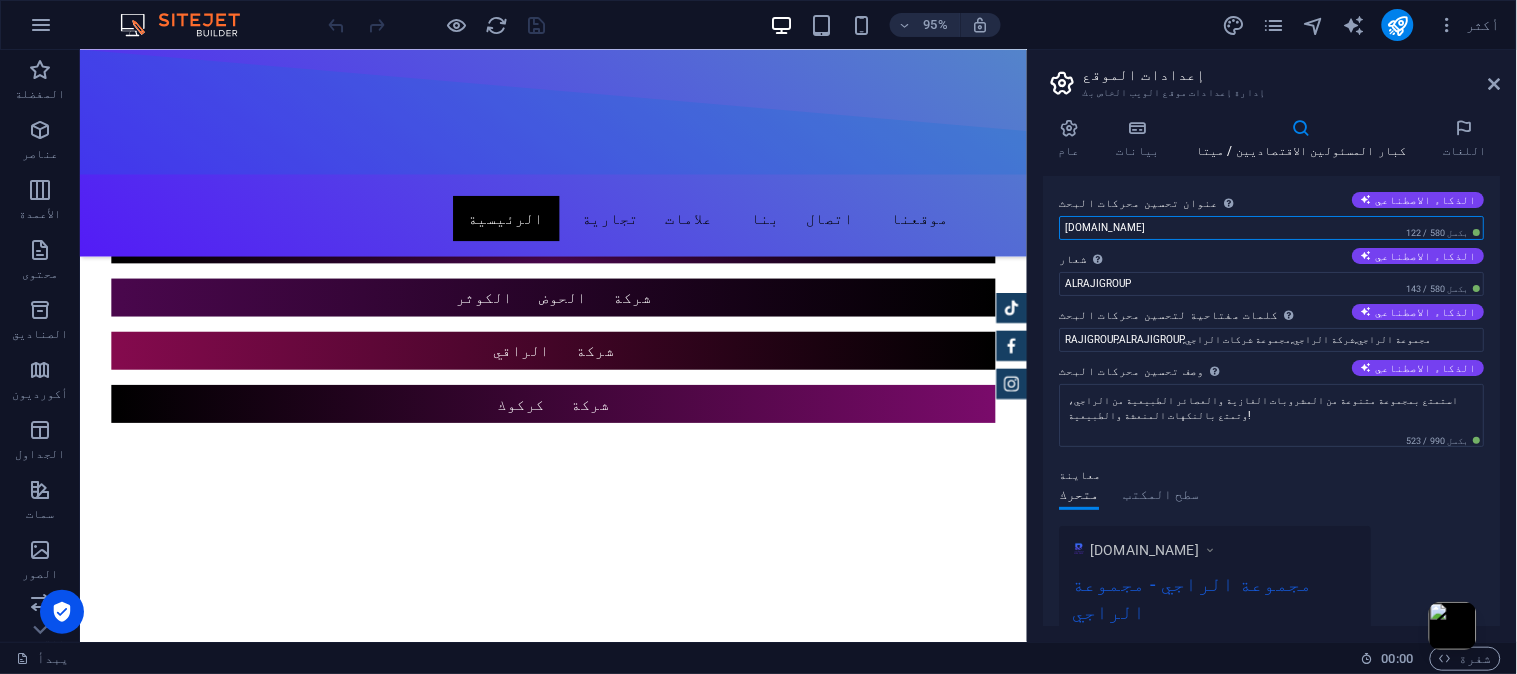 click on "[DOMAIN_NAME]" at bounding box center (1272, 228) 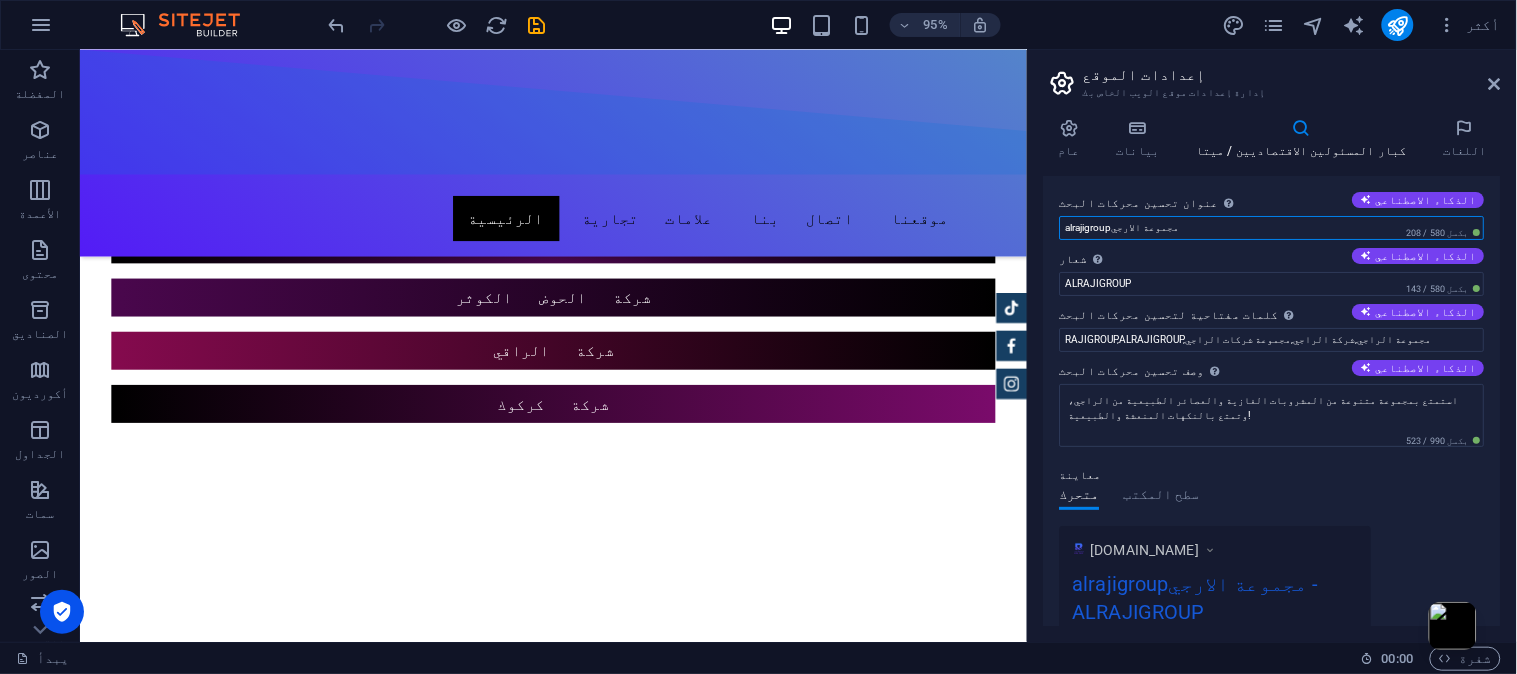 click on "alrajigroupمجموعة الارجي" at bounding box center [1272, 228] 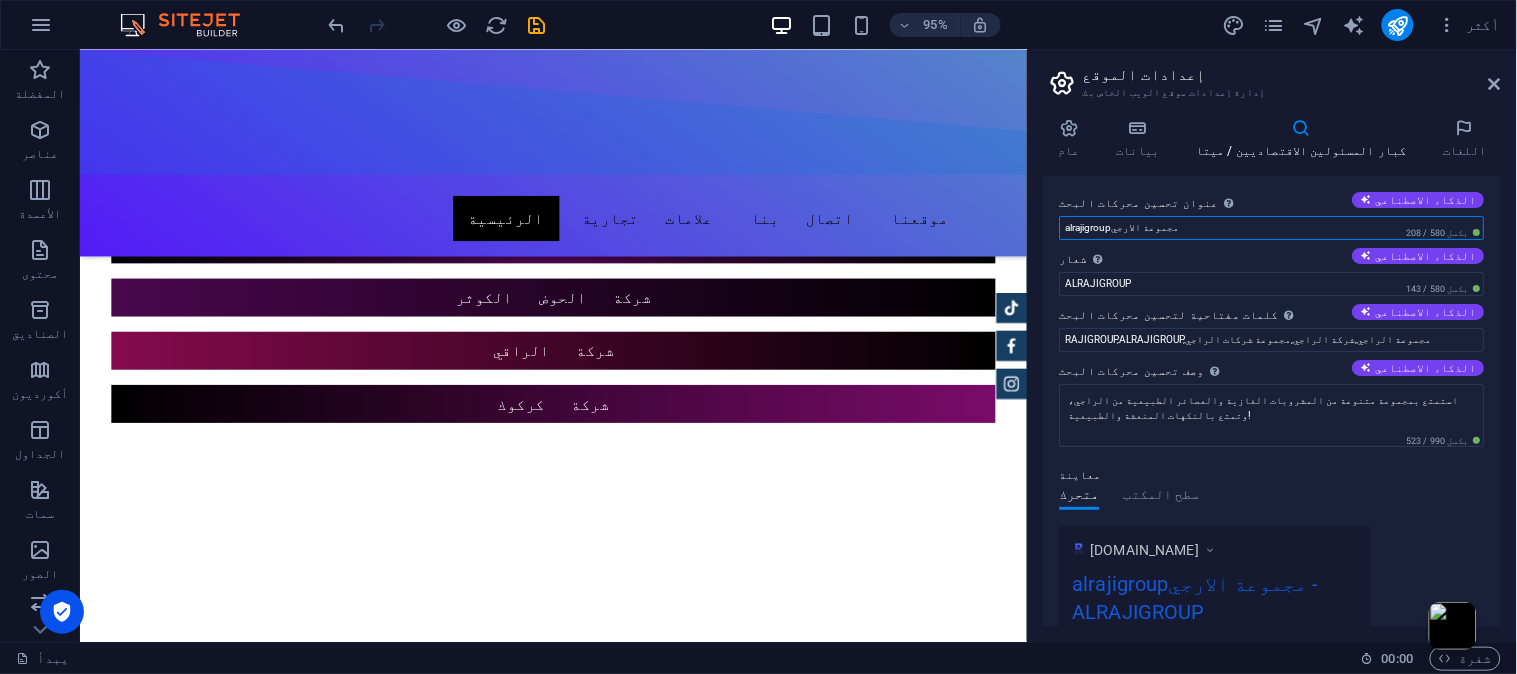 click on "alrajigroupمجموعة الارجي" at bounding box center [1272, 228] 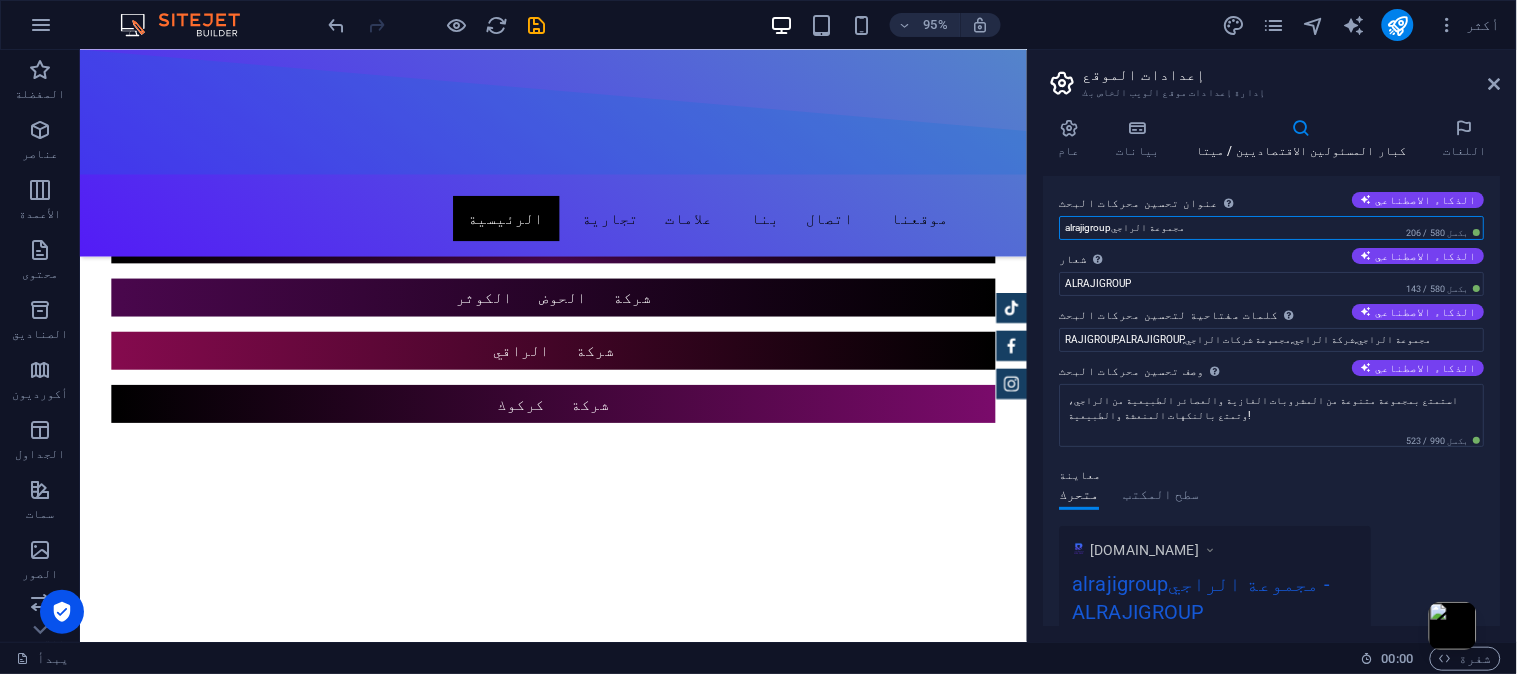 click on "alrajigroupمجموعة الراجي" at bounding box center (1272, 228) 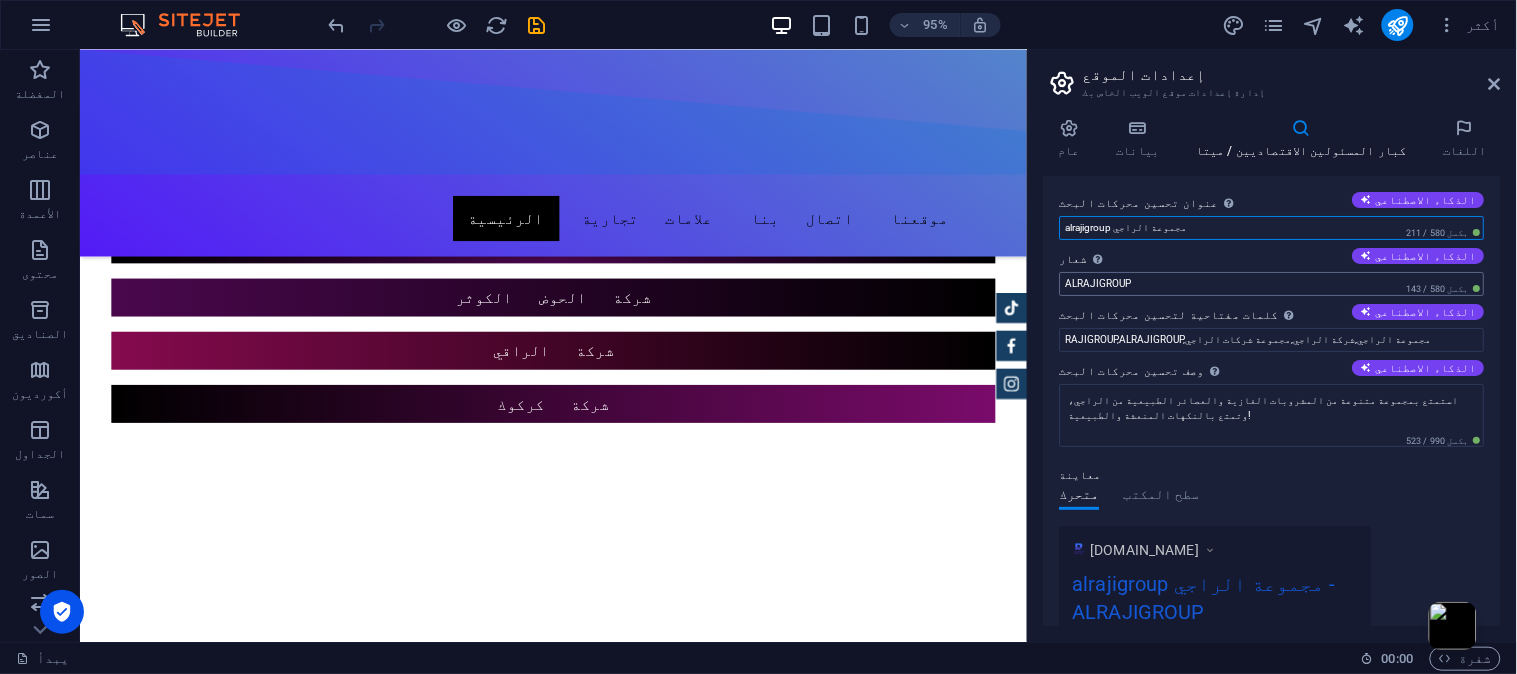 type on "alrajigroup مجموعة الراجي" 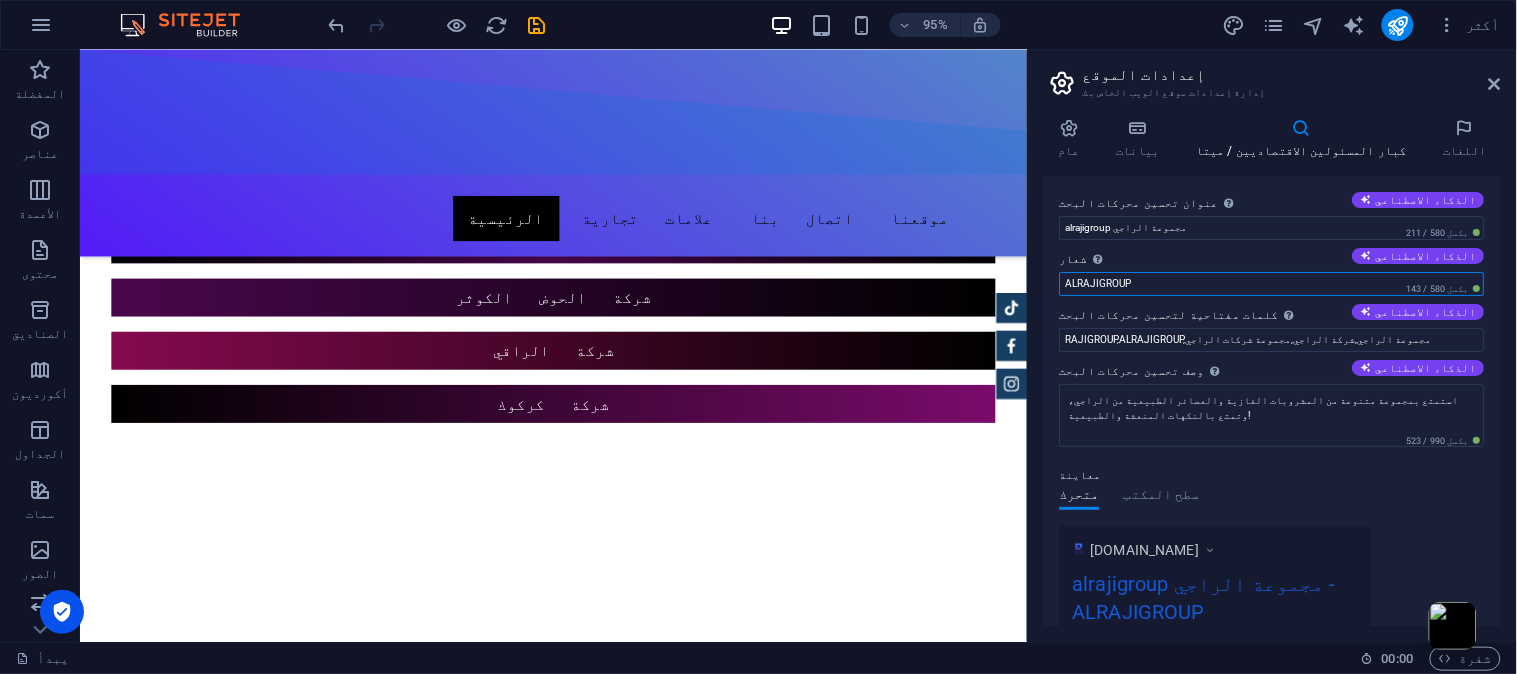 click on "ALRAJIGROUP" at bounding box center (1272, 284) 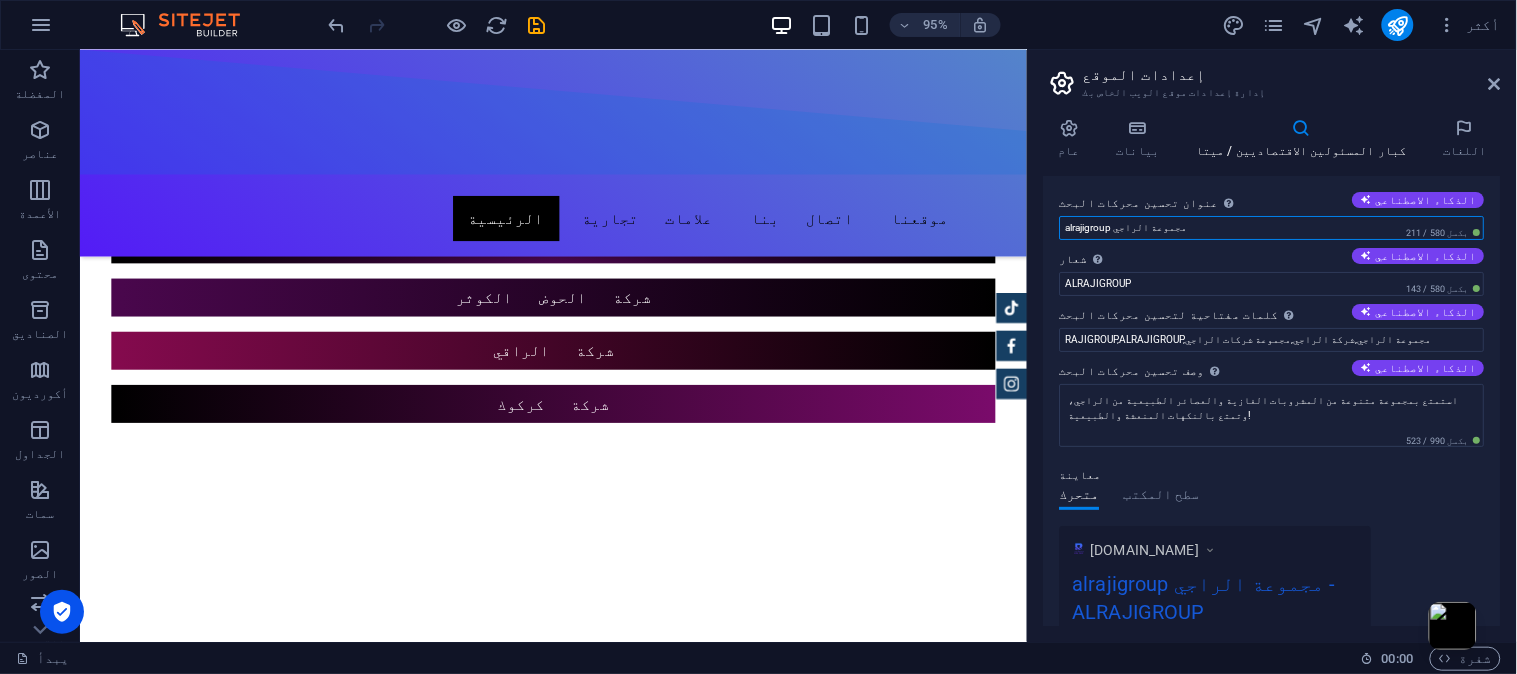 drag, startPoint x: 1181, startPoint y: 235, endPoint x: 1145, endPoint y: 235, distance: 36 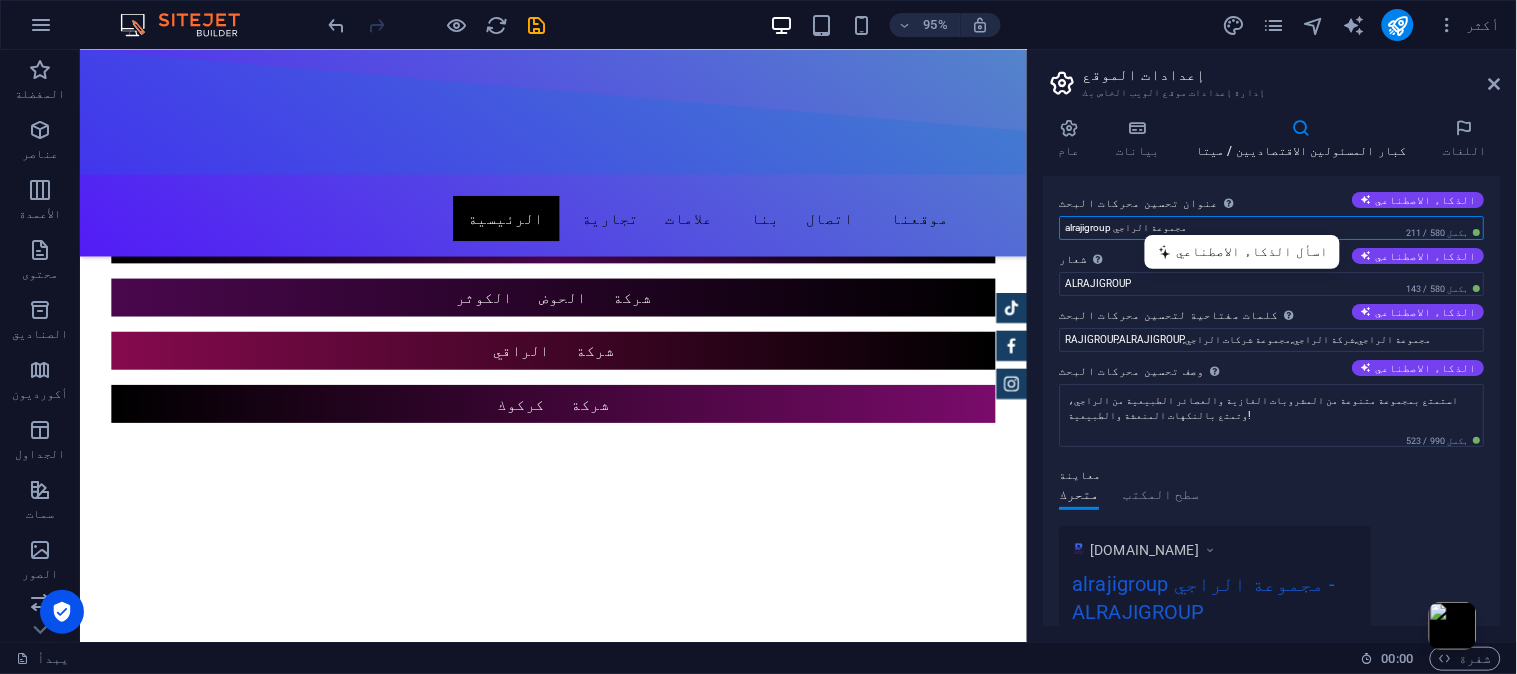 click on "alrajigroup مجموعة الراجي" at bounding box center (1272, 228) 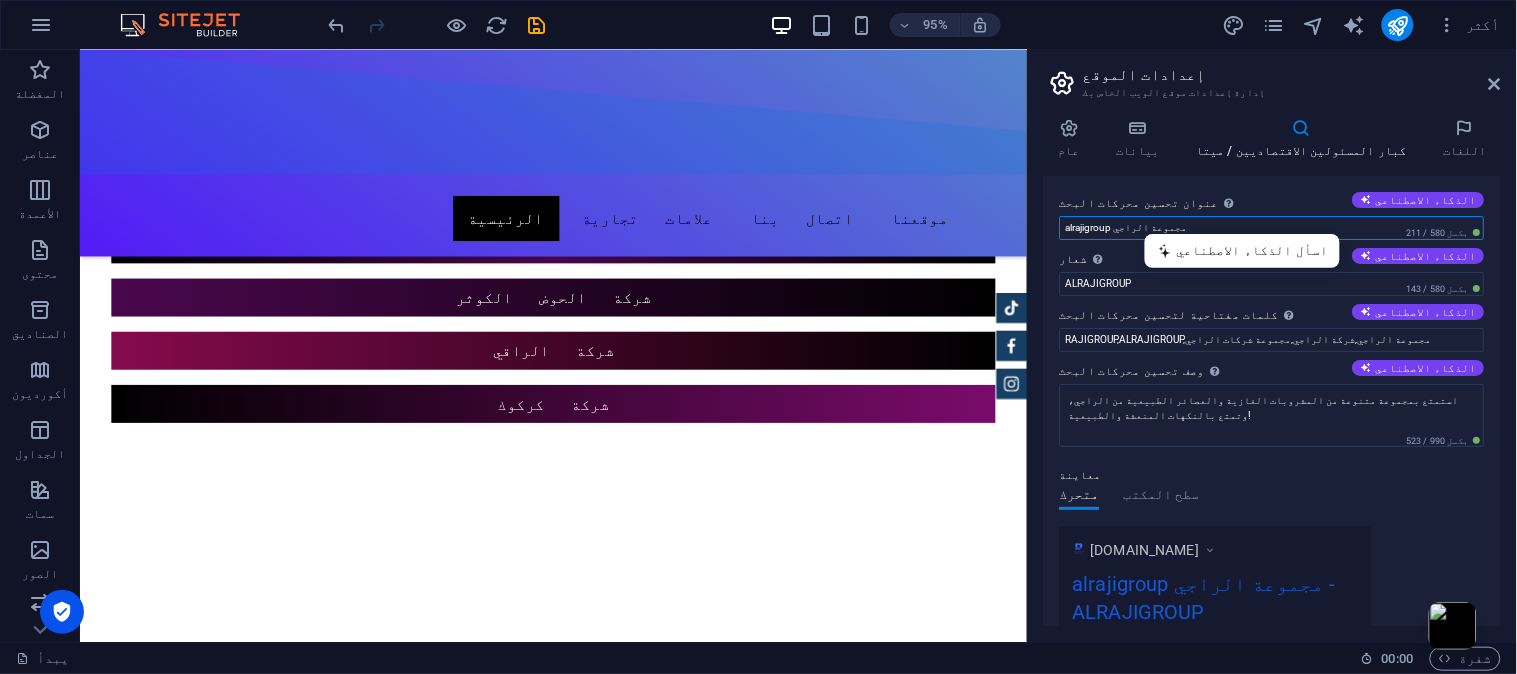 click on "alrajigroup مجموعة الراجي" at bounding box center [1272, 228] 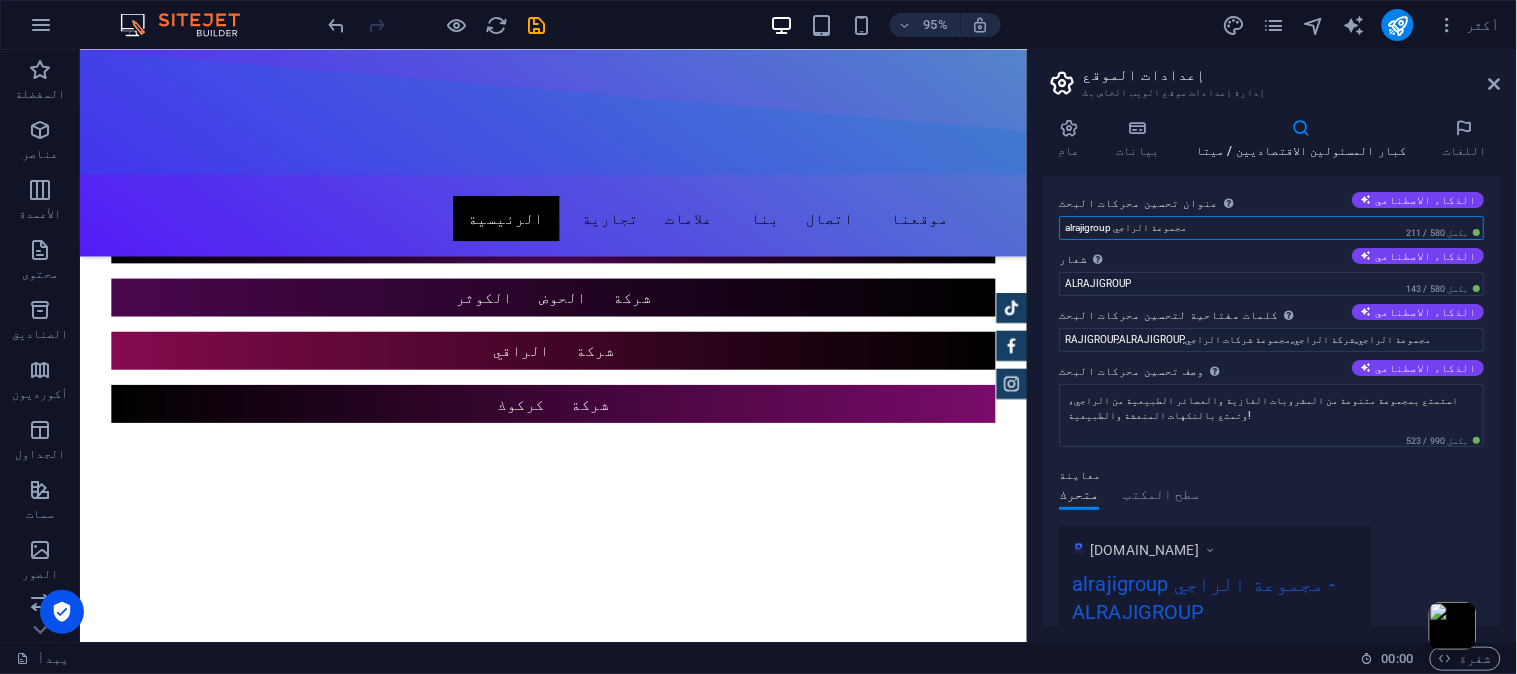 drag, startPoint x: 1116, startPoint y: 225, endPoint x: 1176, endPoint y: 228, distance: 60.074955 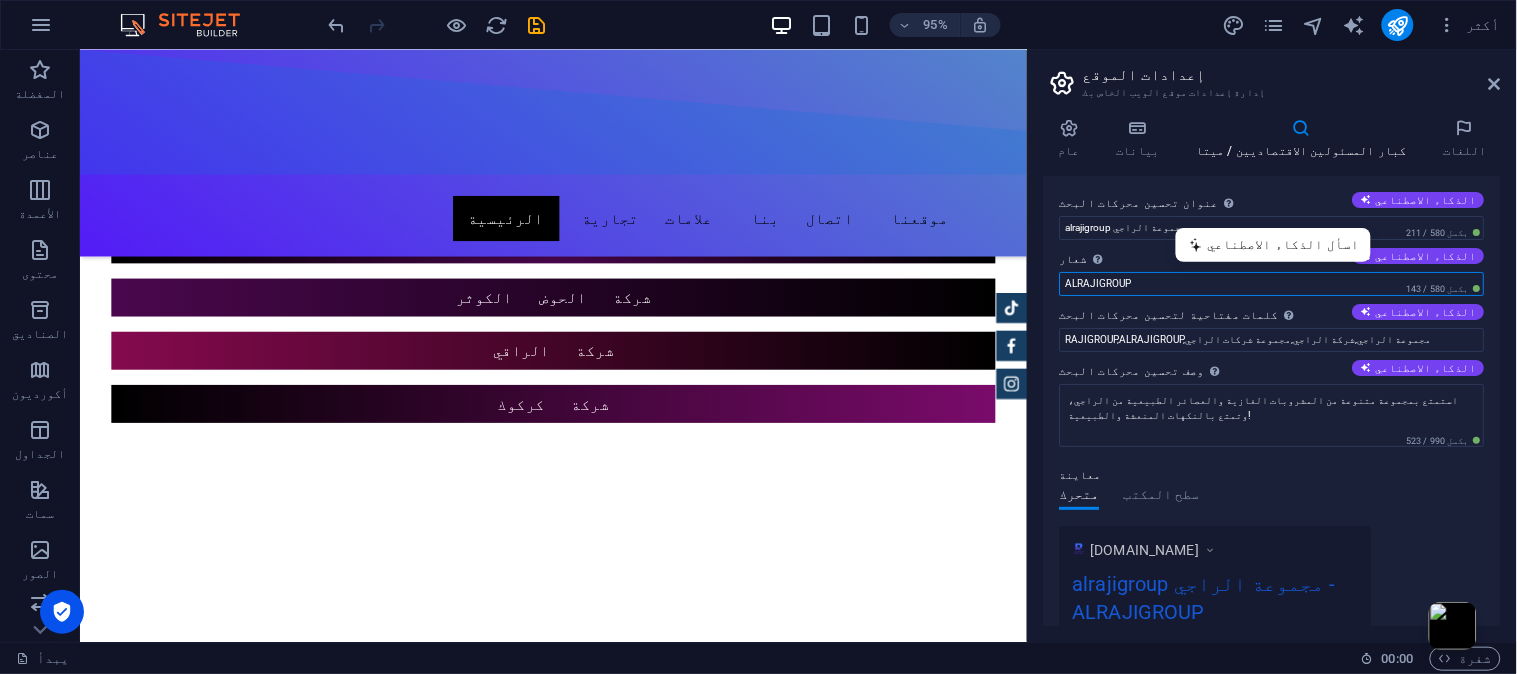 click on "ALRAJIGROUP" at bounding box center (1272, 284) 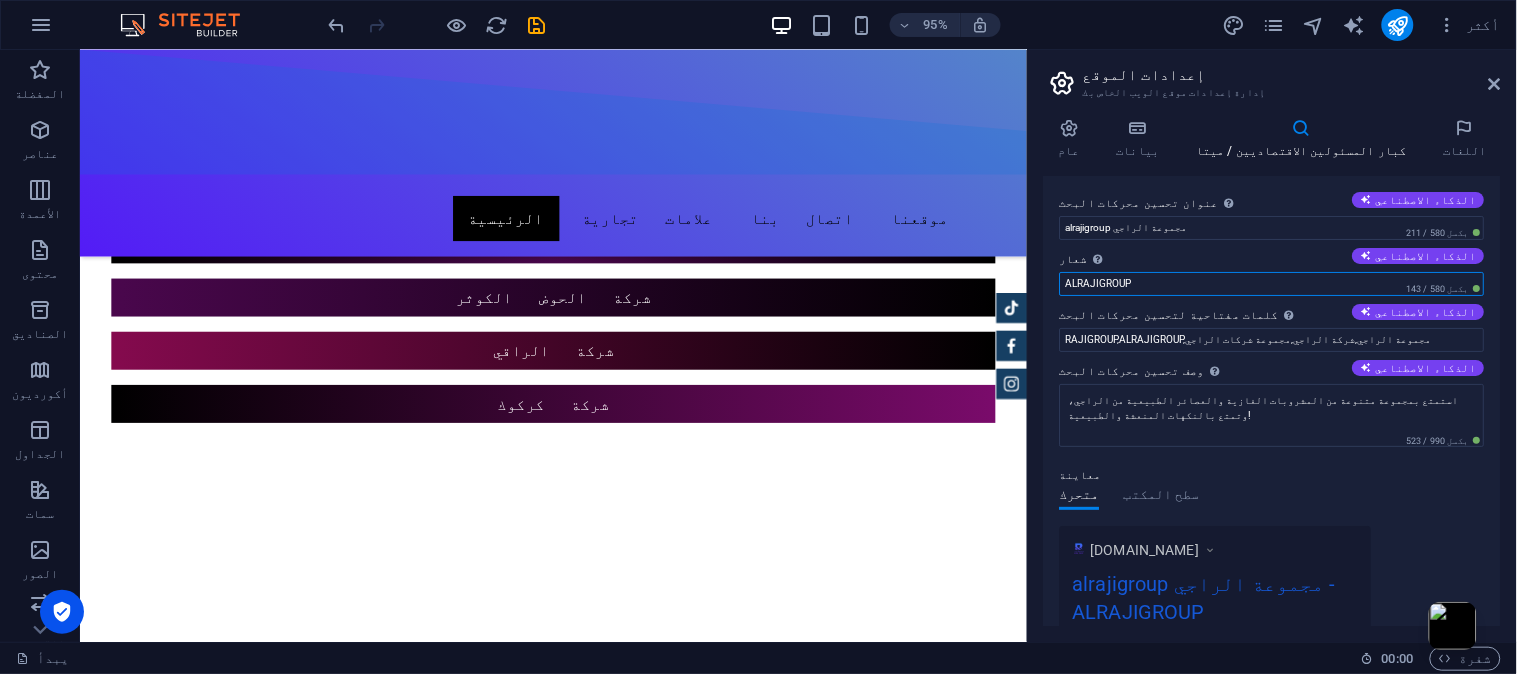 paste on "مجموعة الراجي" 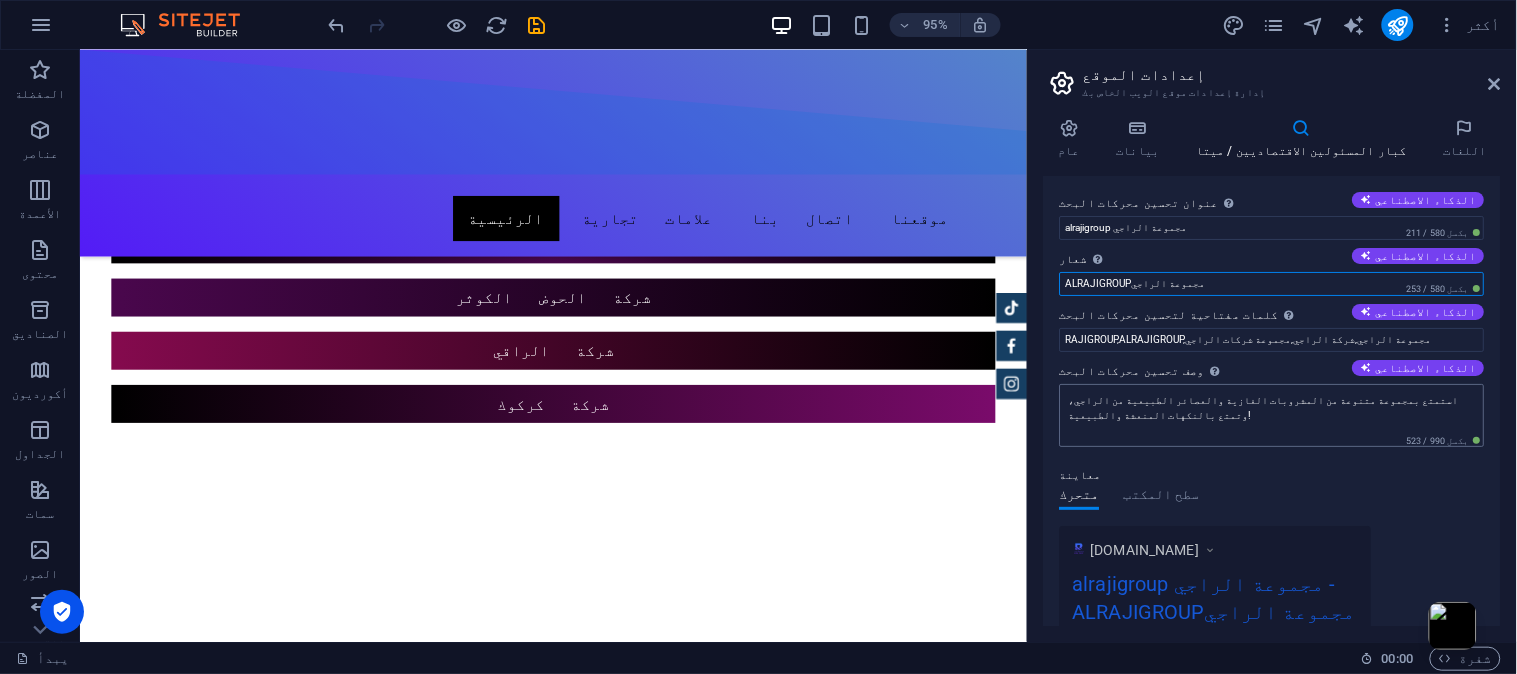 type on "ALRAJIGROUPمجموعة الراجي" 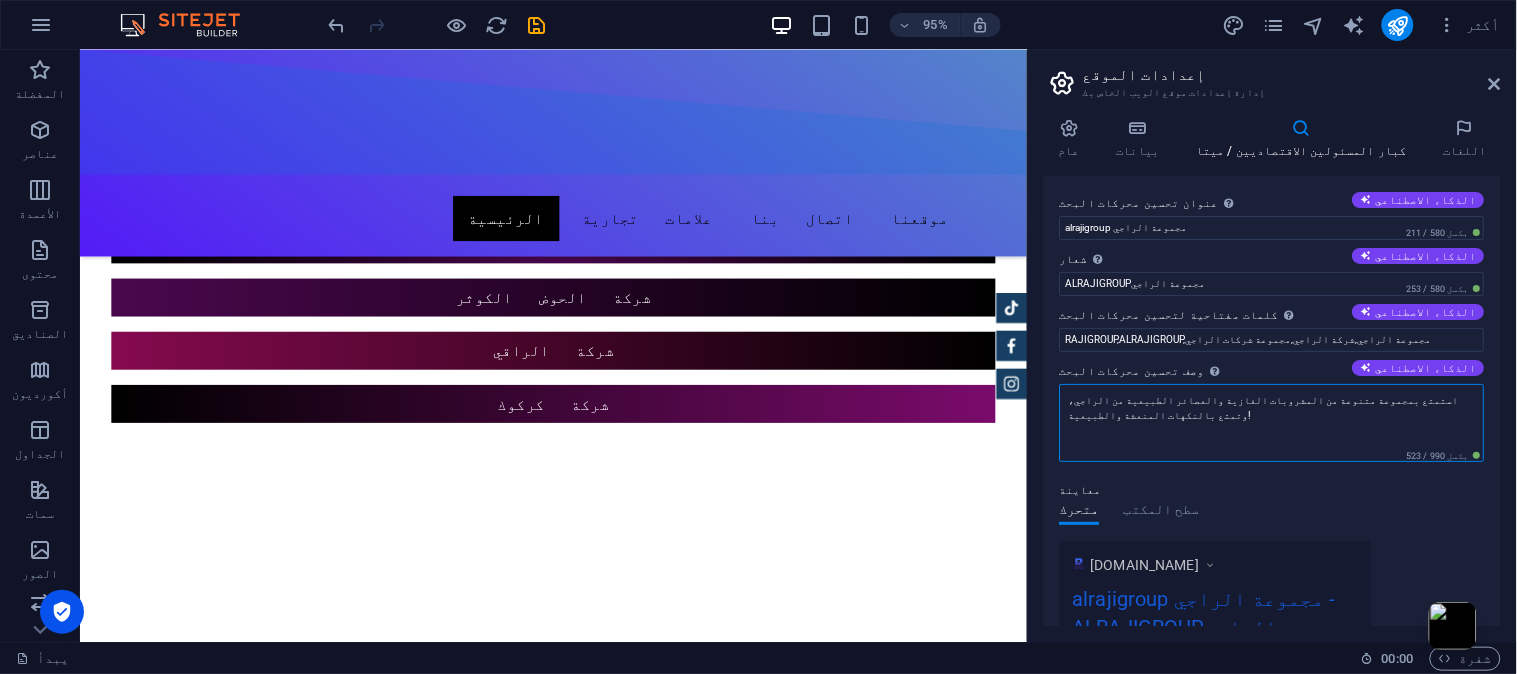 click on "استمتع بمجموعة متنوعة من المشروبات الغازية والعصائر الطبيعية من الراجي، وتمتع بالنكهات المنعشة والطبيعية!" at bounding box center (1272, 423) 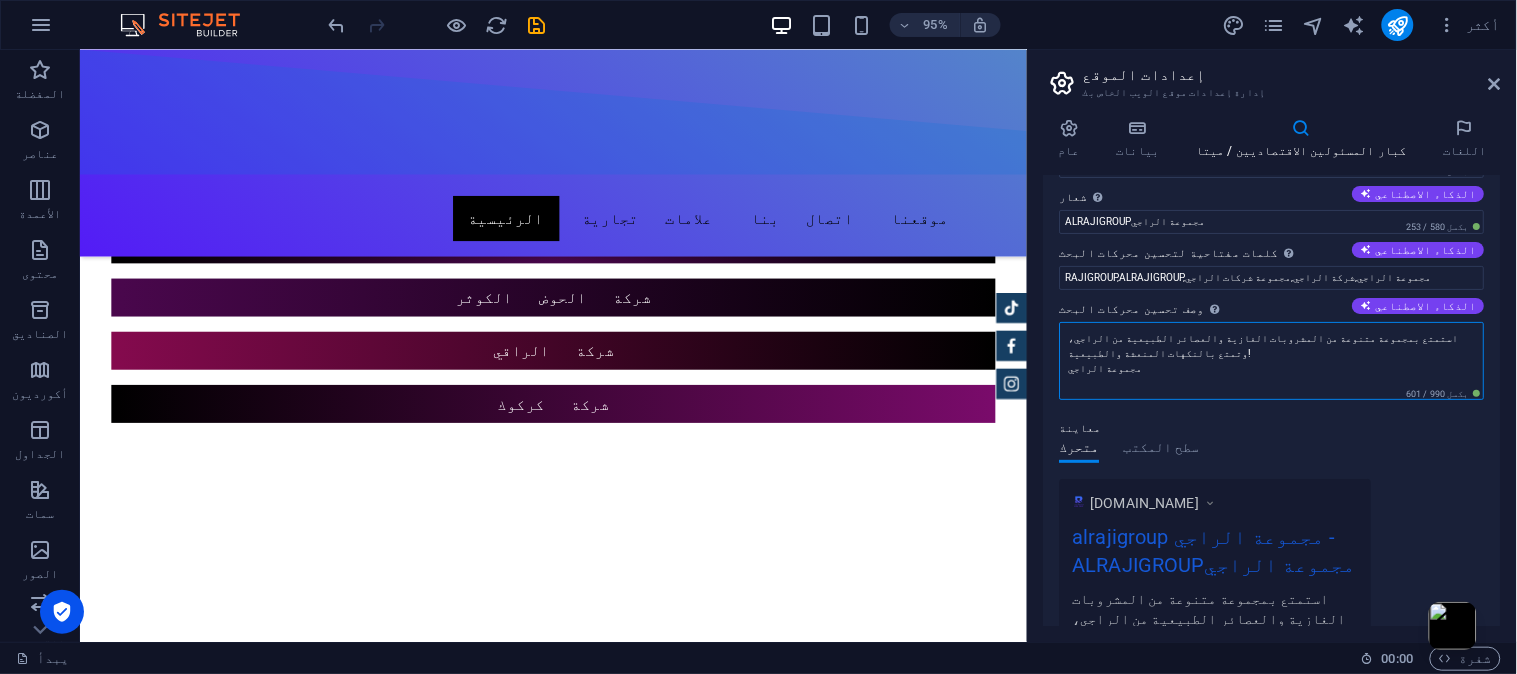 scroll, scrollTop: 111, scrollLeft: 0, axis: vertical 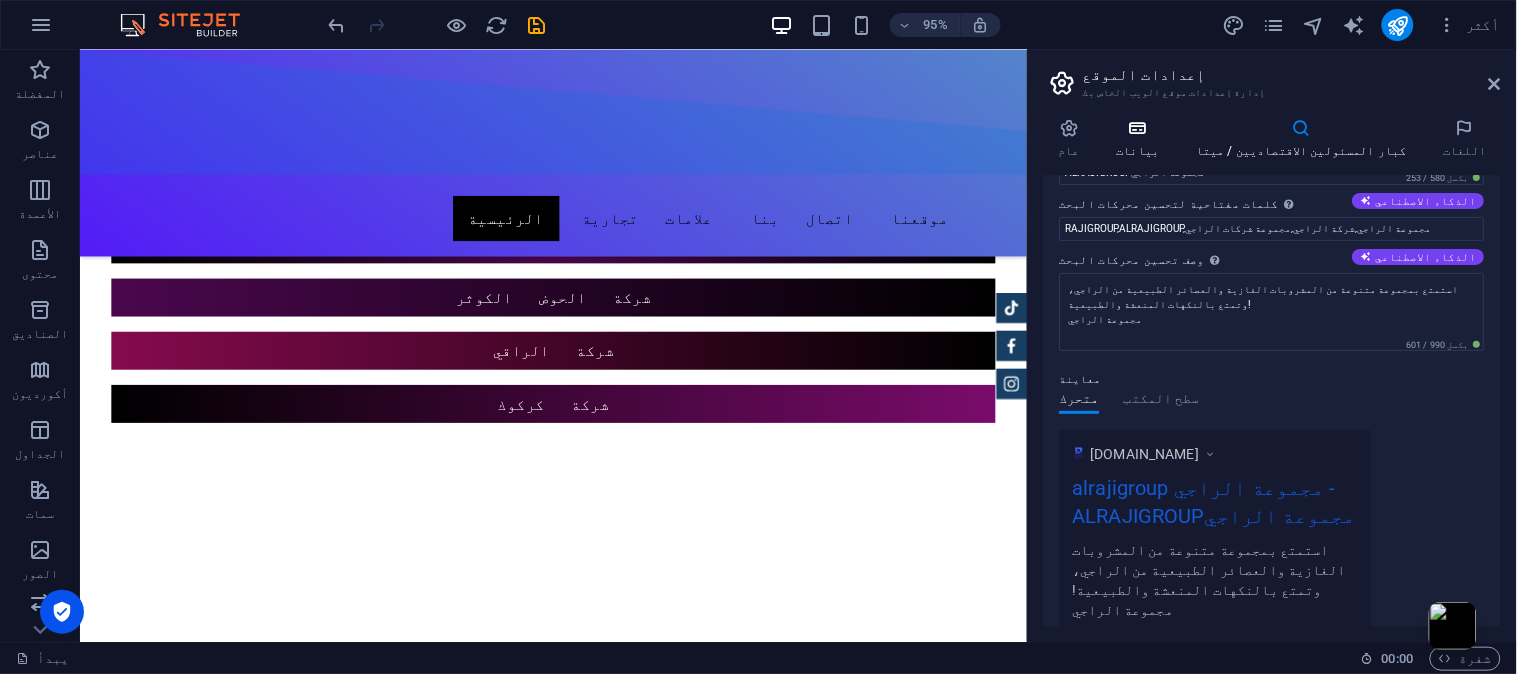 click at bounding box center (1138, 128) 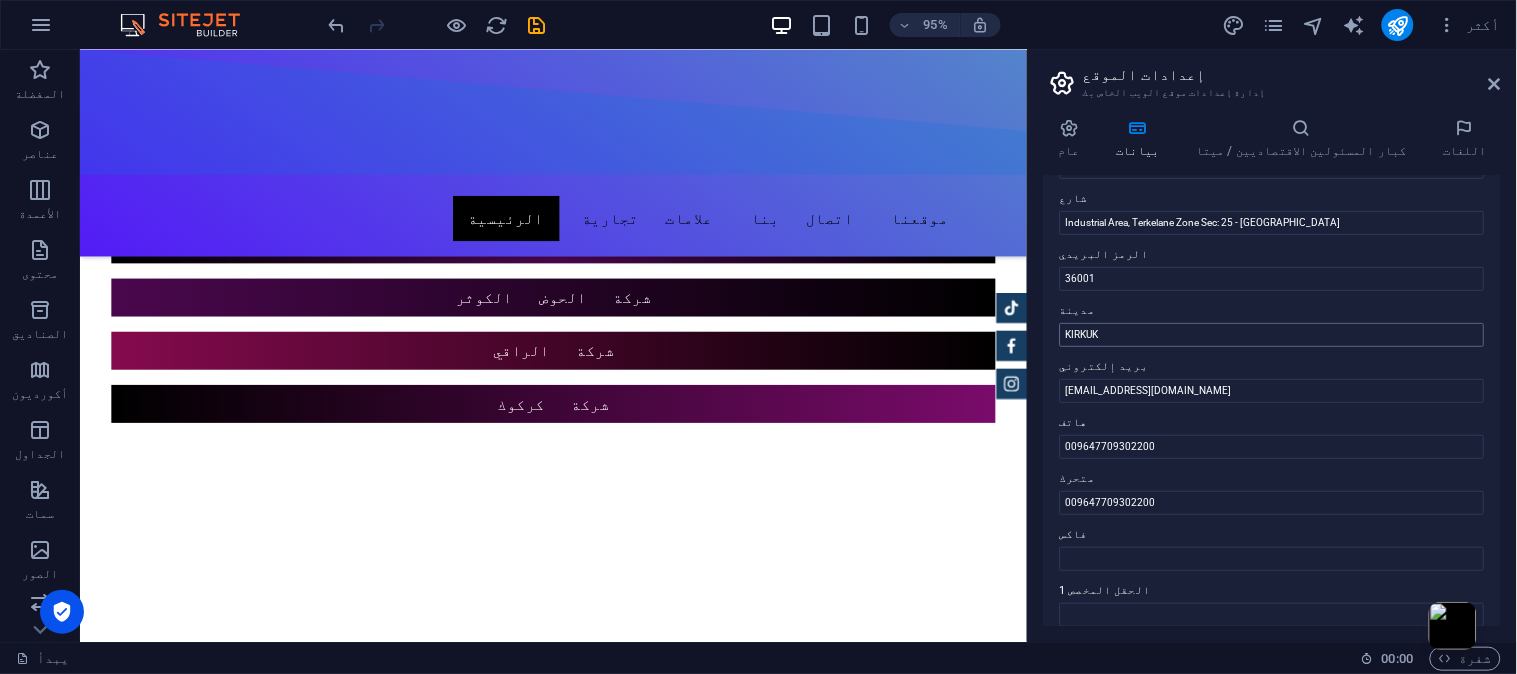 scroll, scrollTop: 222, scrollLeft: 0, axis: vertical 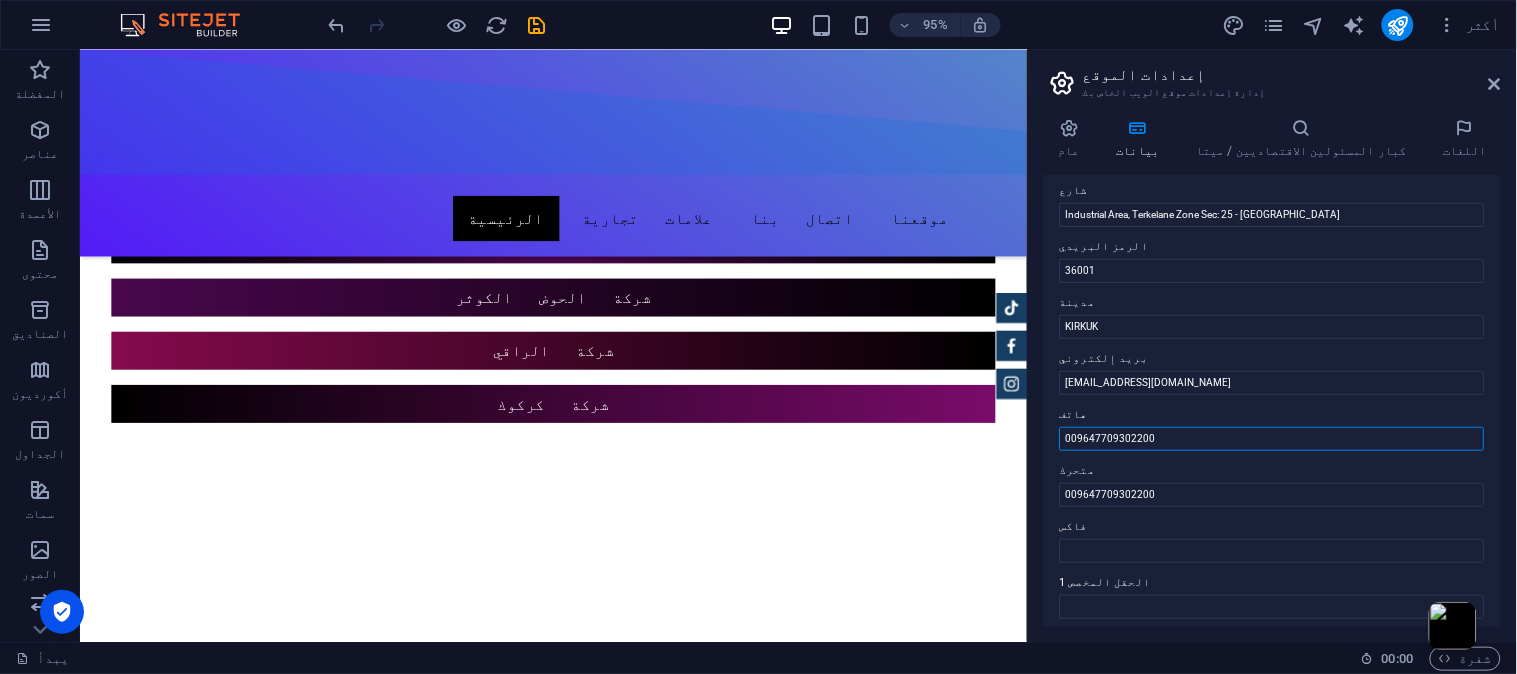 drag, startPoint x: 1264, startPoint y: 472, endPoint x: 1060, endPoint y: 465, distance: 204.12006 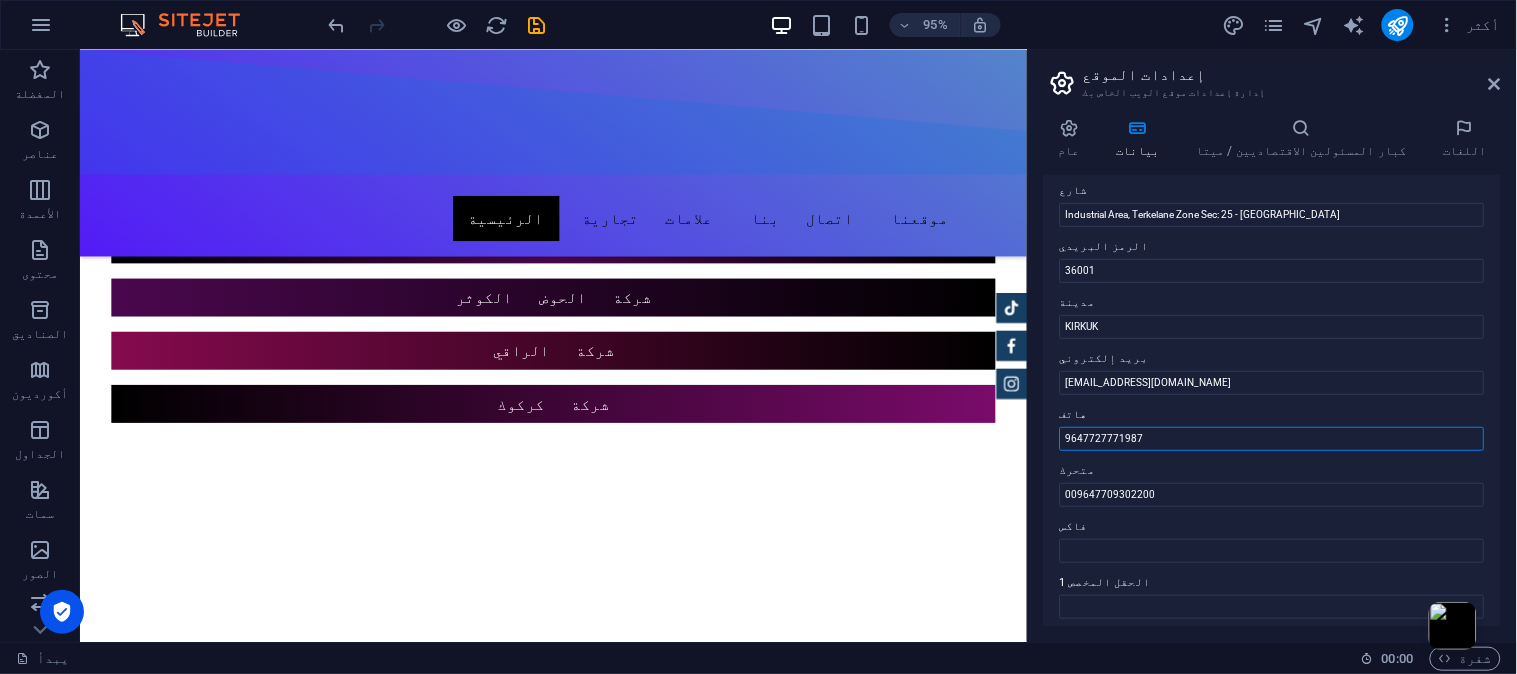 drag, startPoint x: 1084, startPoint y: 421, endPoint x: 1058, endPoint y: 422, distance: 26.019224 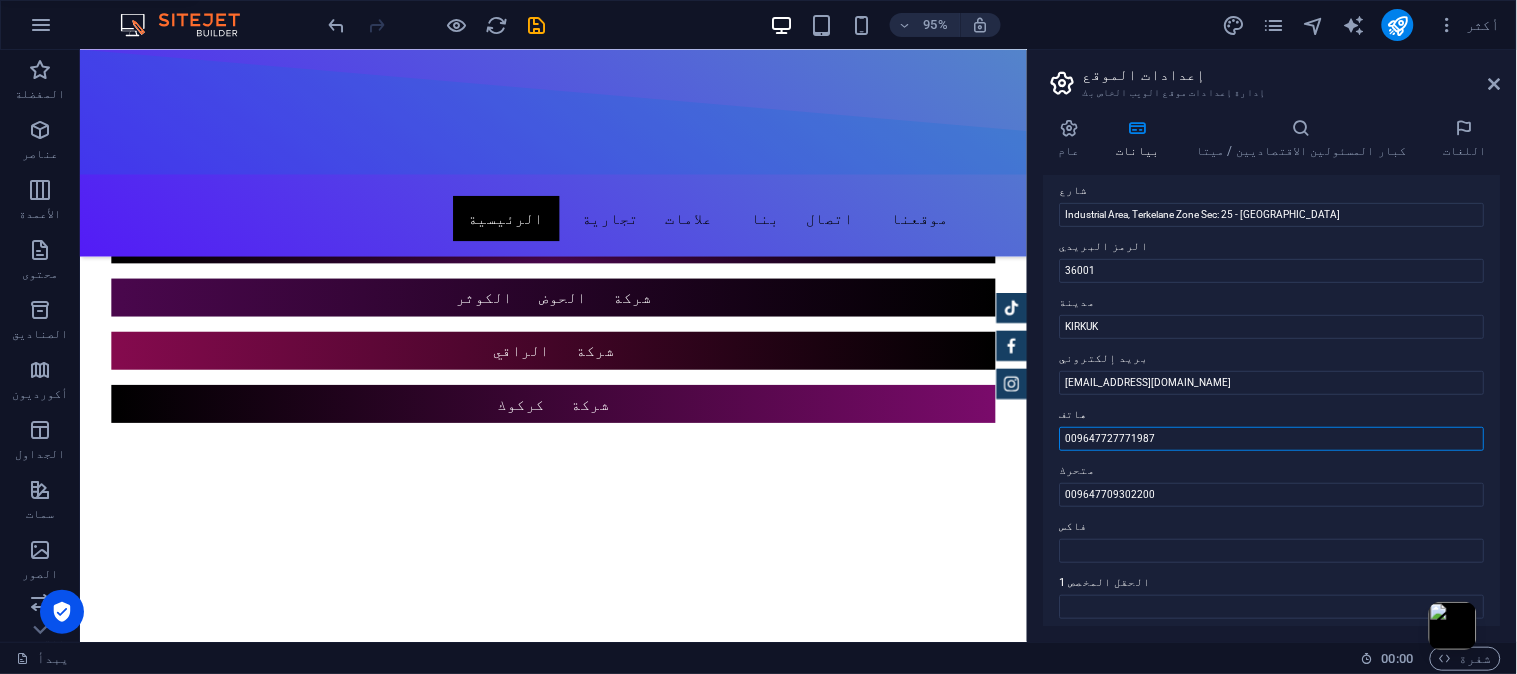 click on "009647727771987" at bounding box center (1272, 439) 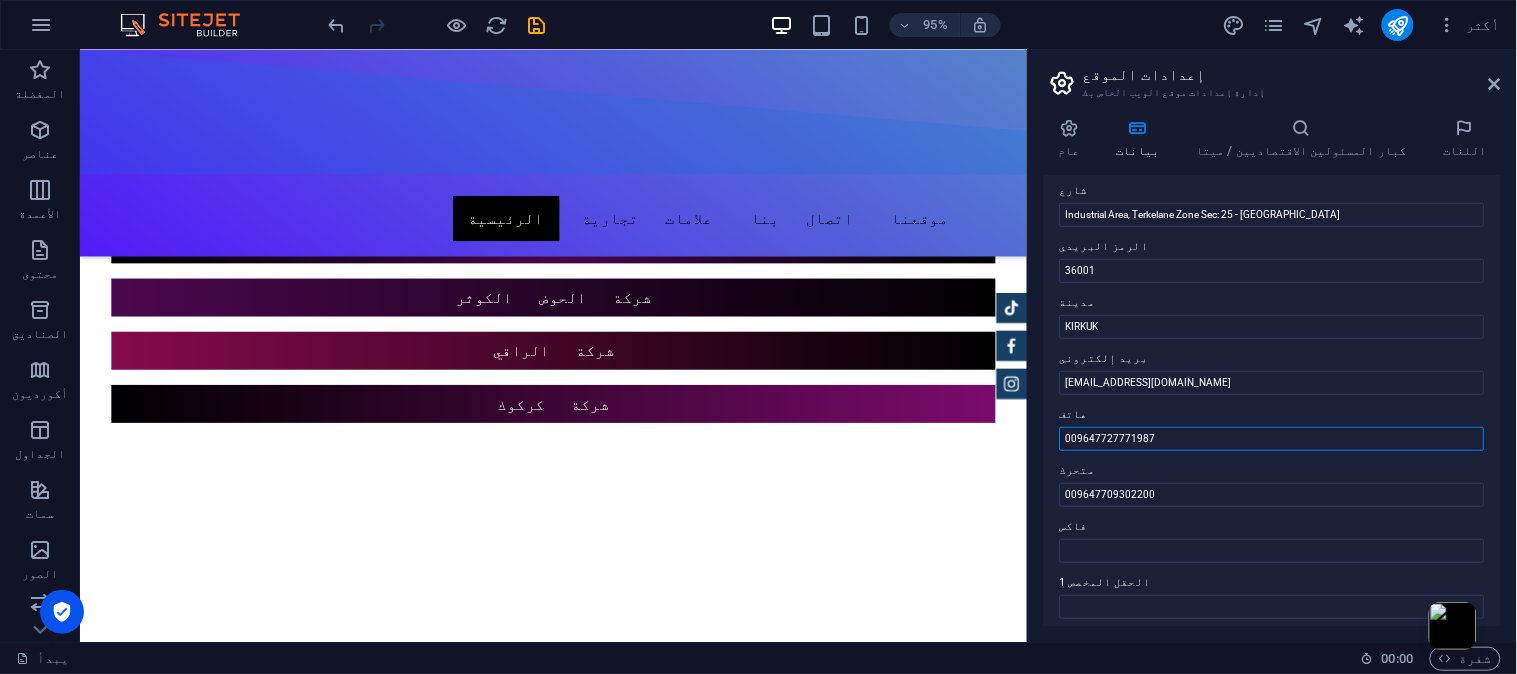 click on "009647727771987" at bounding box center (1272, 439) 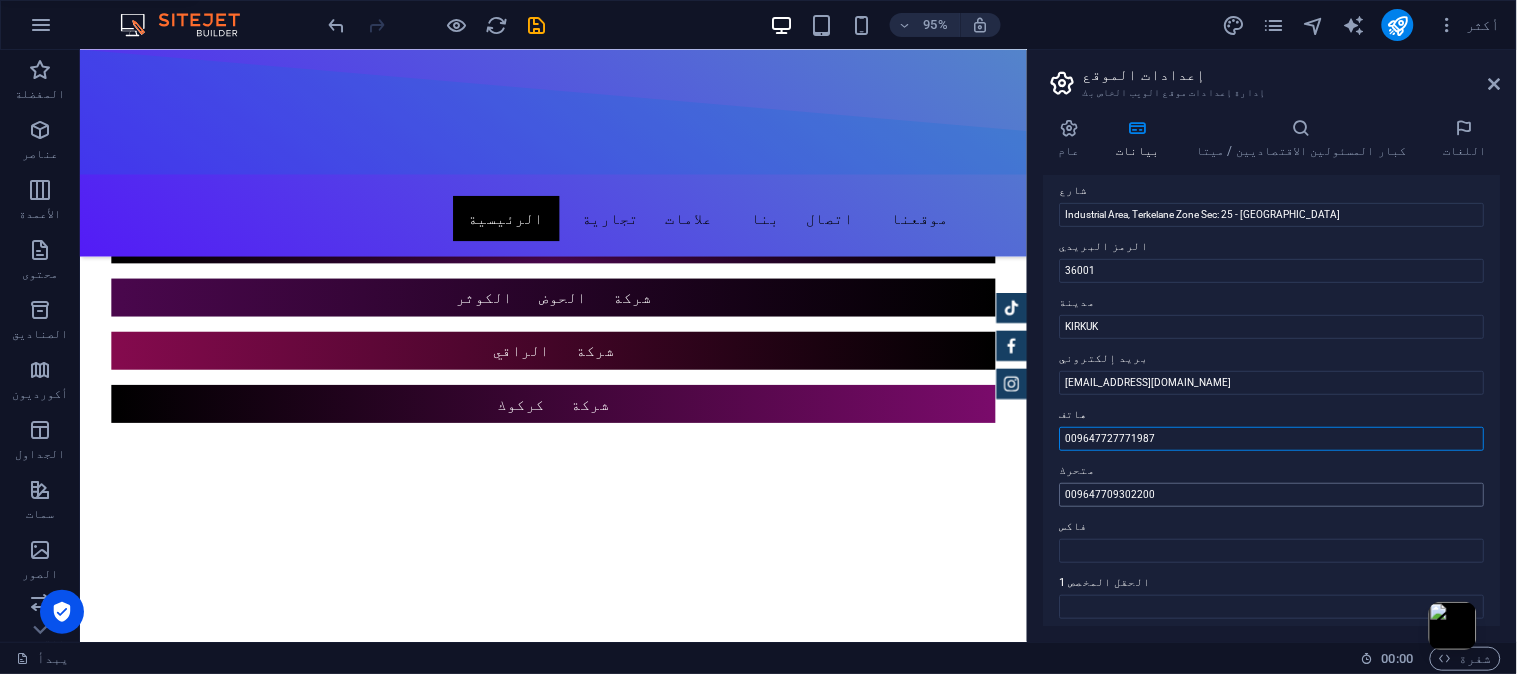 type on "009647727771987" 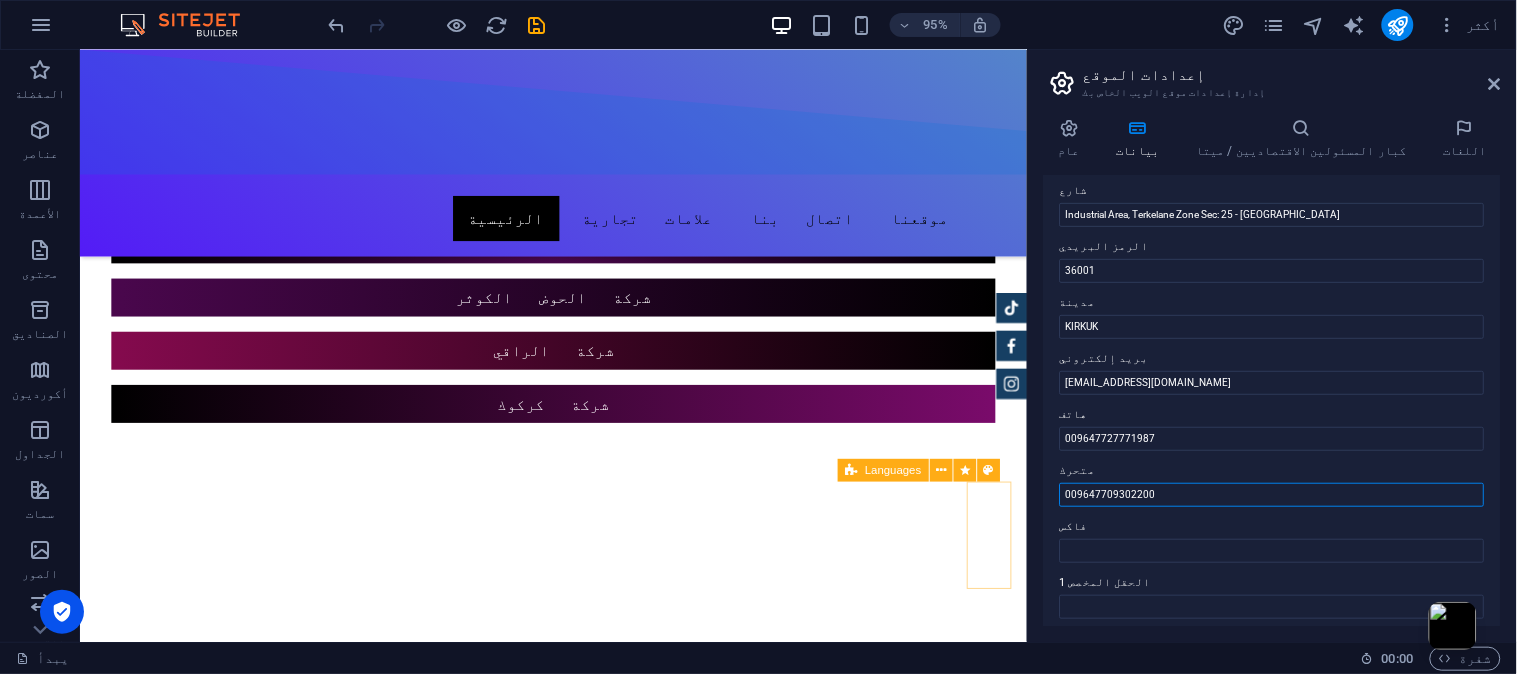 drag, startPoint x: 1259, startPoint y: 523, endPoint x: 1042, endPoint y: 508, distance: 217.51782 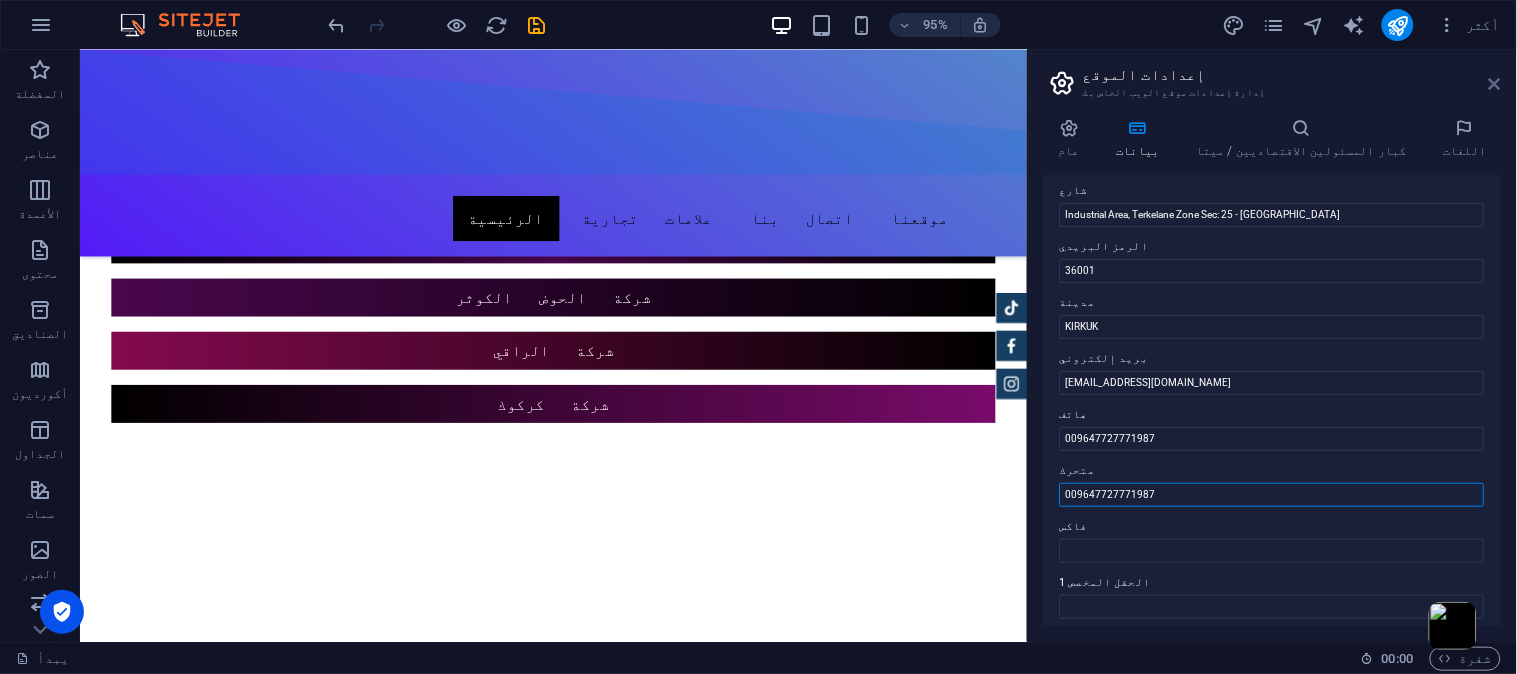 type on "009647727771987" 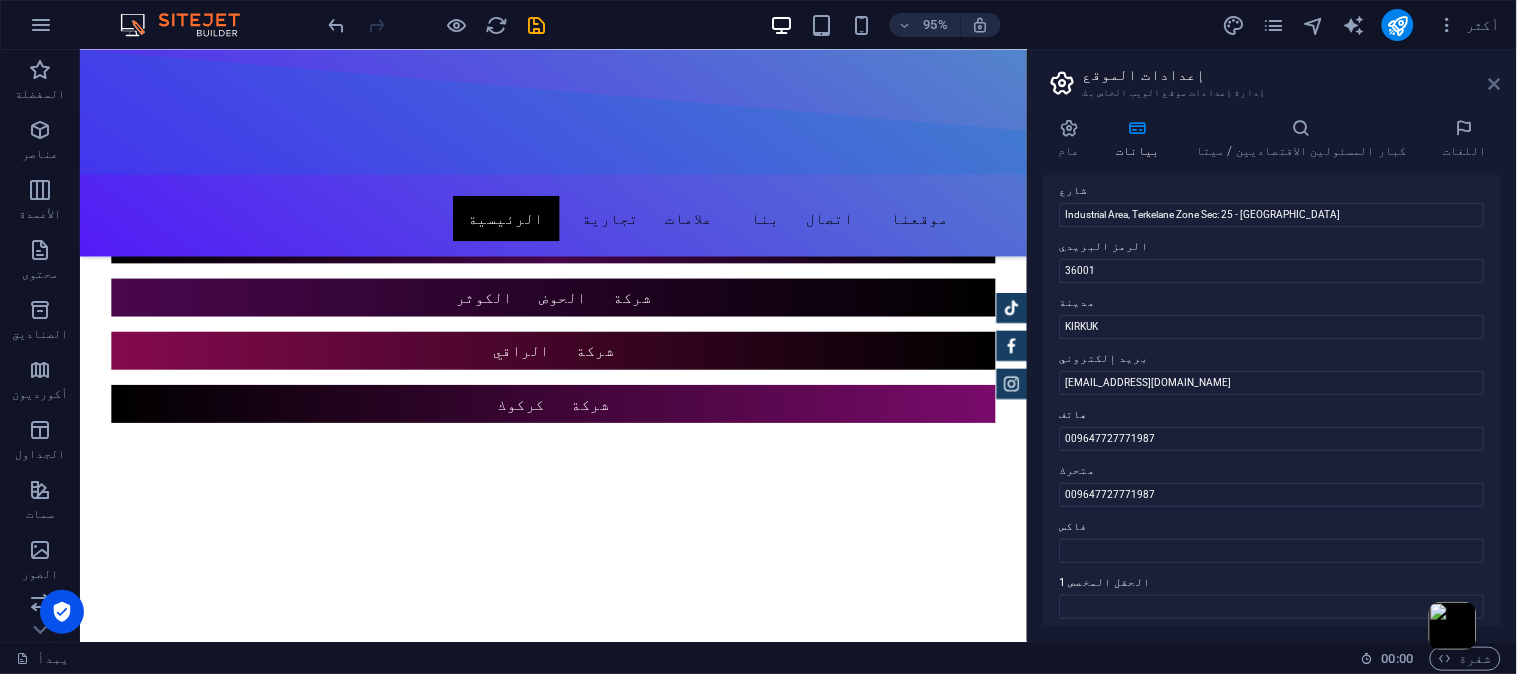 click at bounding box center [1495, 84] 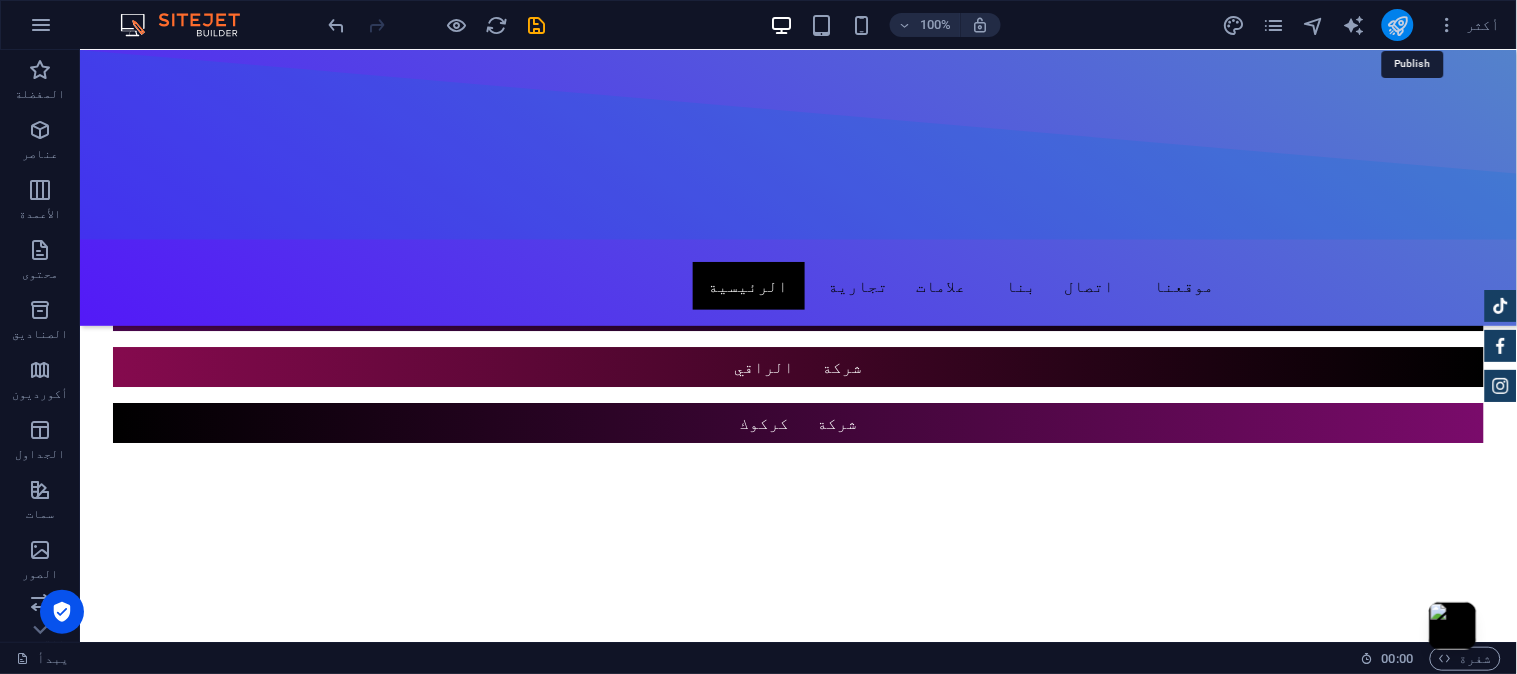 click at bounding box center (1397, 25) 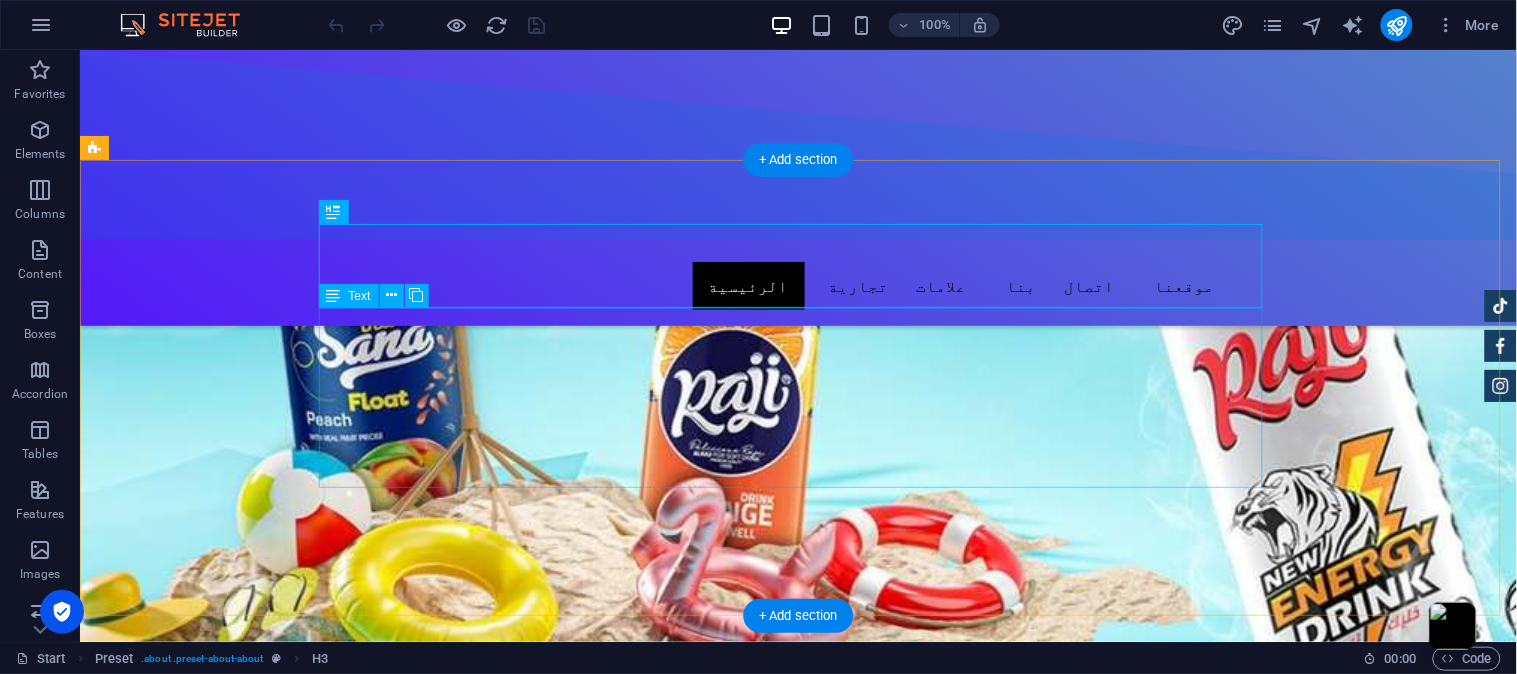 scroll, scrollTop: 923, scrollLeft: 0, axis: vertical 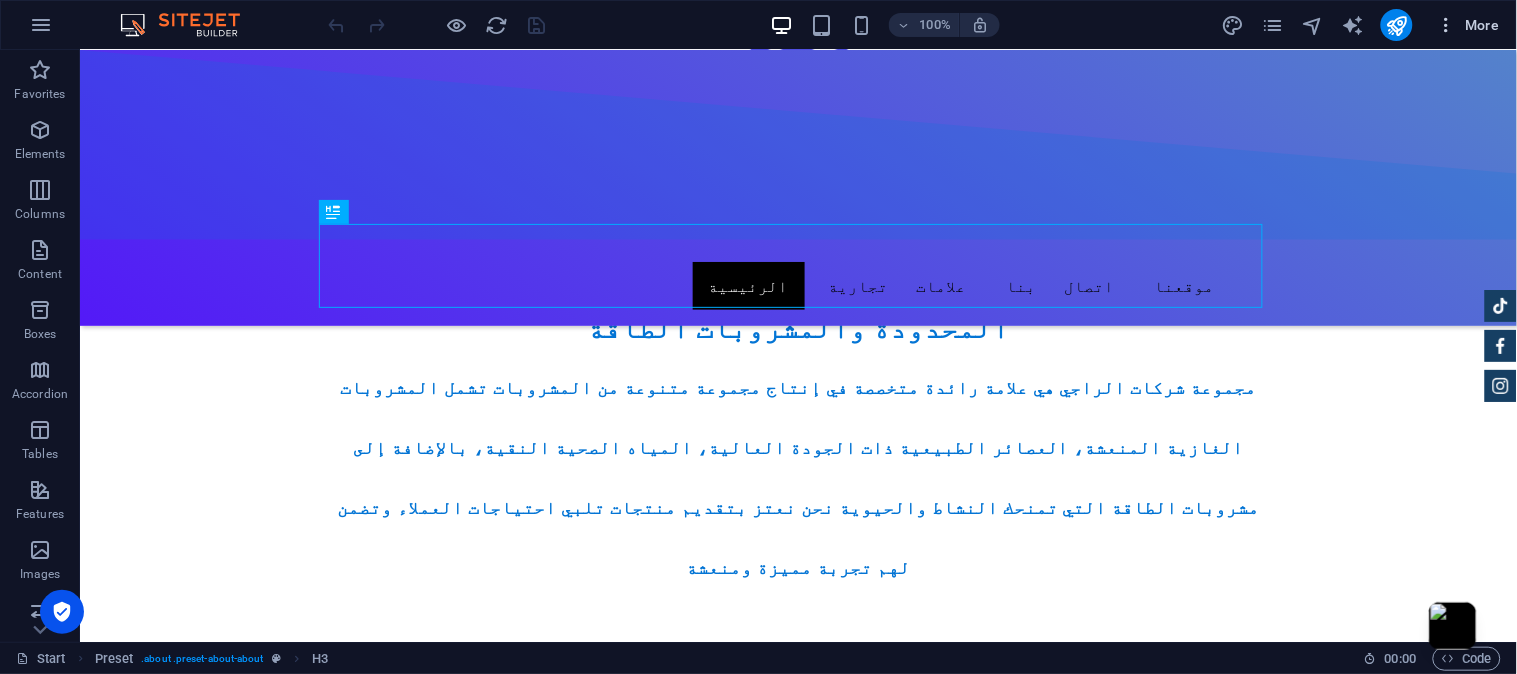 click on "More" at bounding box center (1468, 25) 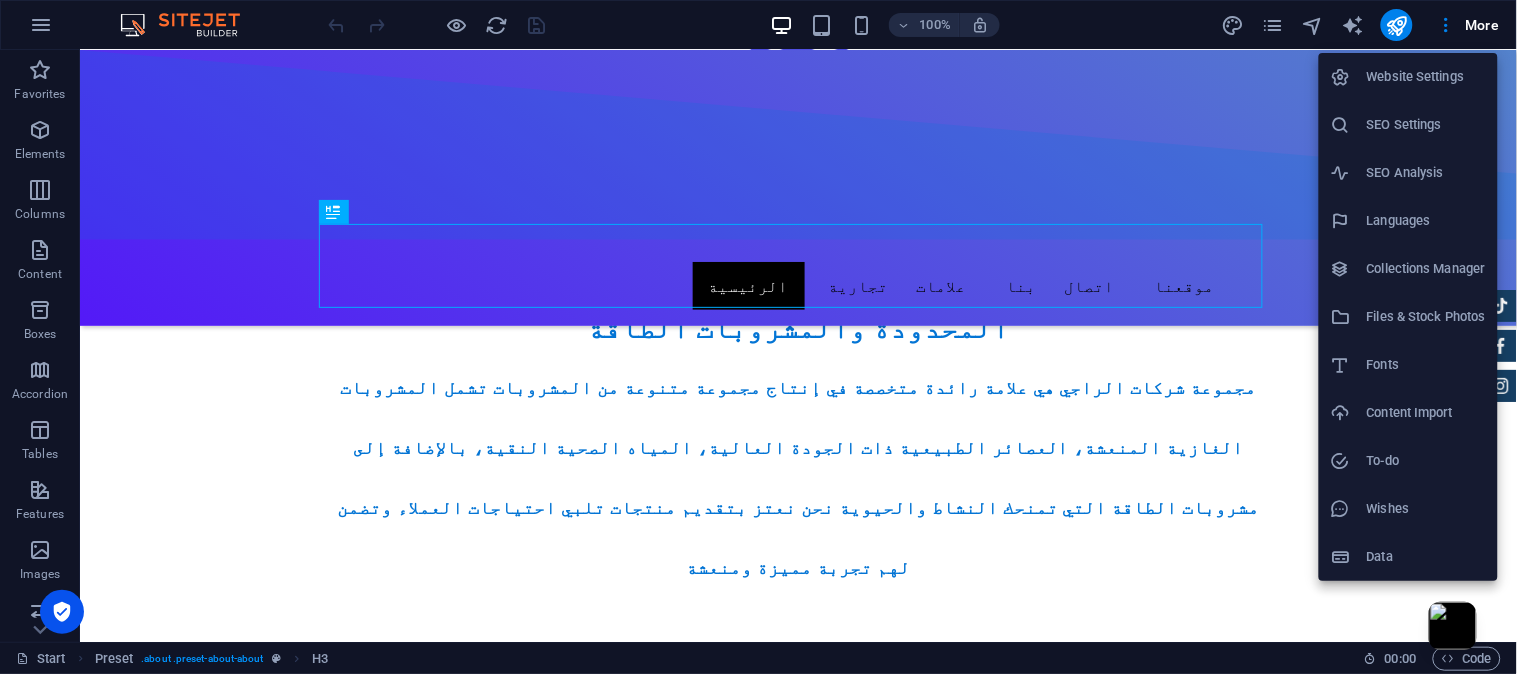 click on "SEO Settings" at bounding box center (1408, 125) 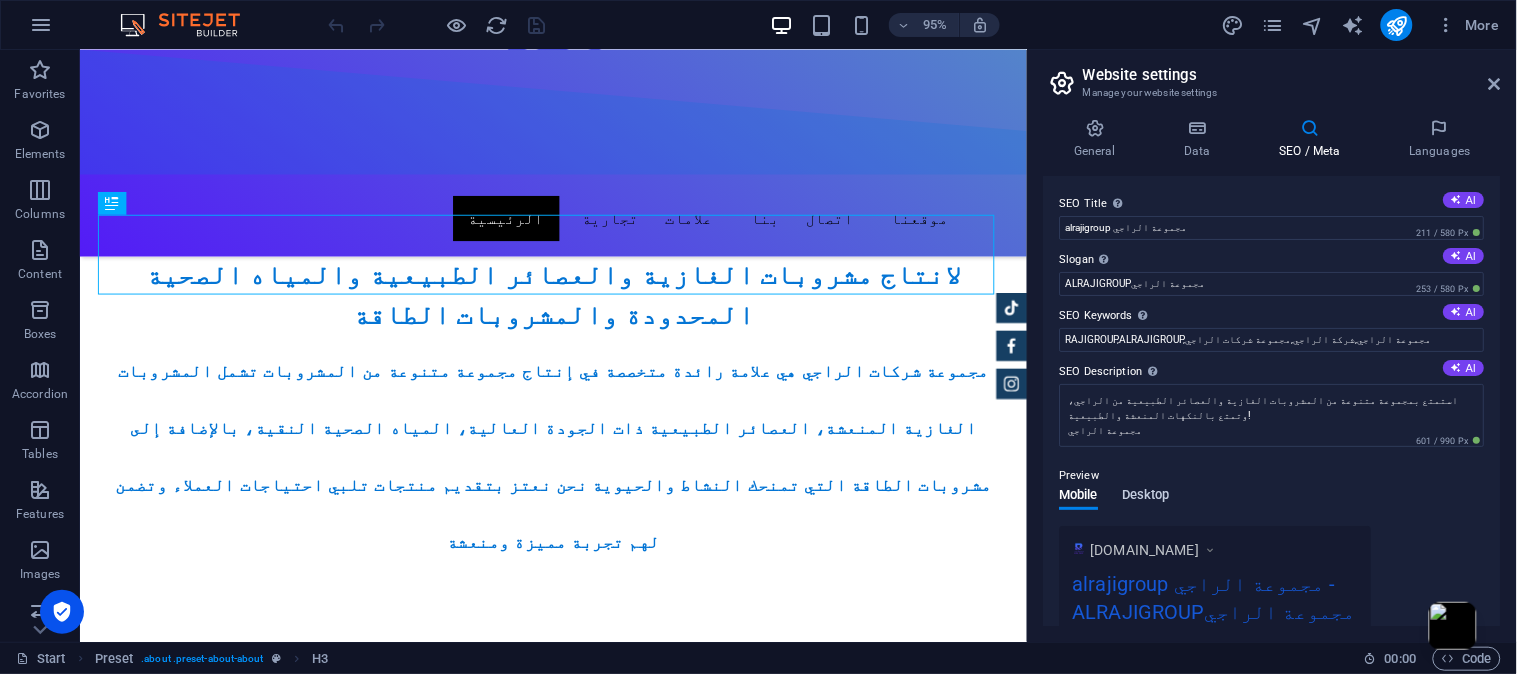 click on "Desktop" at bounding box center [1147, 497] 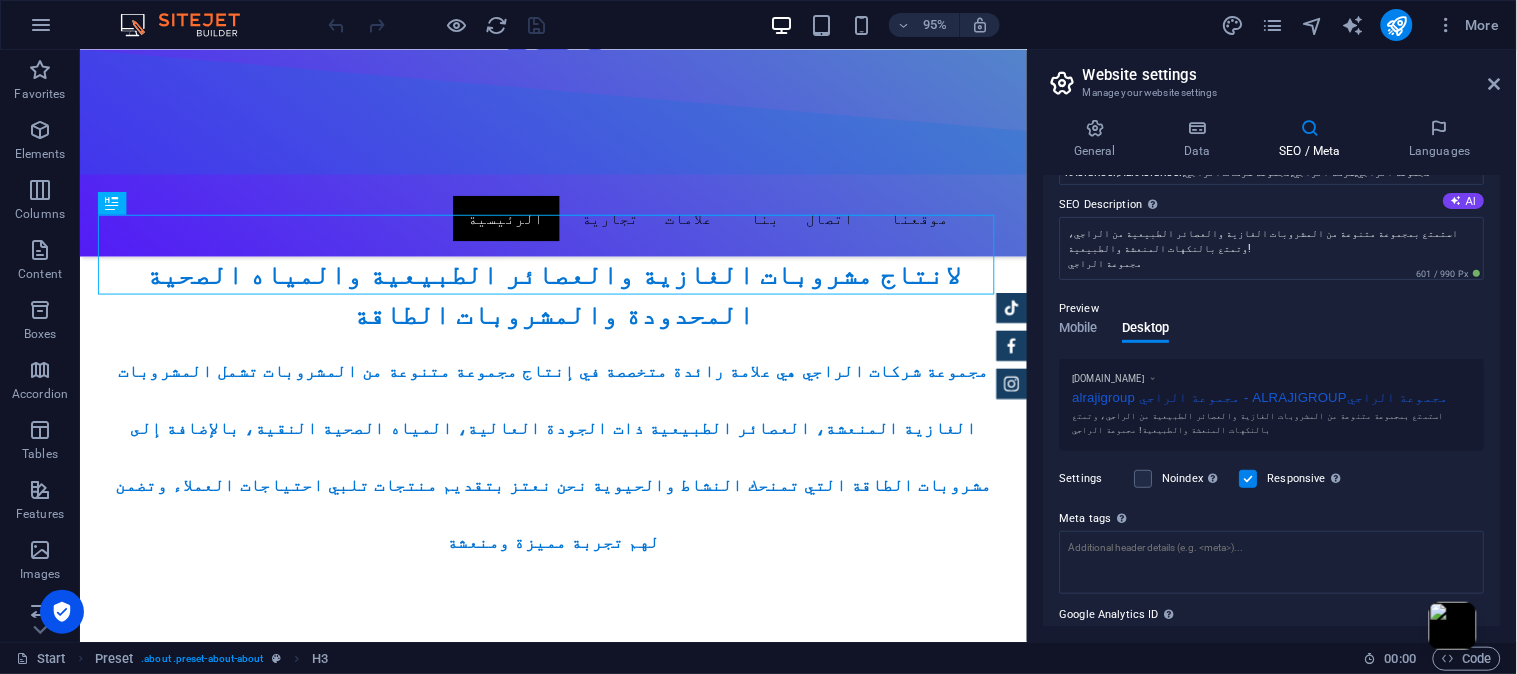 scroll, scrollTop: 222, scrollLeft: 0, axis: vertical 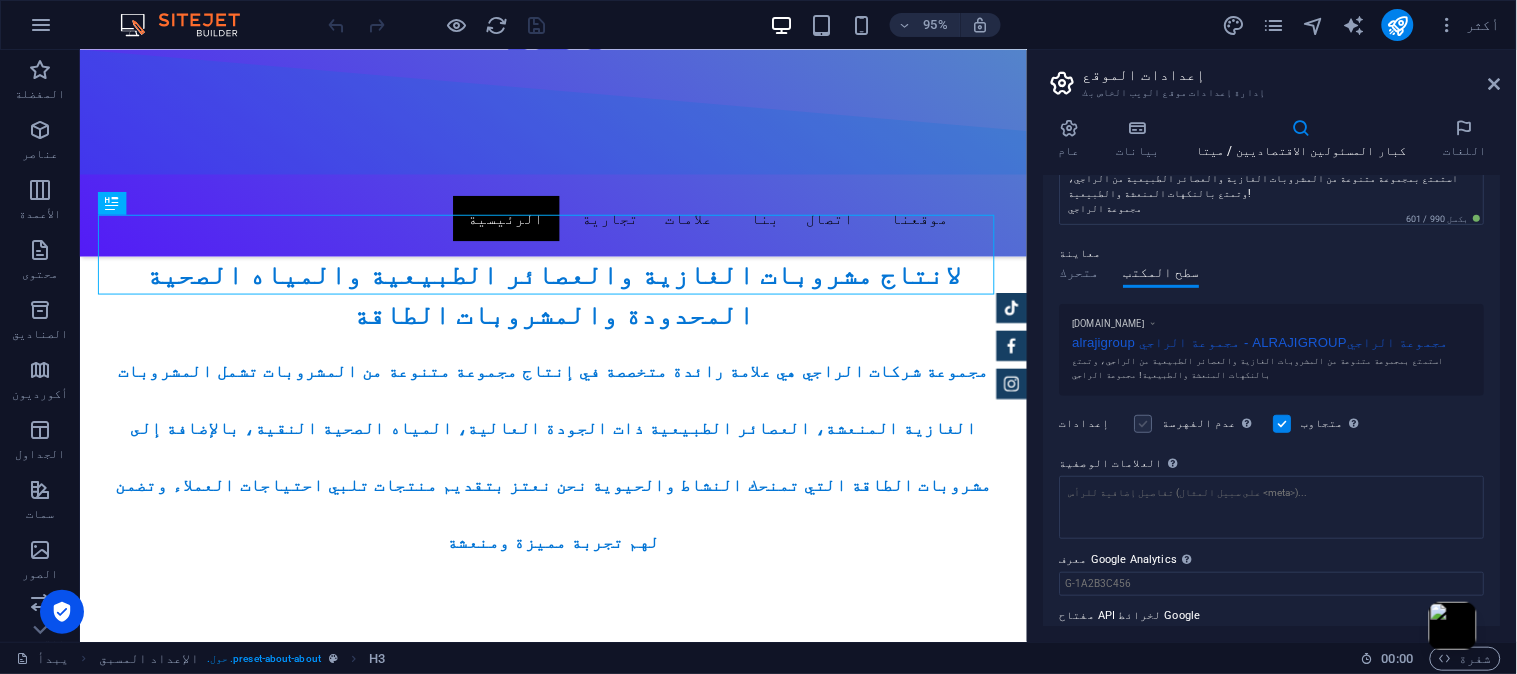 click at bounding box center [1144, 424] 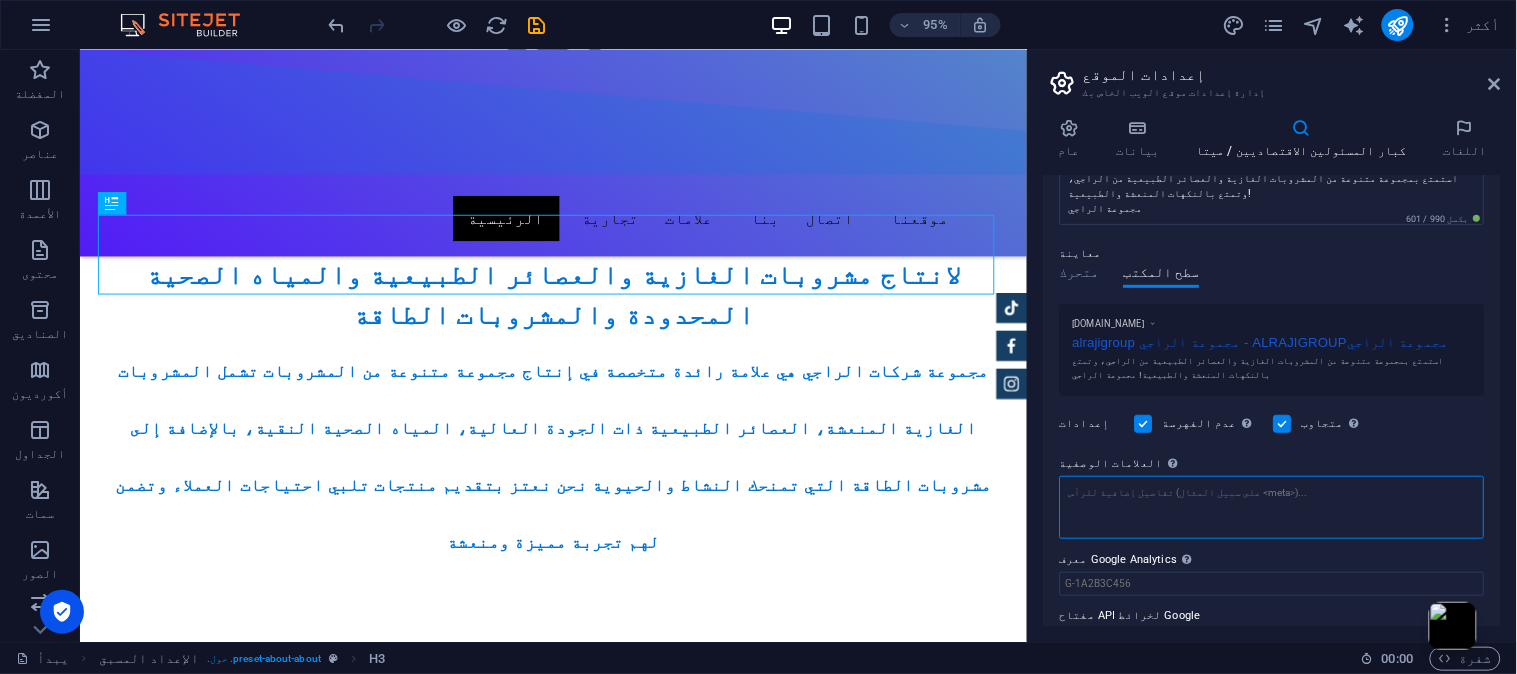 click on "العلامات الوصفية أدخل هنا كود HTML الذي سيُضاف إلى علامات موقعك. يُرجى العلم أن موقعك قد لا يعمل إذا احتوى على أخطاء في الكود." at bounding box center (1272, 507) 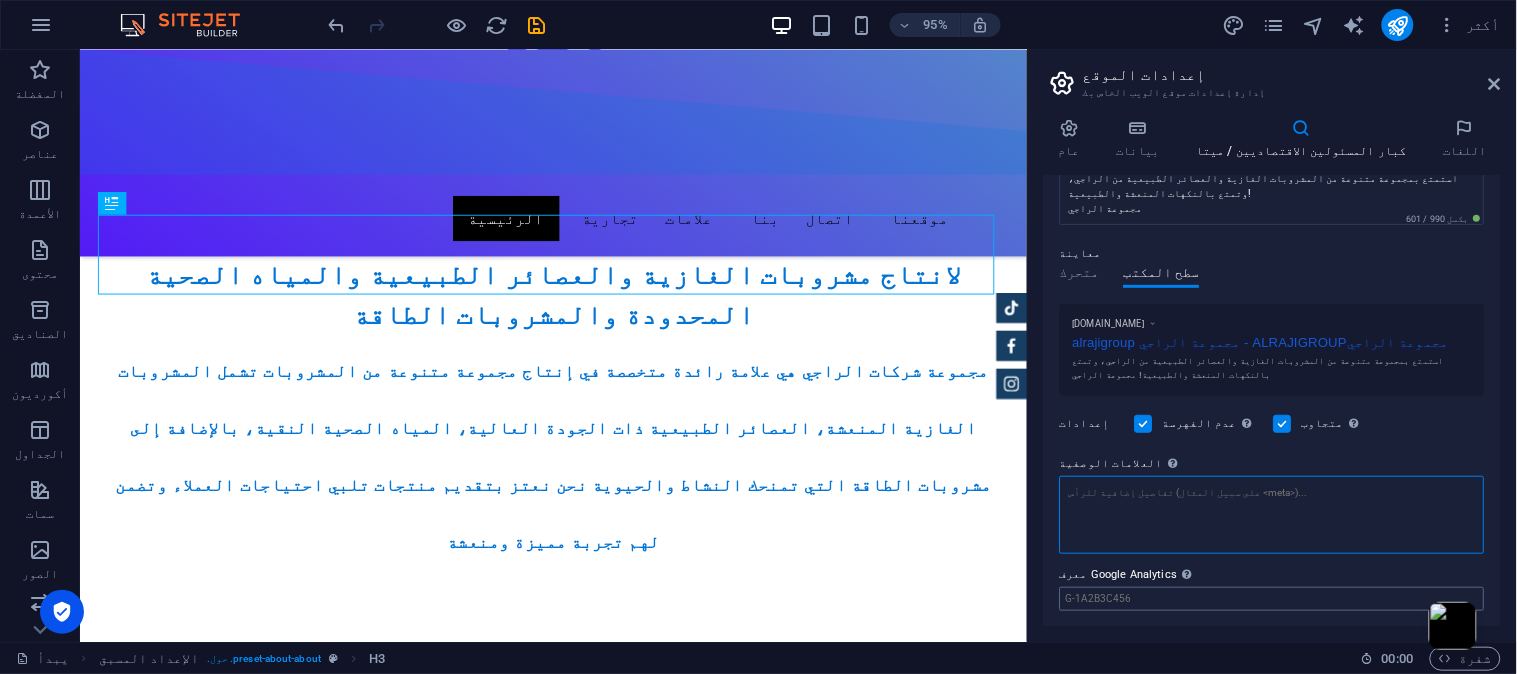 paste on "alrajigroup" 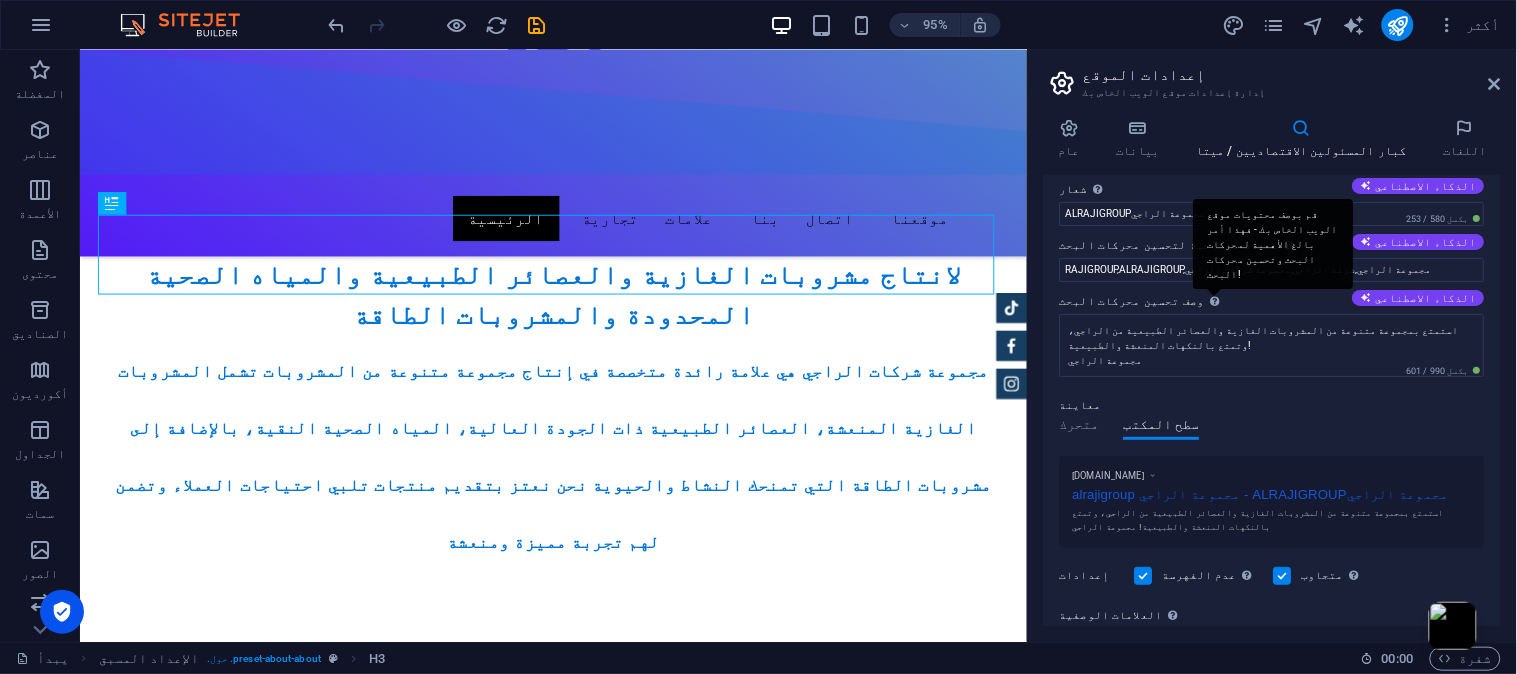 scroll, scrollTop: 0, scrollLeft: 0, axis: both 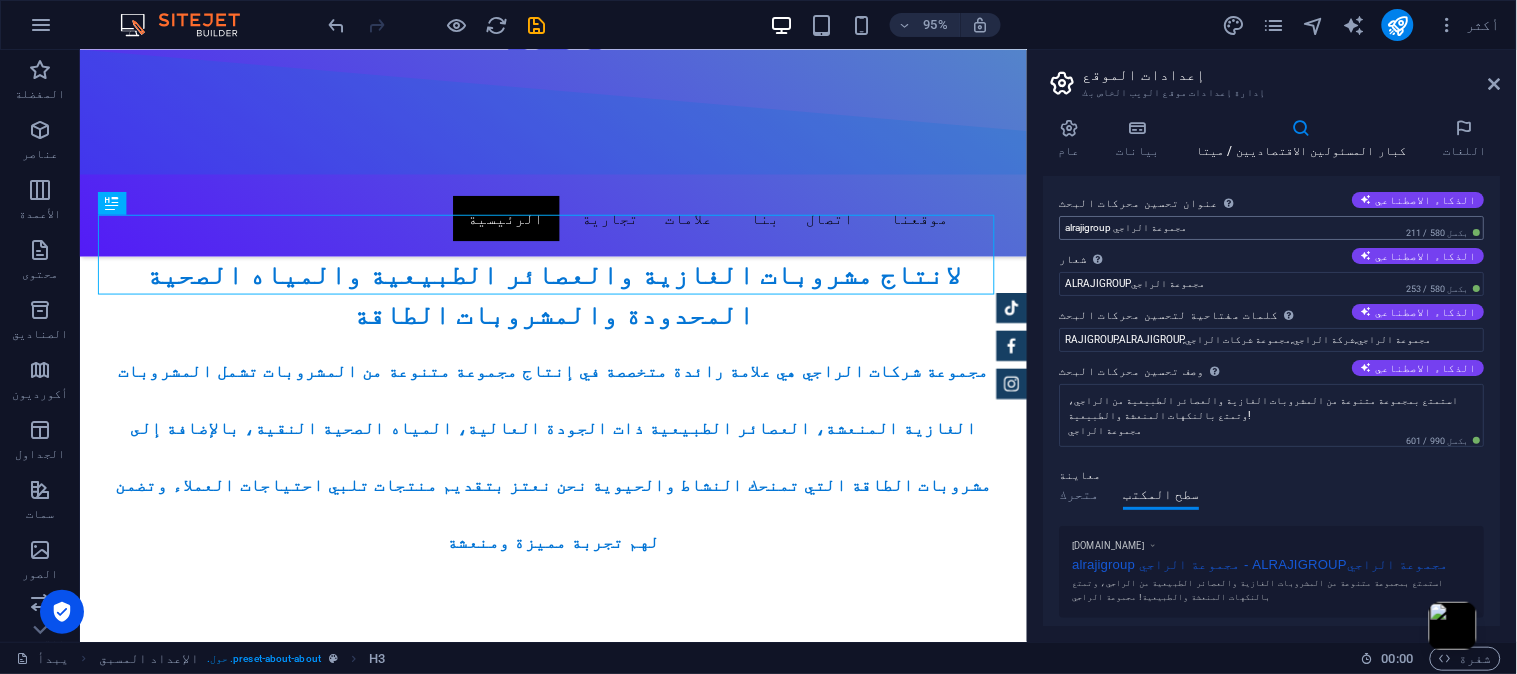 type on "alrajigroup" 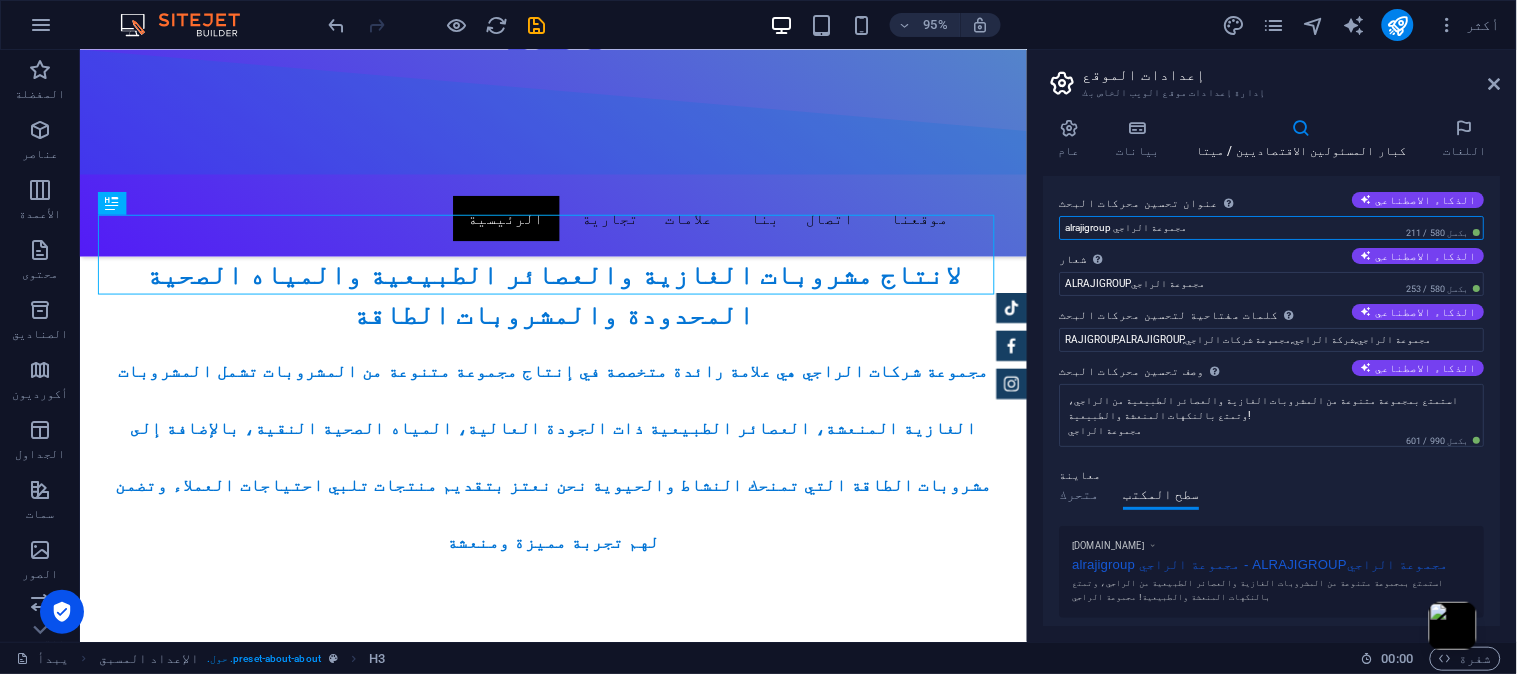type 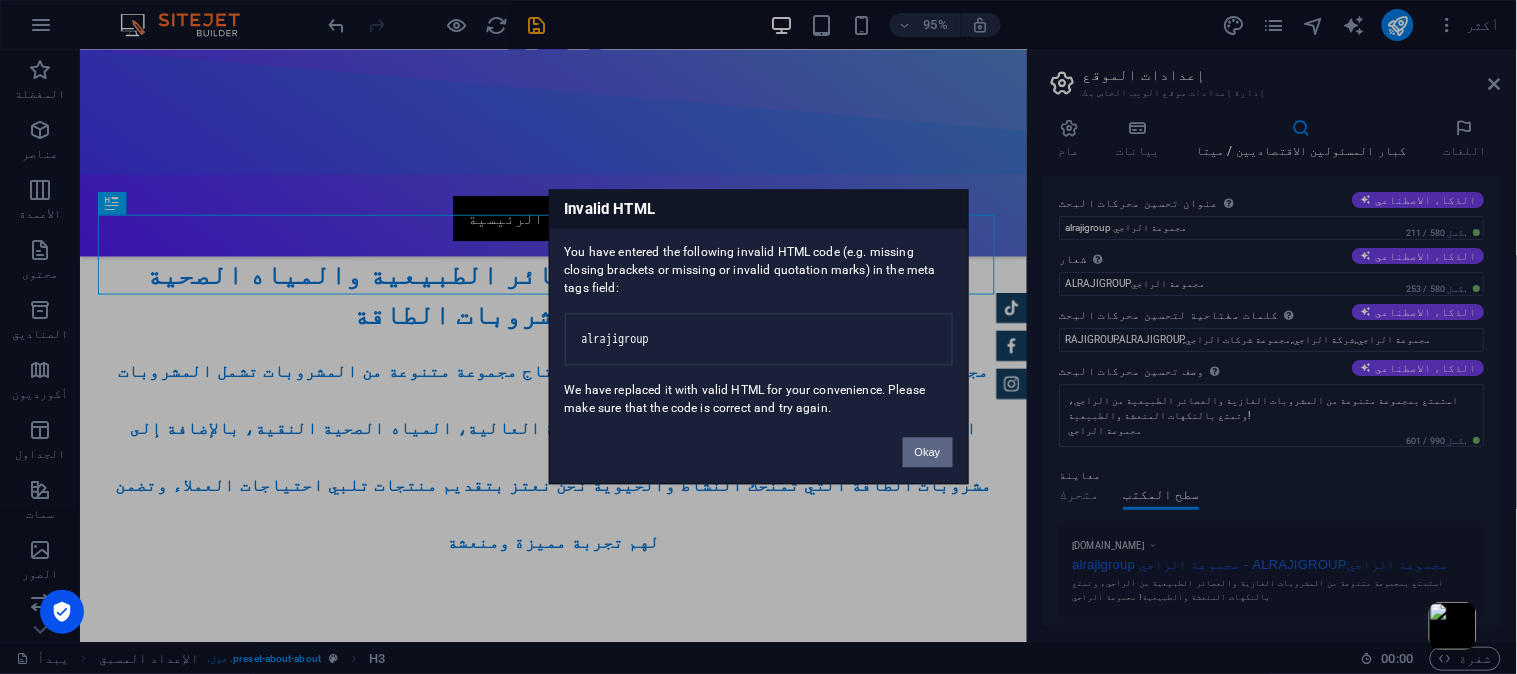 drag, startPoint x: 1197, startPoint y: 236, endPoint x: 982, endPoint y: 198, distance: 218.33232 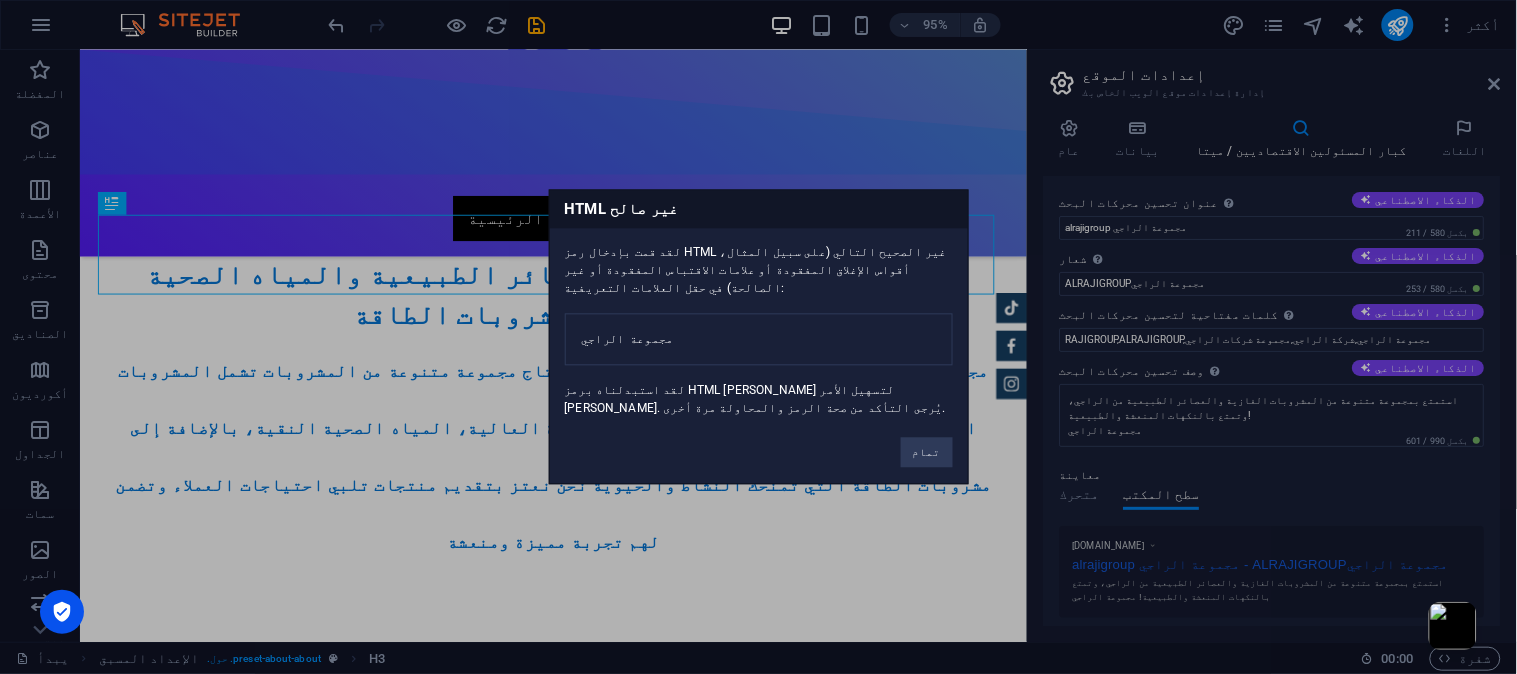click on "مجموعة الراجي" at bounding box center (628, 340) 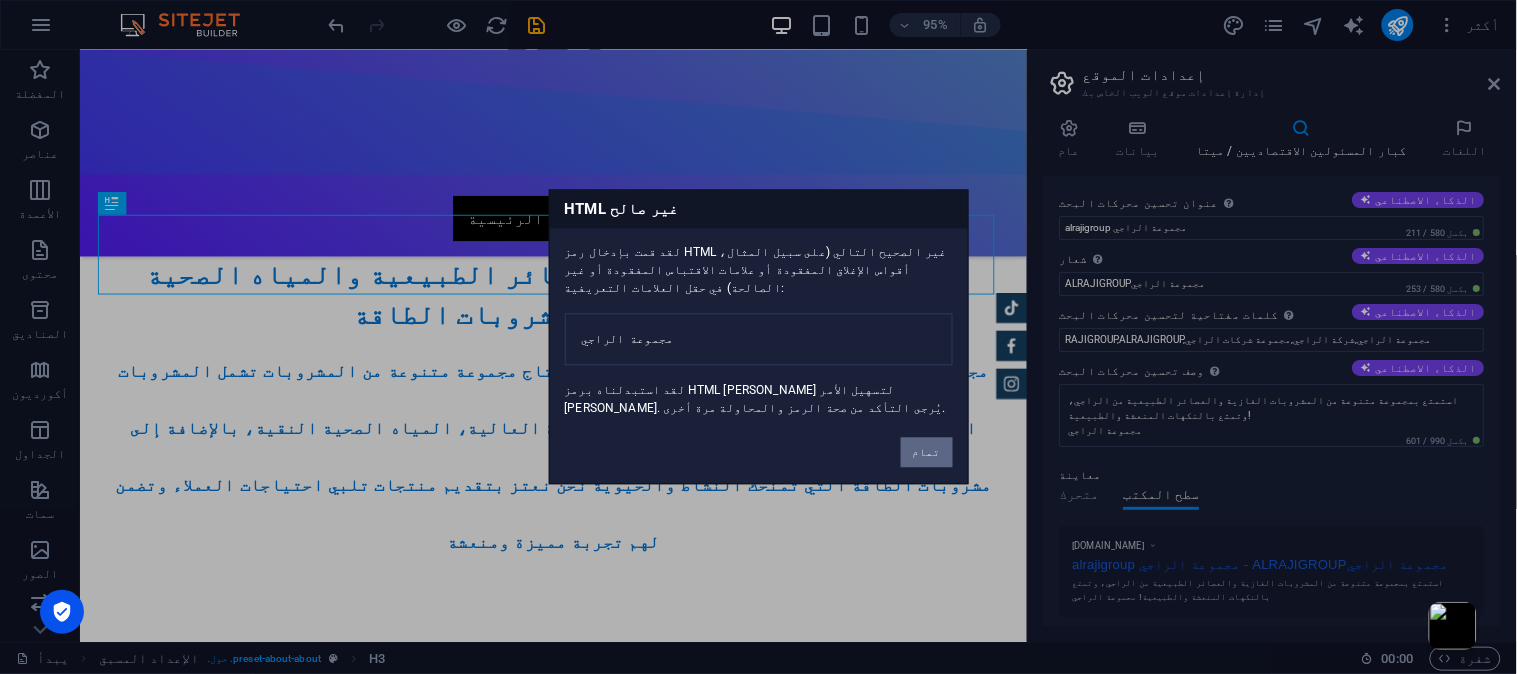 click on "تمام" at bounding box center (927, 453) 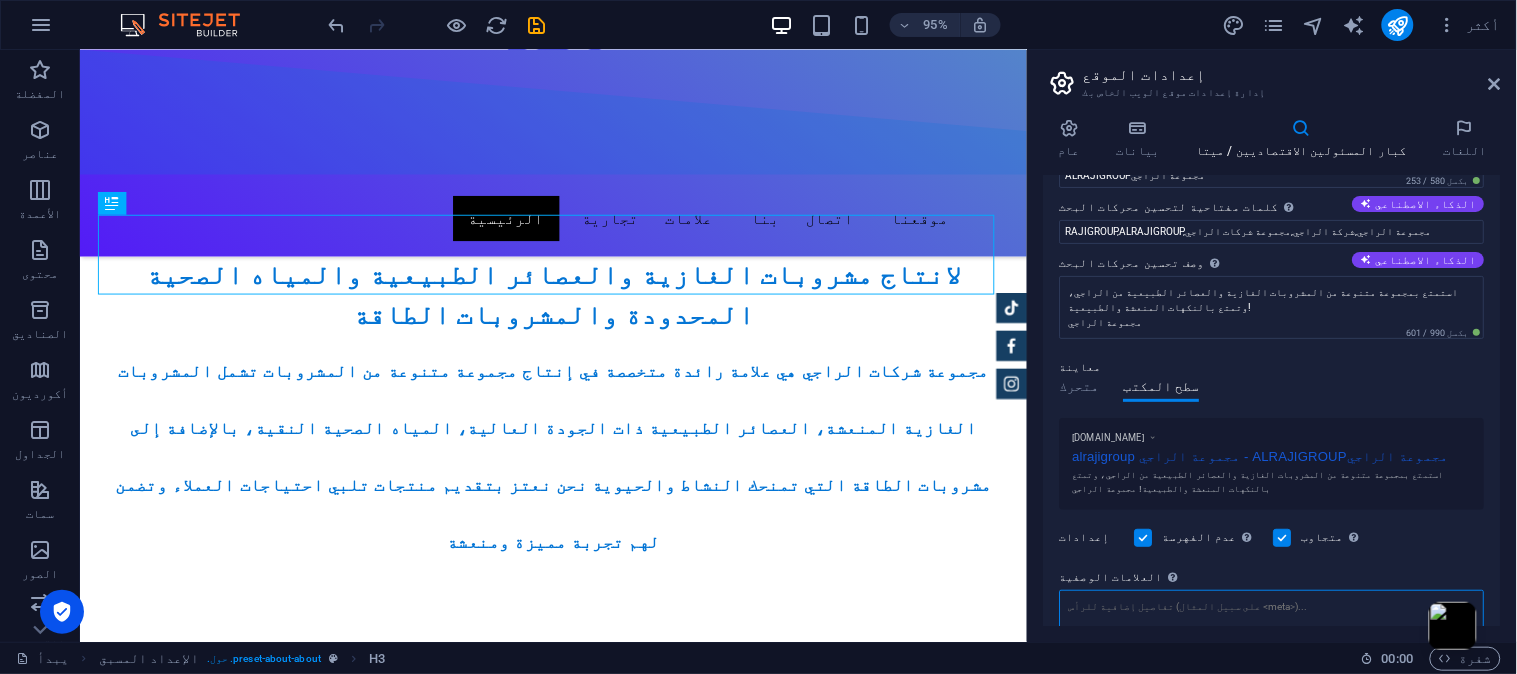 scroll, scrollTop: 0, scrollLeft: 0, axis: both 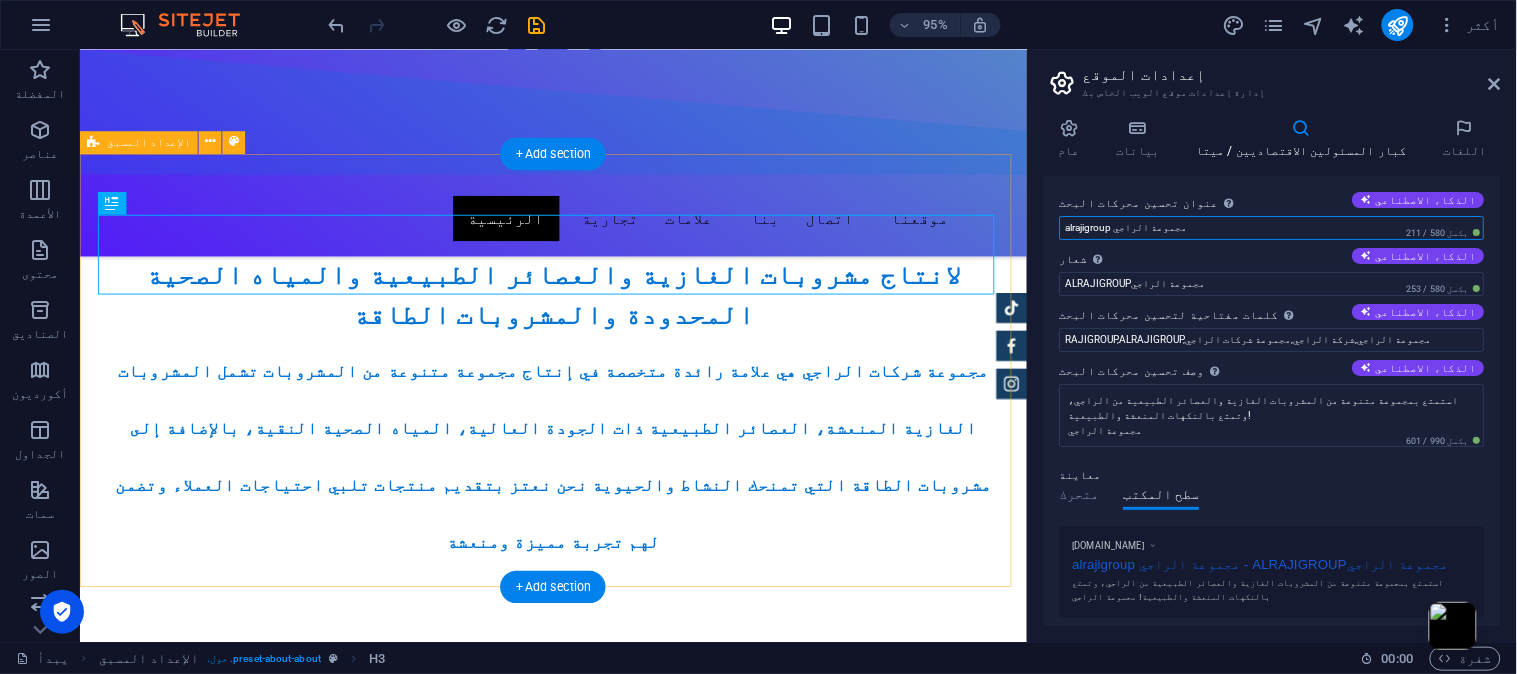 drag, startPoint x: 1162, startPoint y: 249, endPoint x: 924, endPoint y: 213, distance: 240.70729 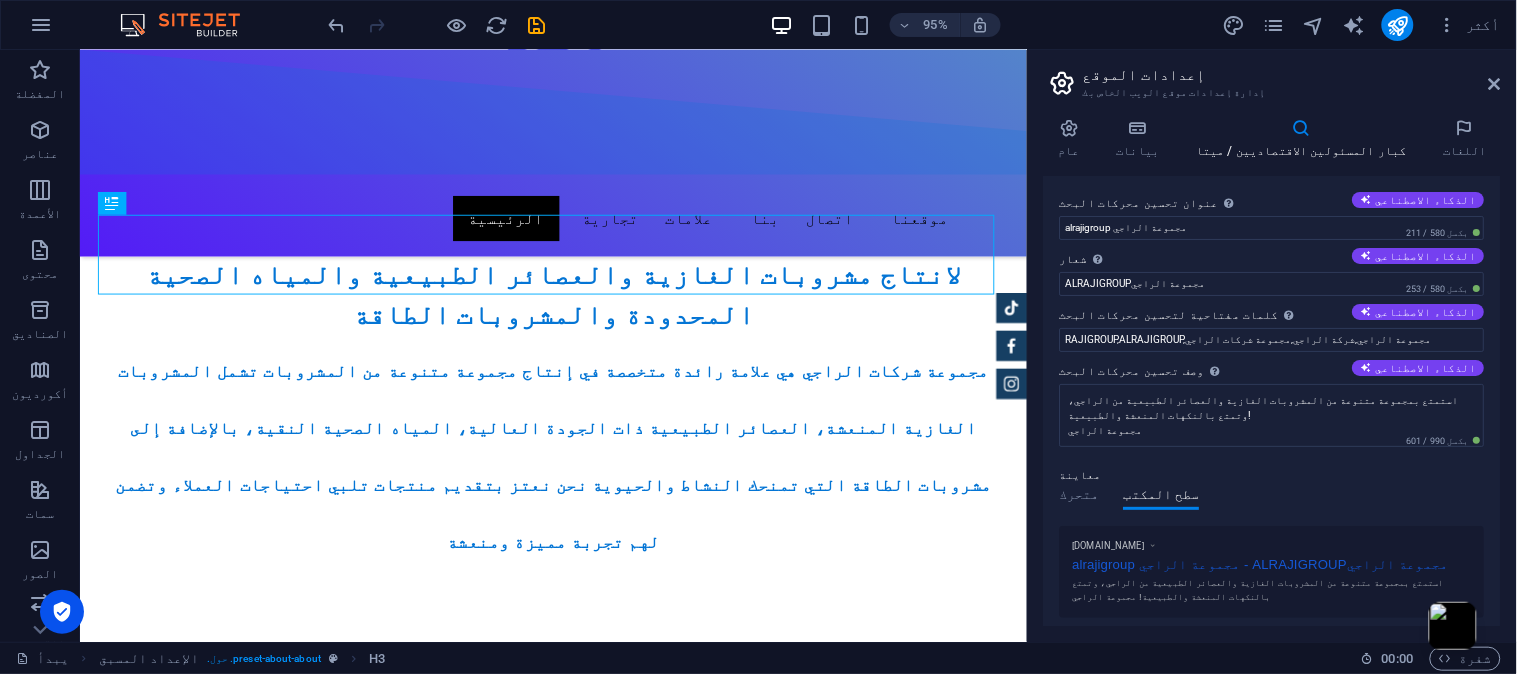 click on "عنوان تحسين محركات البحث عنوان موقع الويب الخاص بك - اجعله شيئًا يبرز في نتائج محرك البحث. الذكاء الاصطناعي" at bounding box center (1272, 204) 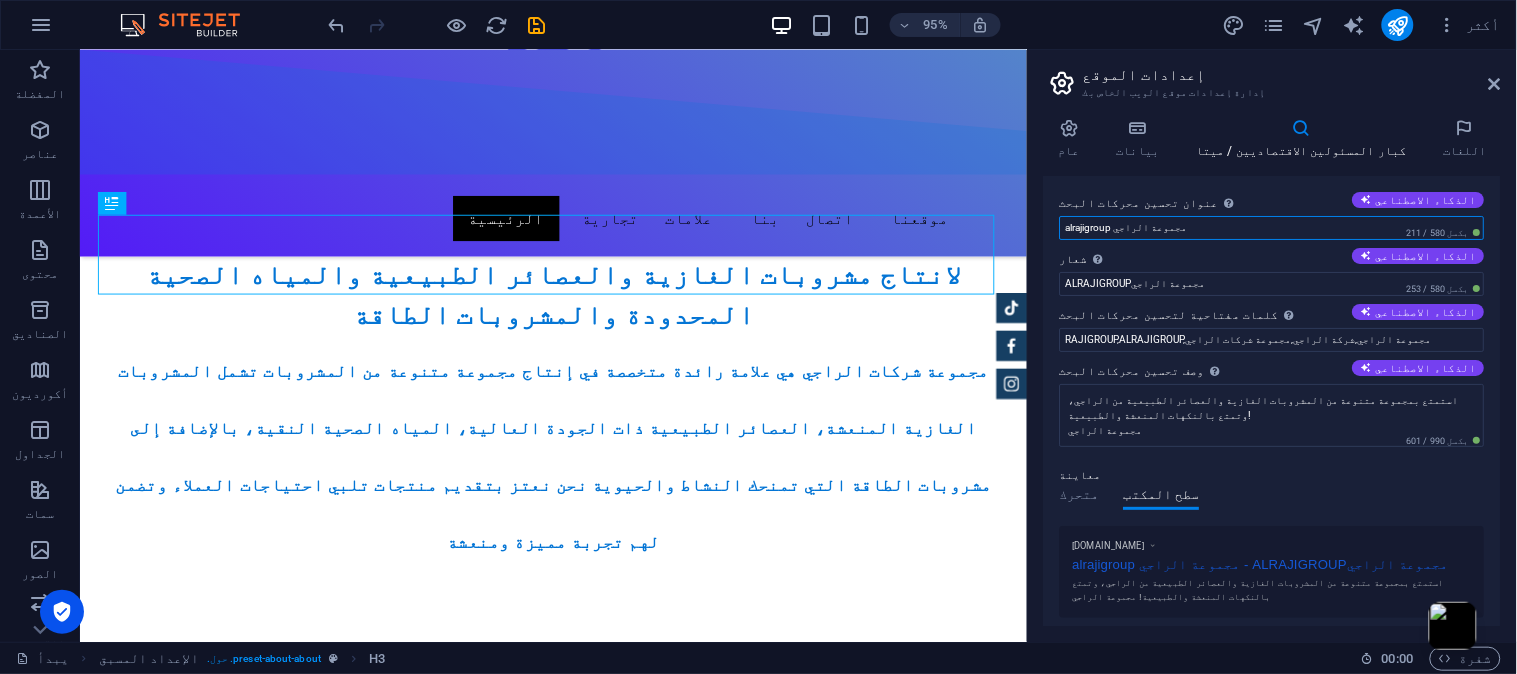 click on "alrajigroup مجموعة الراجي" at bounding box center [1272, 228] 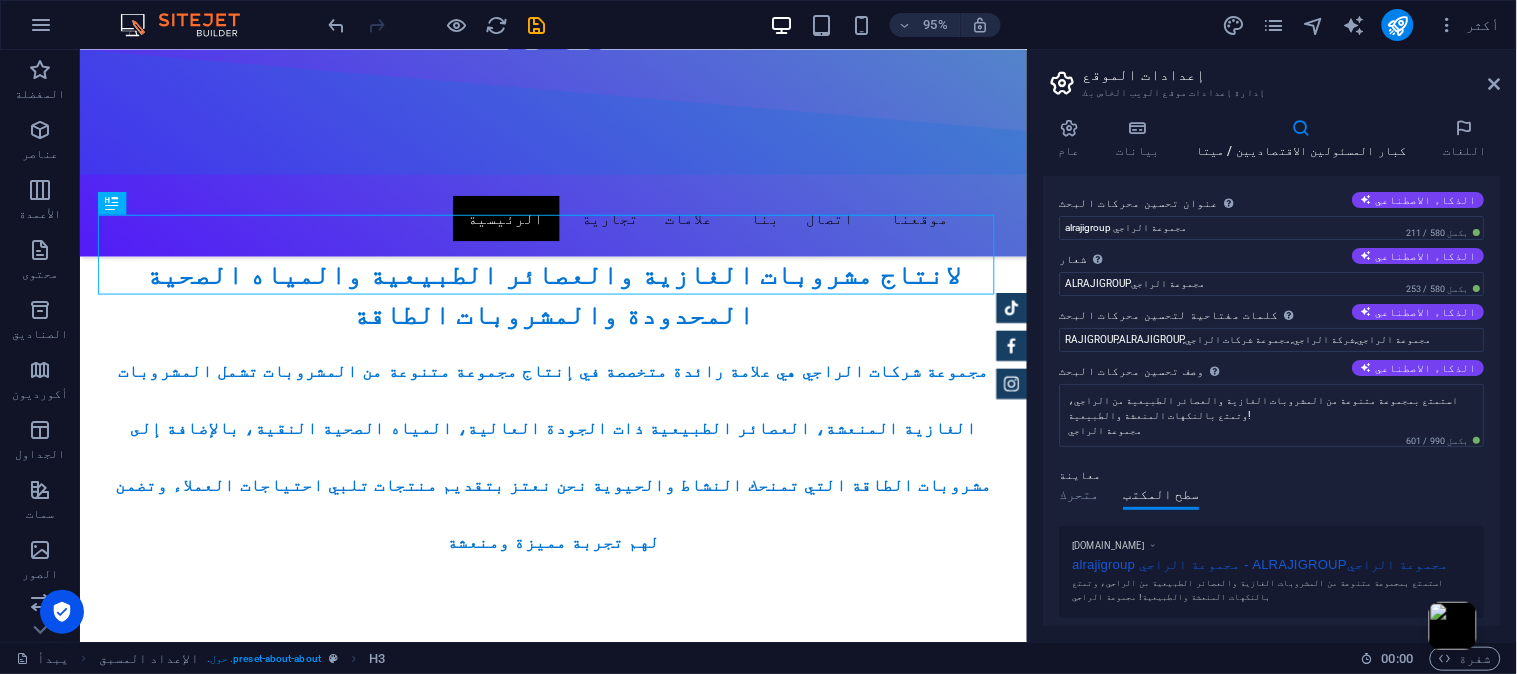 click on "عنوان تحسين محركات البحث عنوان موقع الويب الخاص بك - اجعله شيئًا يبرز في نتائج محرك البحث. الذكاء الاصطناعي" at bounding box center (1272, 204) 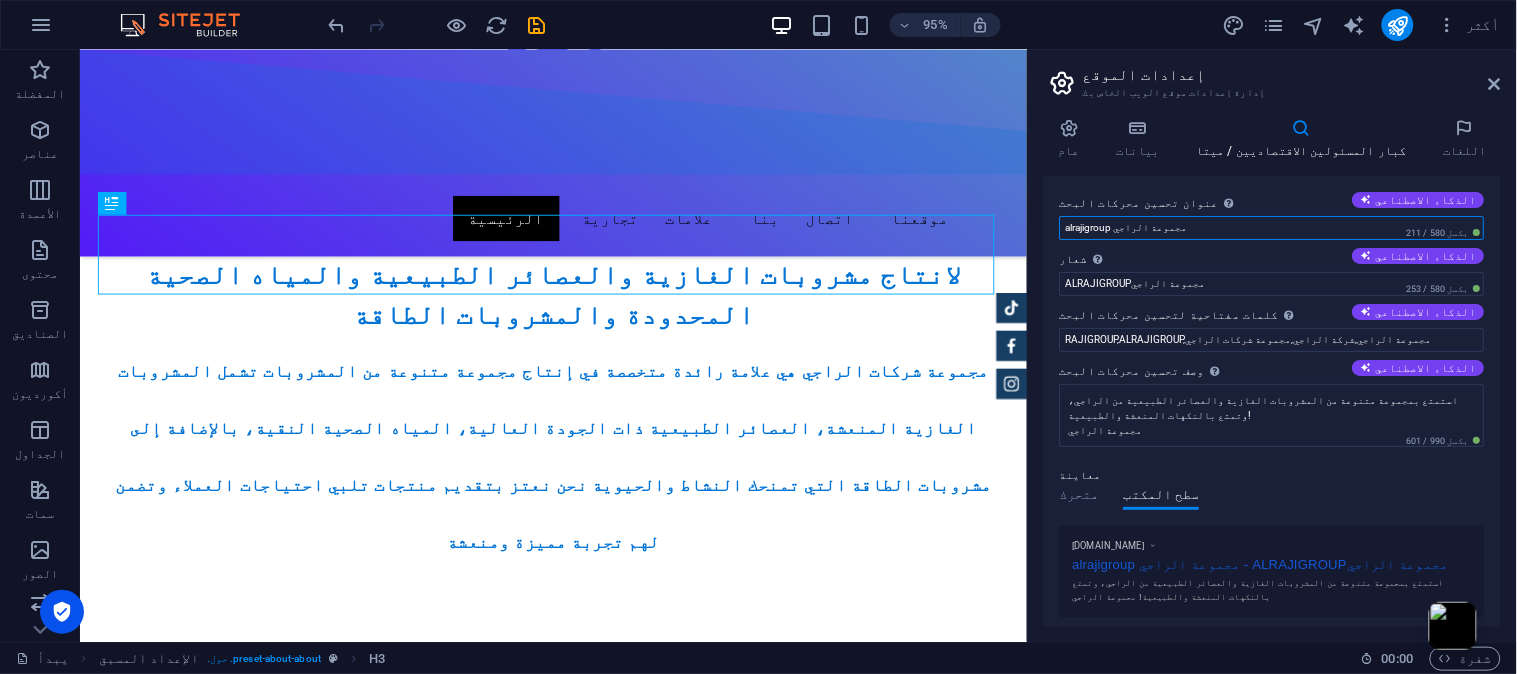click on "alrajigroup مجموعة الراجي" at bounding box center (1272, 228) 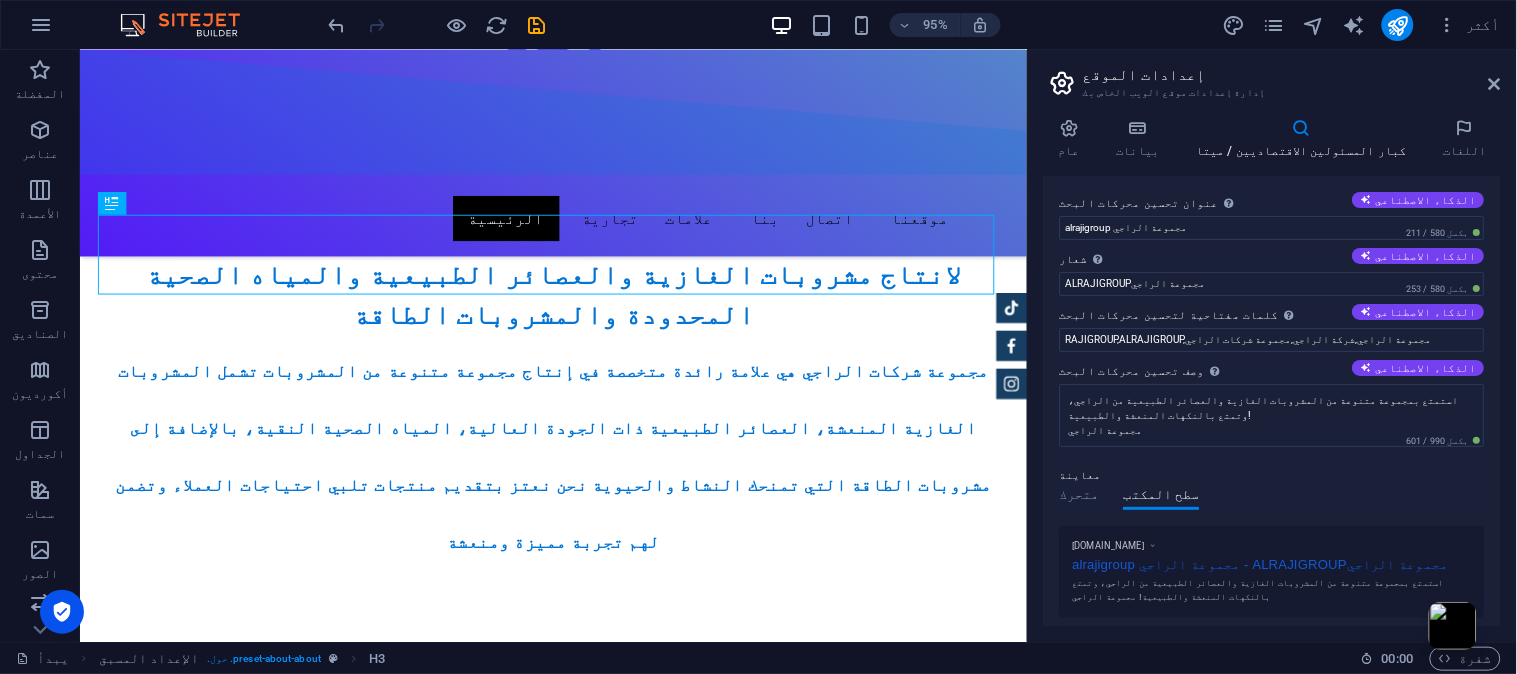 click on "عنوان تحسين محركات البحث عنوان موقع الويب الخاص بك - اجعله شيئًا يبرز في نتائج محرك البحث. الذكاء الاصطناعي" at bounding box center [1272, 204] 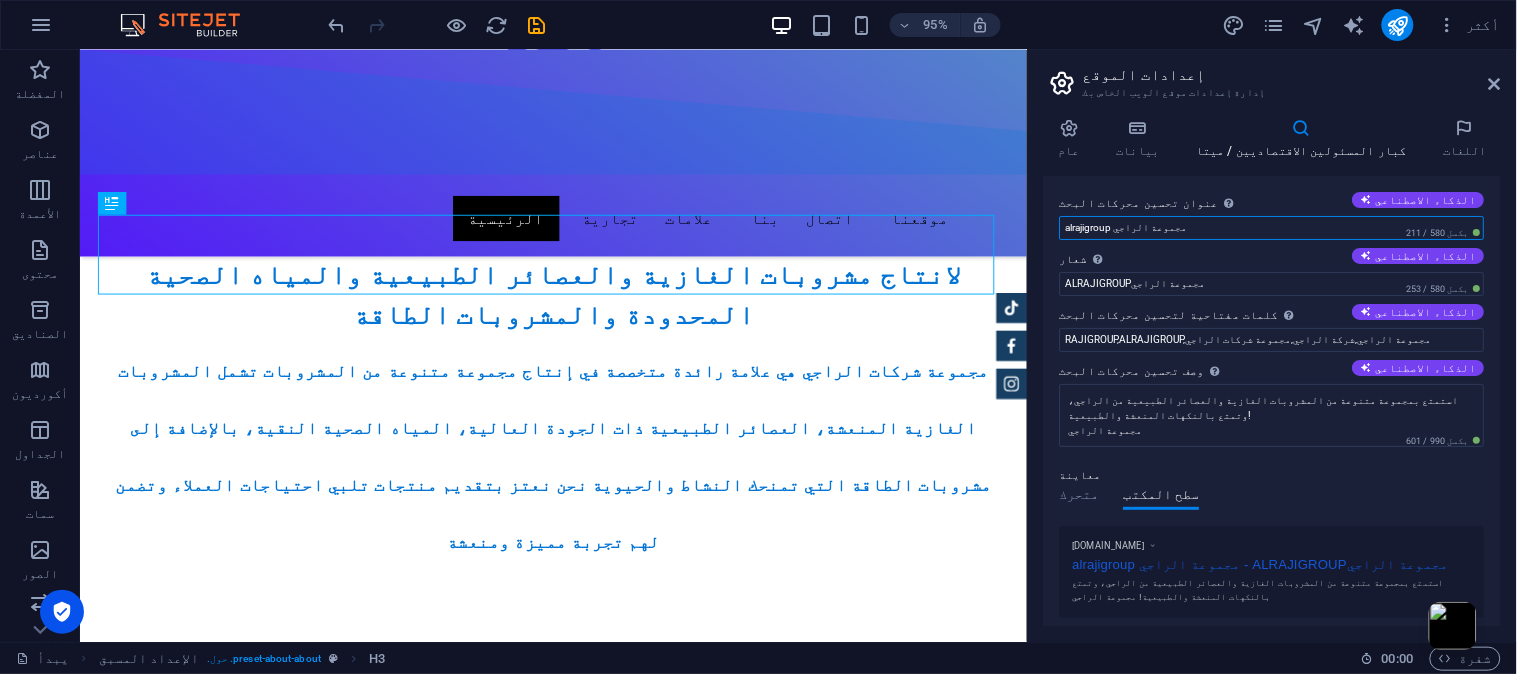 click on "alrajigroup مجموعة الراجي" at bounding box center (1272, 228) 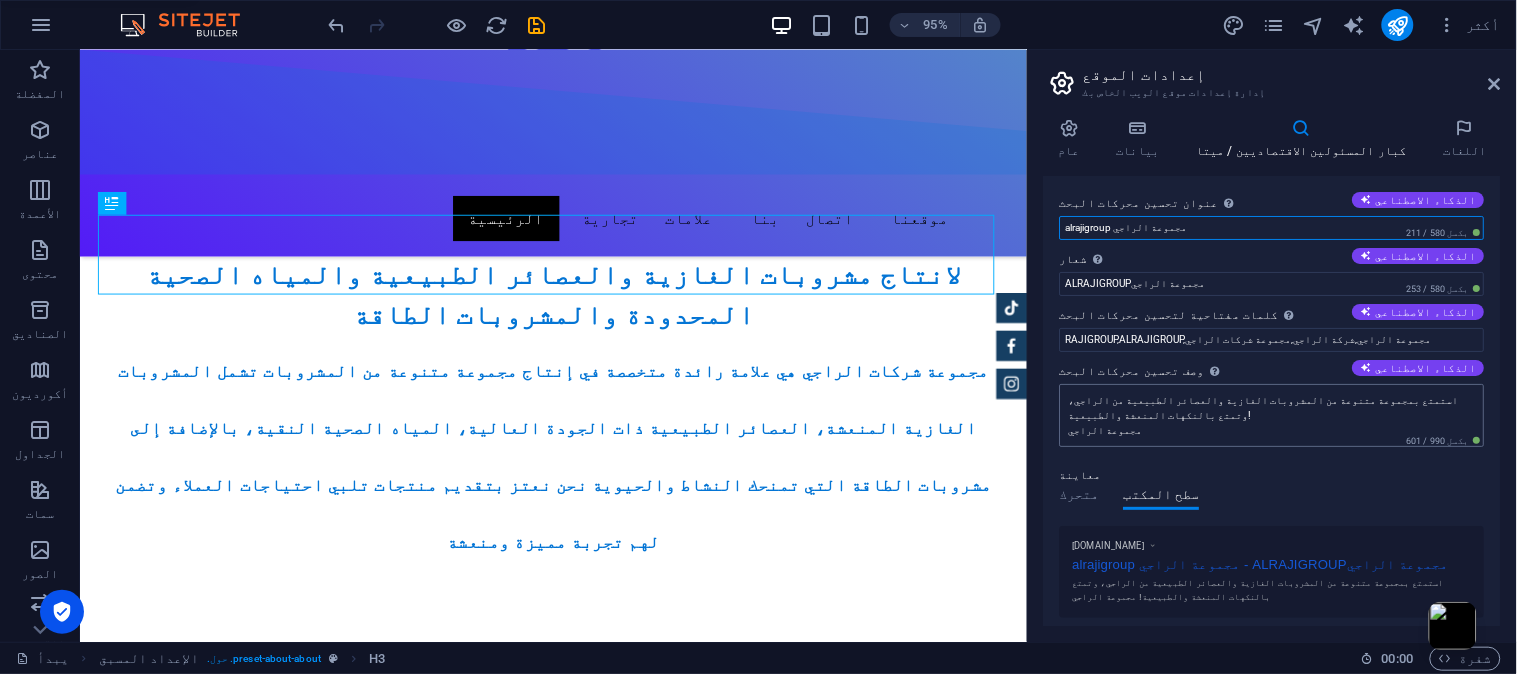 paste 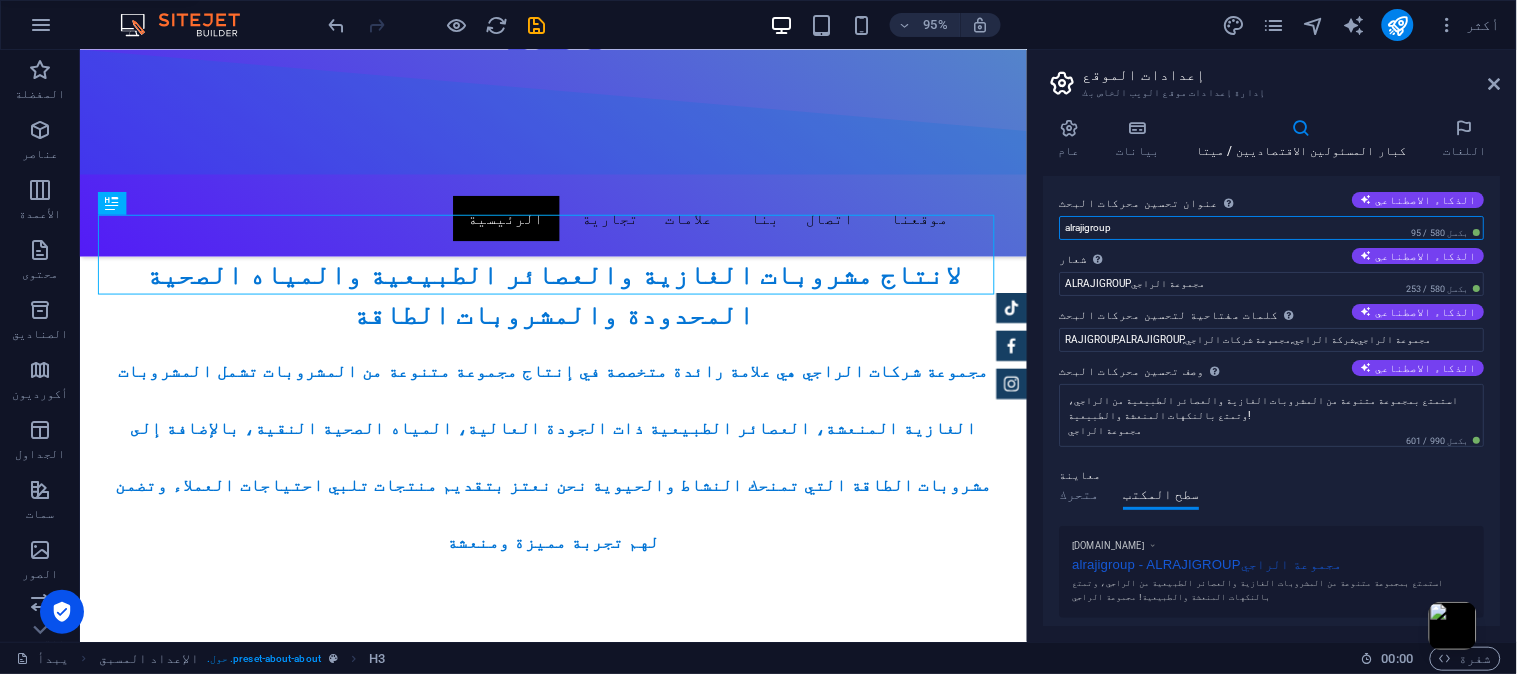 type on "alrajigroup مجموعة الراجي" 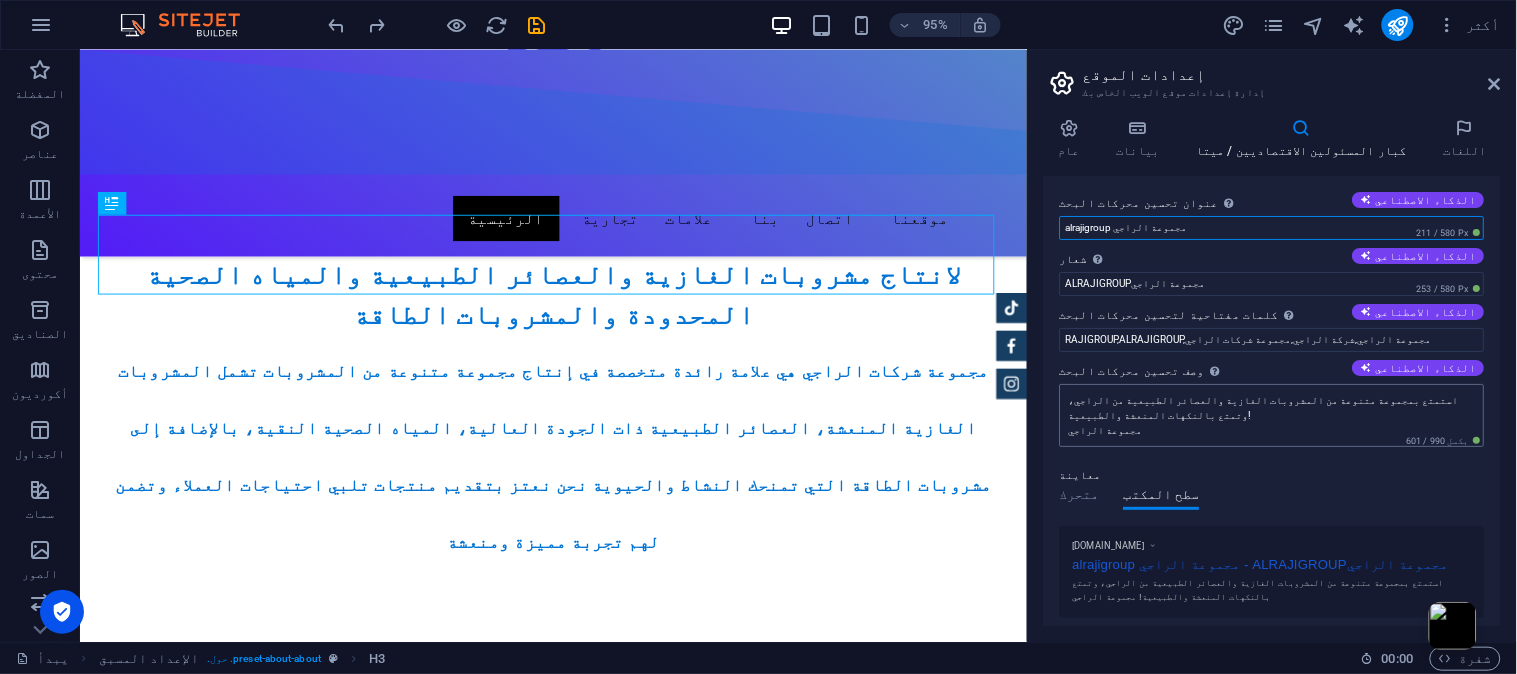 scroll, scrollTop: 263, scrollLeft: 0, axis: vertical 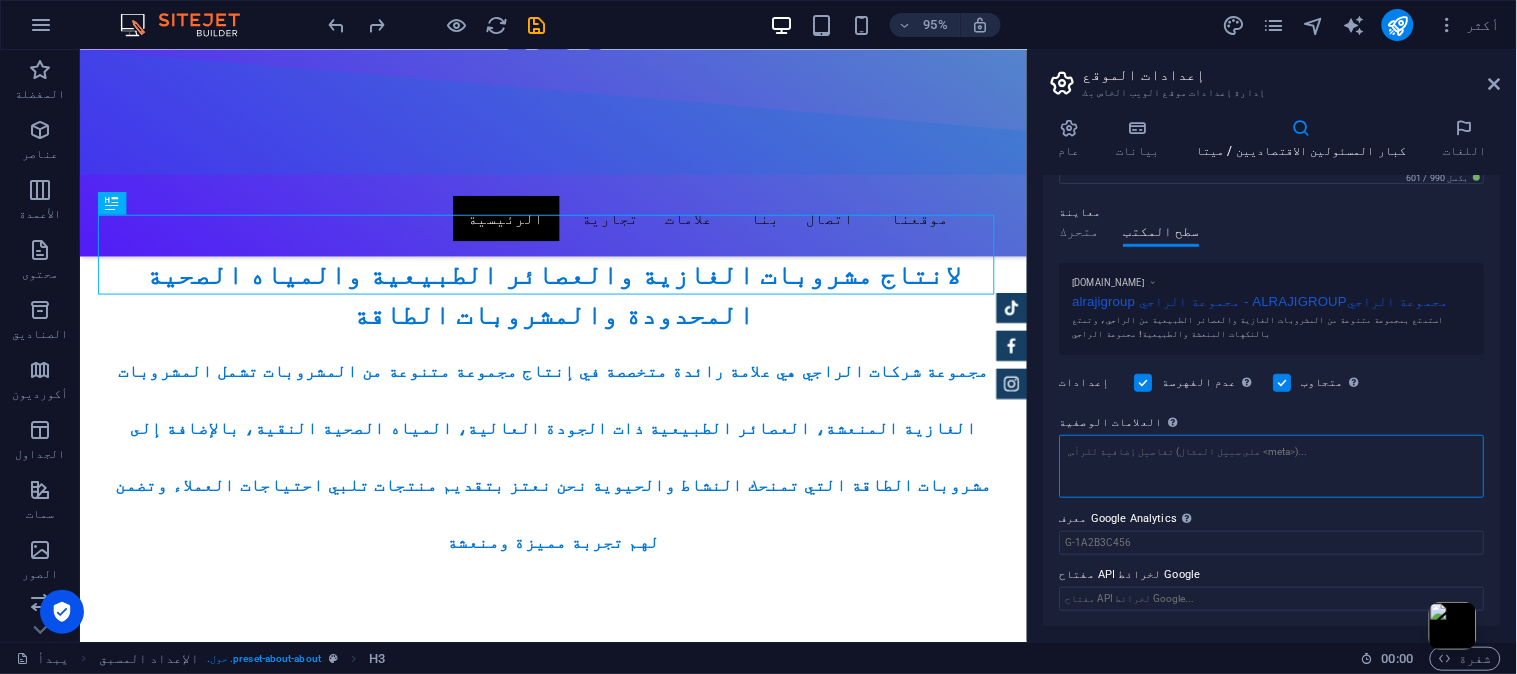 click on "العلامات الوصفية أدخل هنا كود HTML الذي سيُضاف إلى علامات موقعك. يُرجى العلم أن موقعك قد لا يعمل إذا احتوى على أخطاء في الكود." at bounding box center [1272, 466] 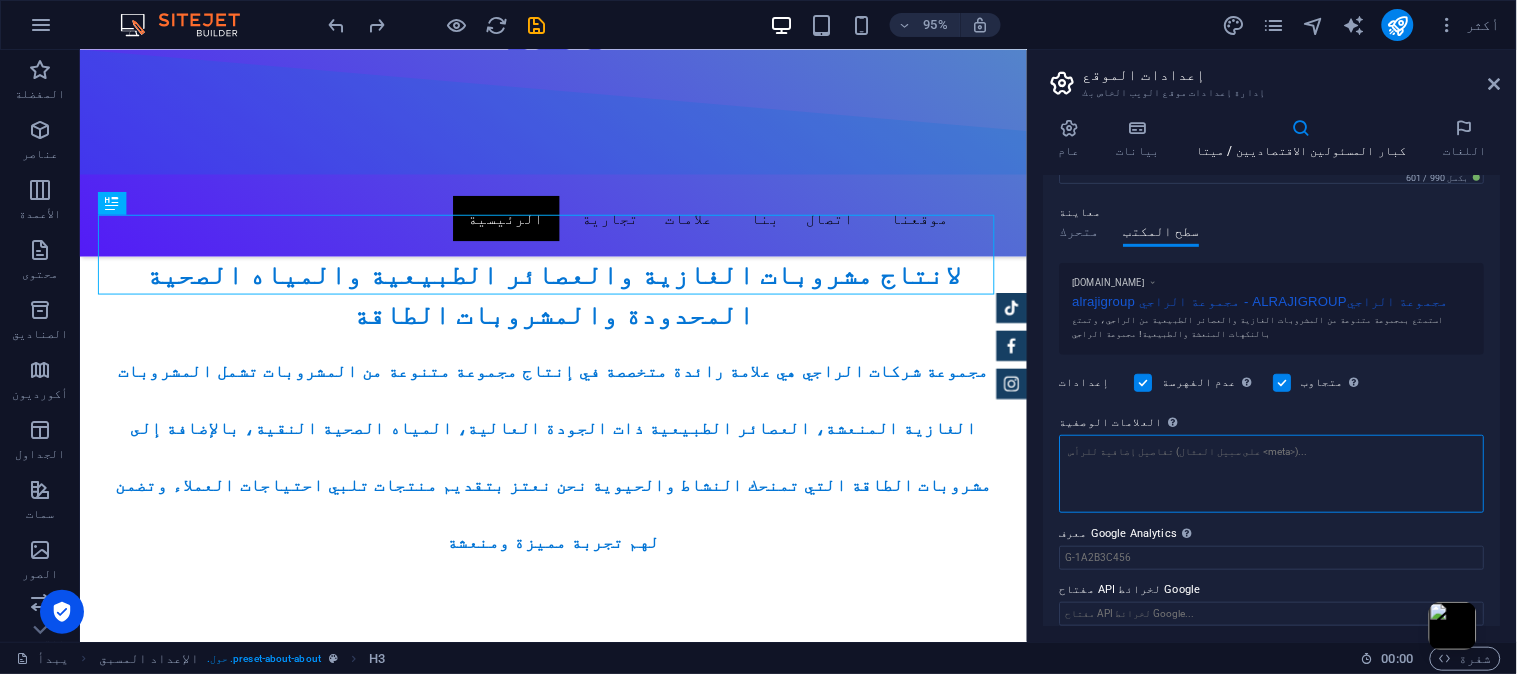 paste on "alrajigroup مجموعة الراجي" 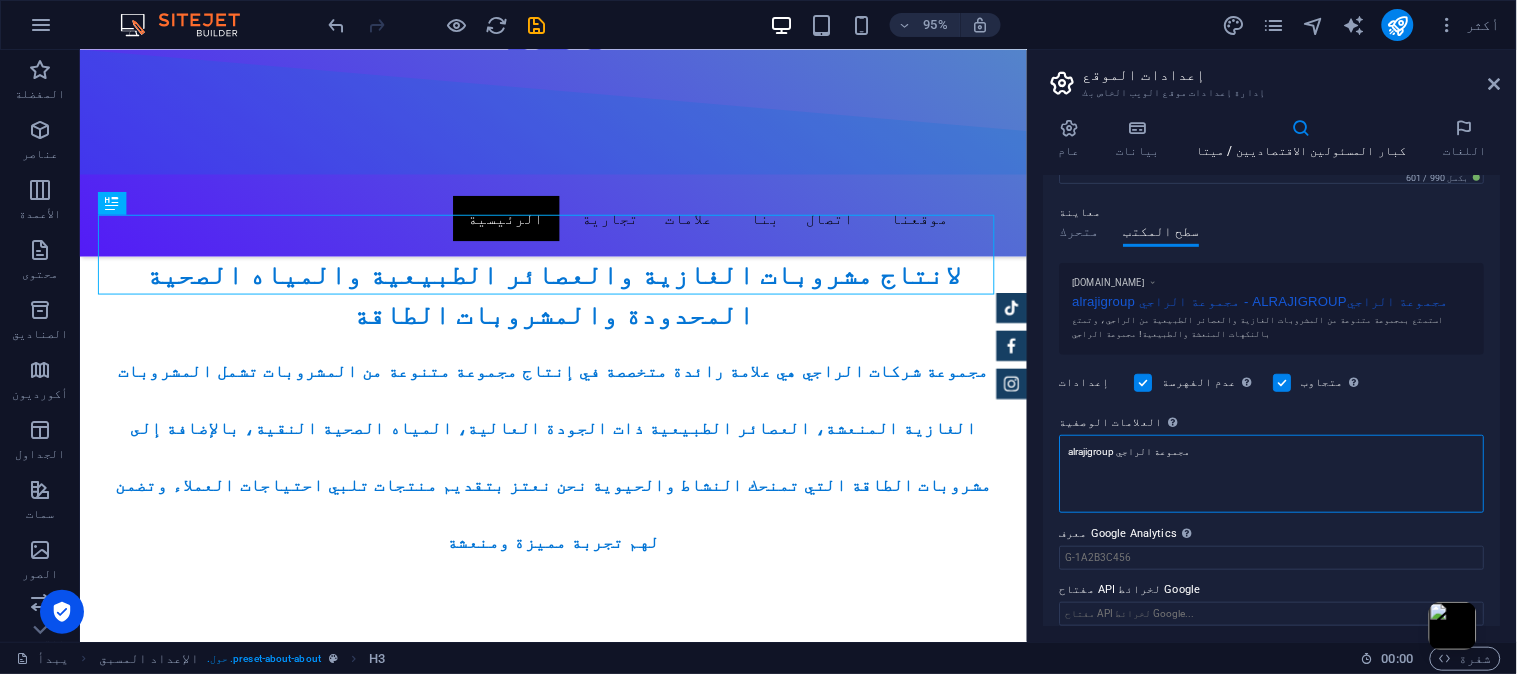 click on "alrajigroup مجموعة الراجي" at bounding box center (1272, 474) 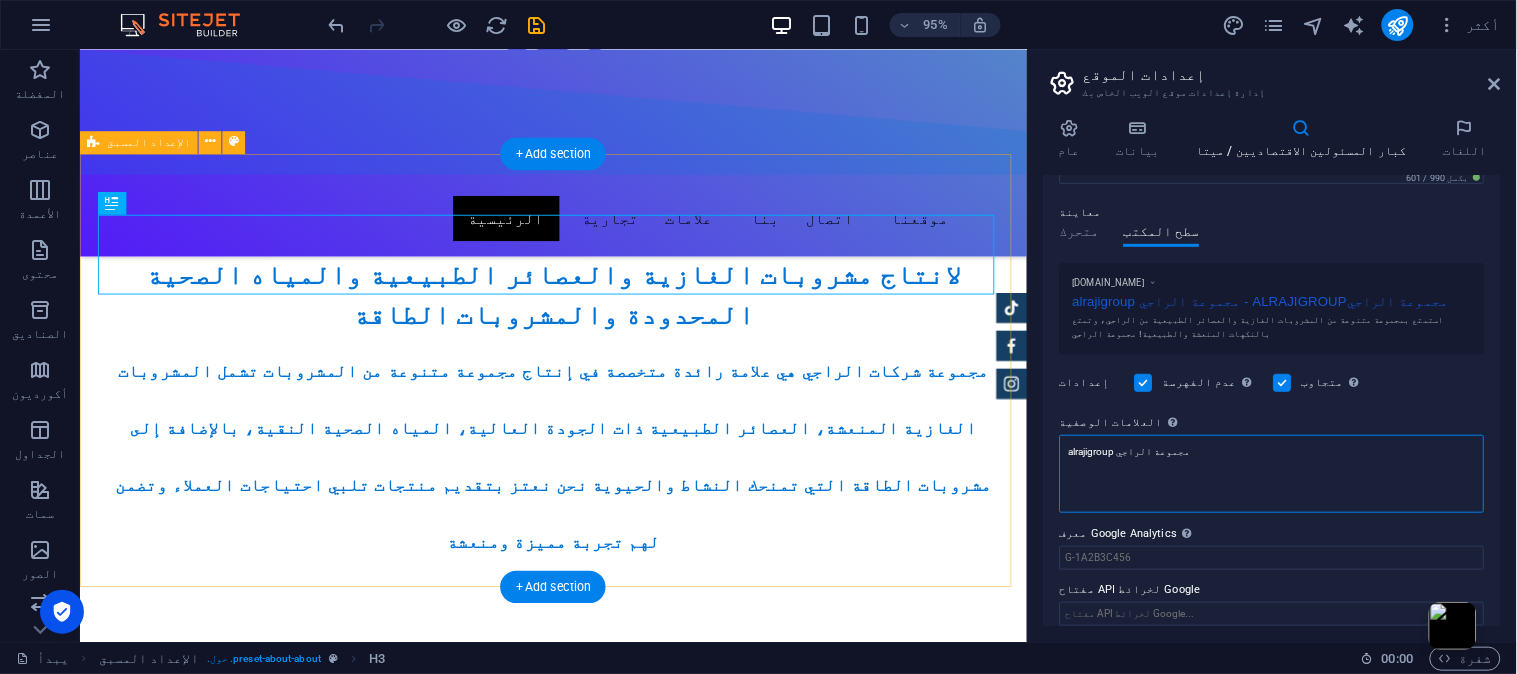 type on "alrajigroup مجموعة الراجي" 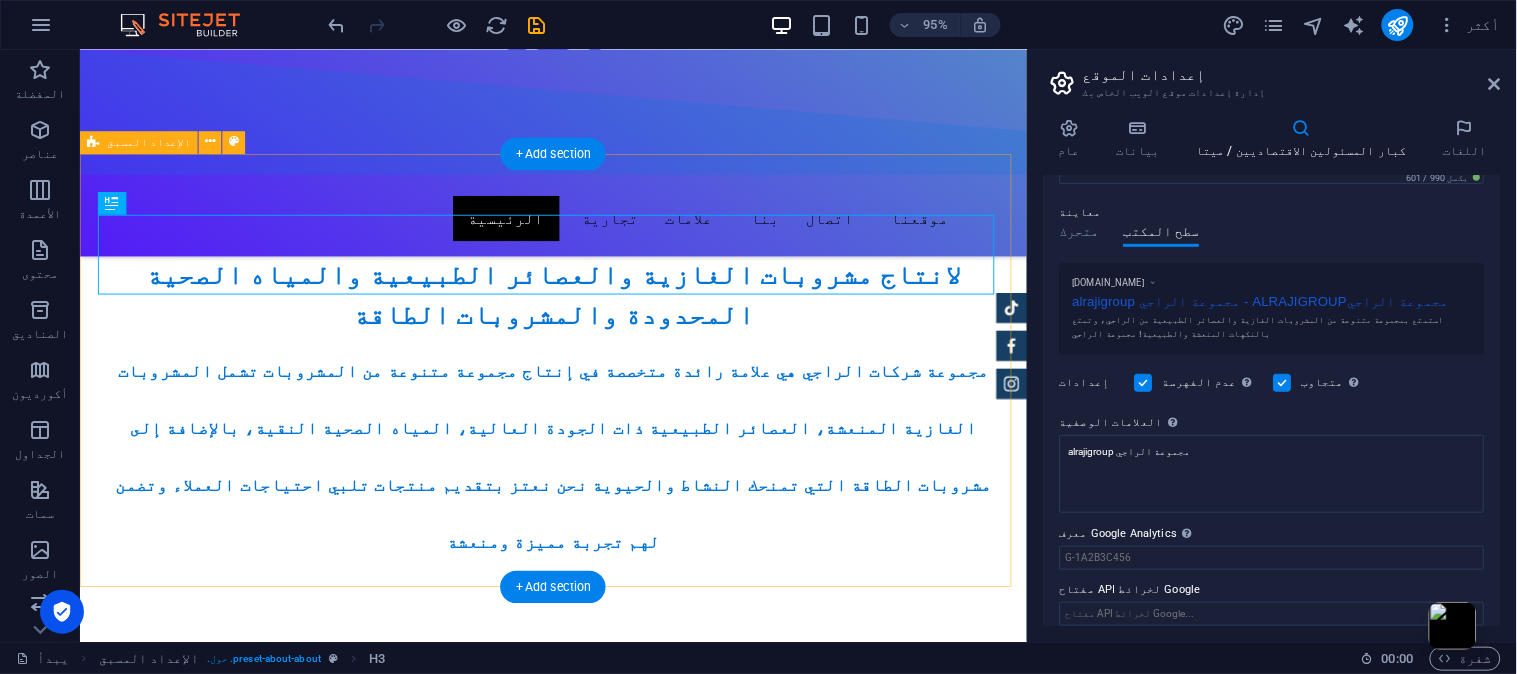 type 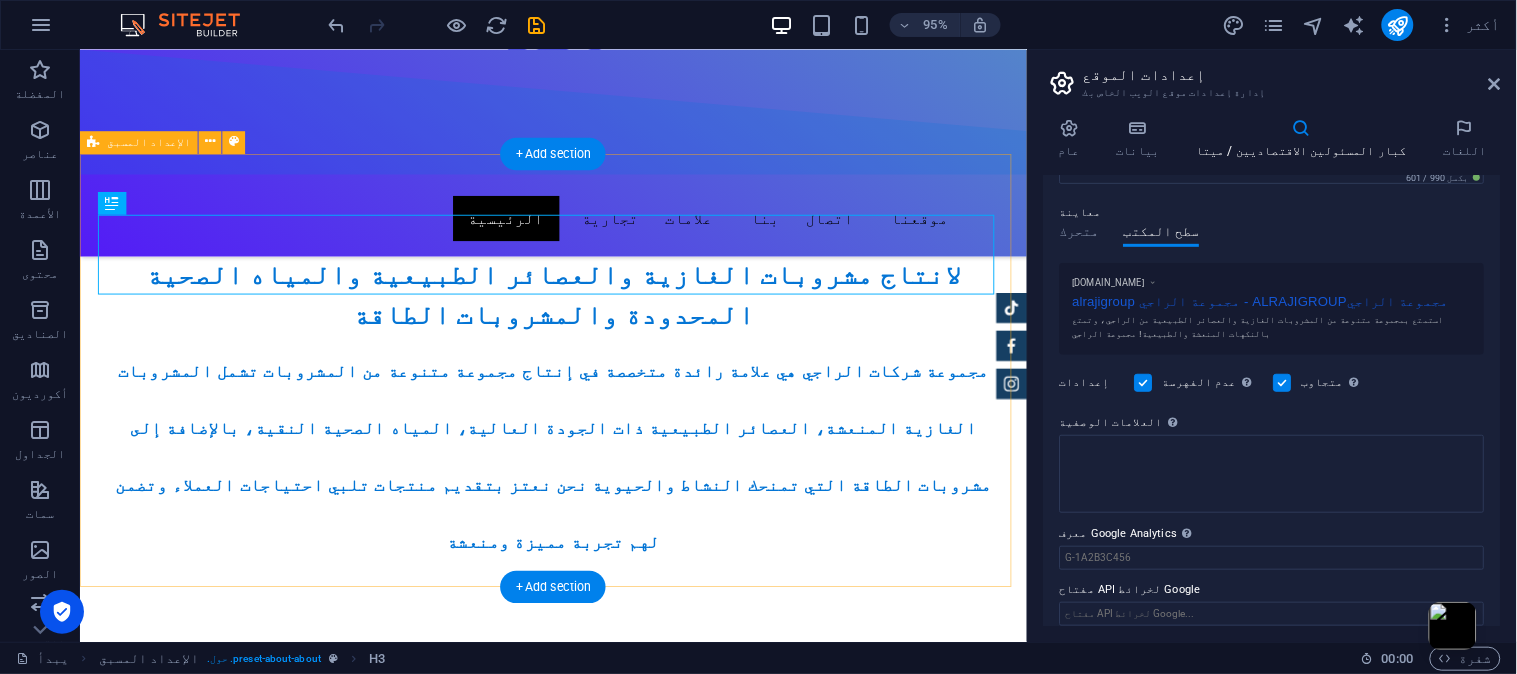 click on "مجموعة شركات الراجي  لانتاج مشروبات الغازية والعصائر الطبيعية والمياه الصحية المحدودة والمشروبات الطاقة  مجموعة شركات الراجي هي علامة رائدة متخصصة في إنتاج مجموعة متنوعة من المشروبات تشمل المشروبات الغازية المنعشة، العصائر الطبيعية ذات الجودة العالية، المياه الصحية النقية، بالإضافة إلى مشروبات الطاقة التي تمنحك النشاط والحيوية نحن نعتز بتقديم منتجات تلبي احتياجات العملاء وتضمن لهم تجربة مميزة ومنعشة" at bounding box center [577, 438] 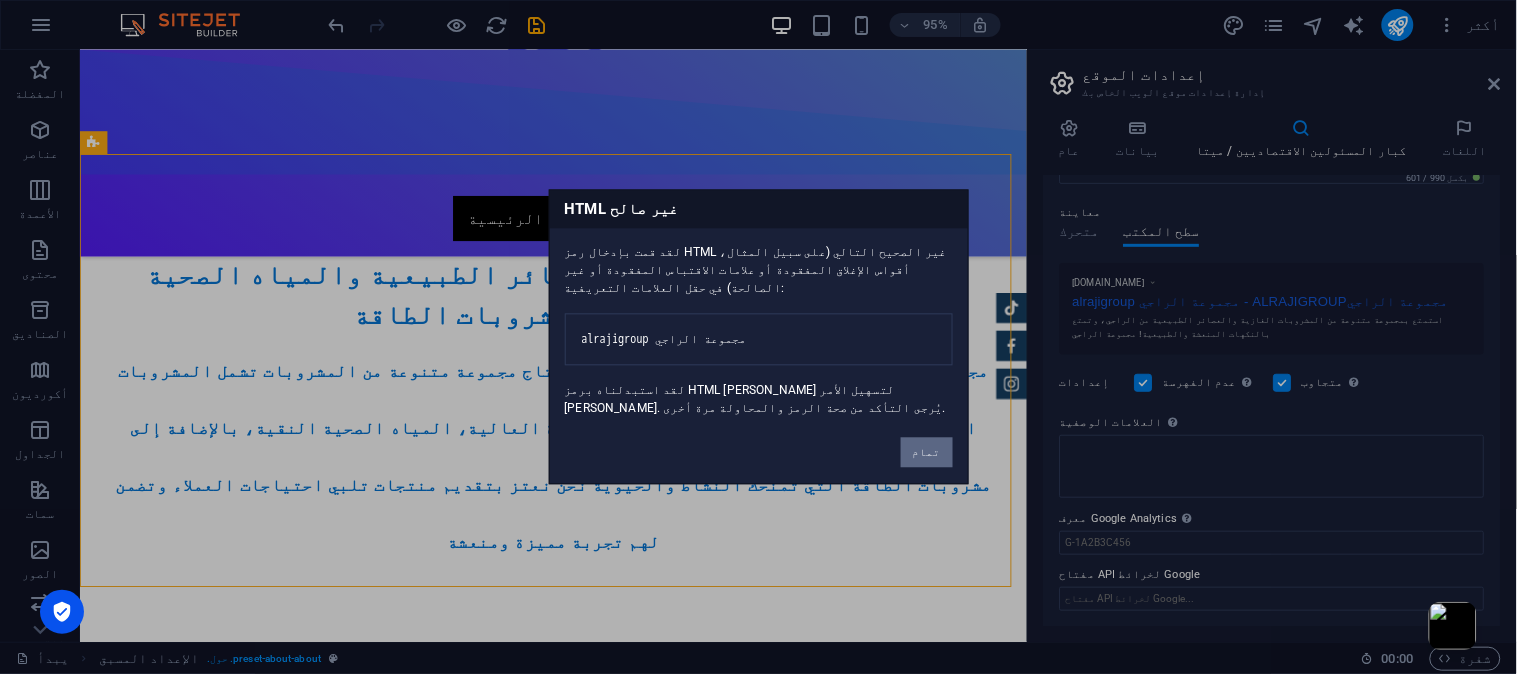 drag, startPoint x: 924, startPoint y: 445, endPoint x: 891, endPoint y: 415, distance: 44.598206 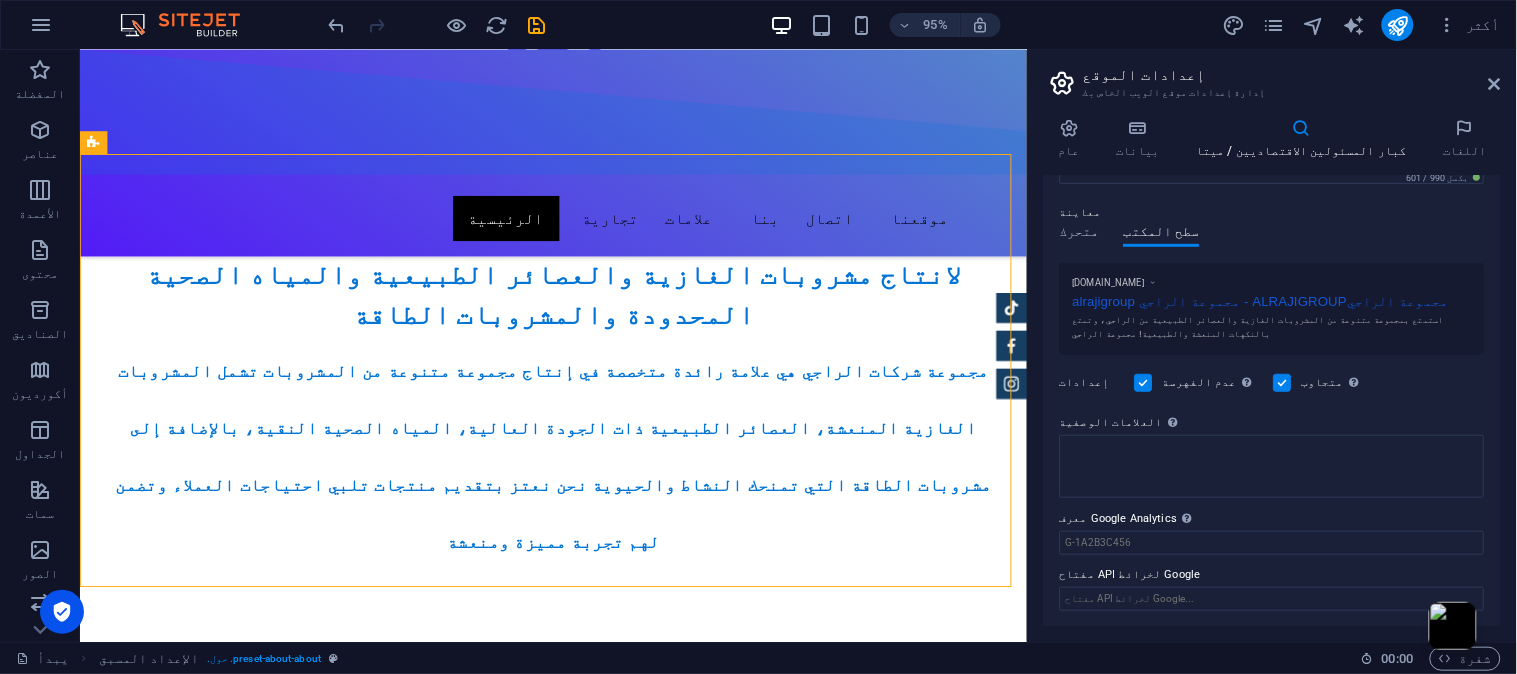 click on "متحرك" at bounding box center [1080, 232] 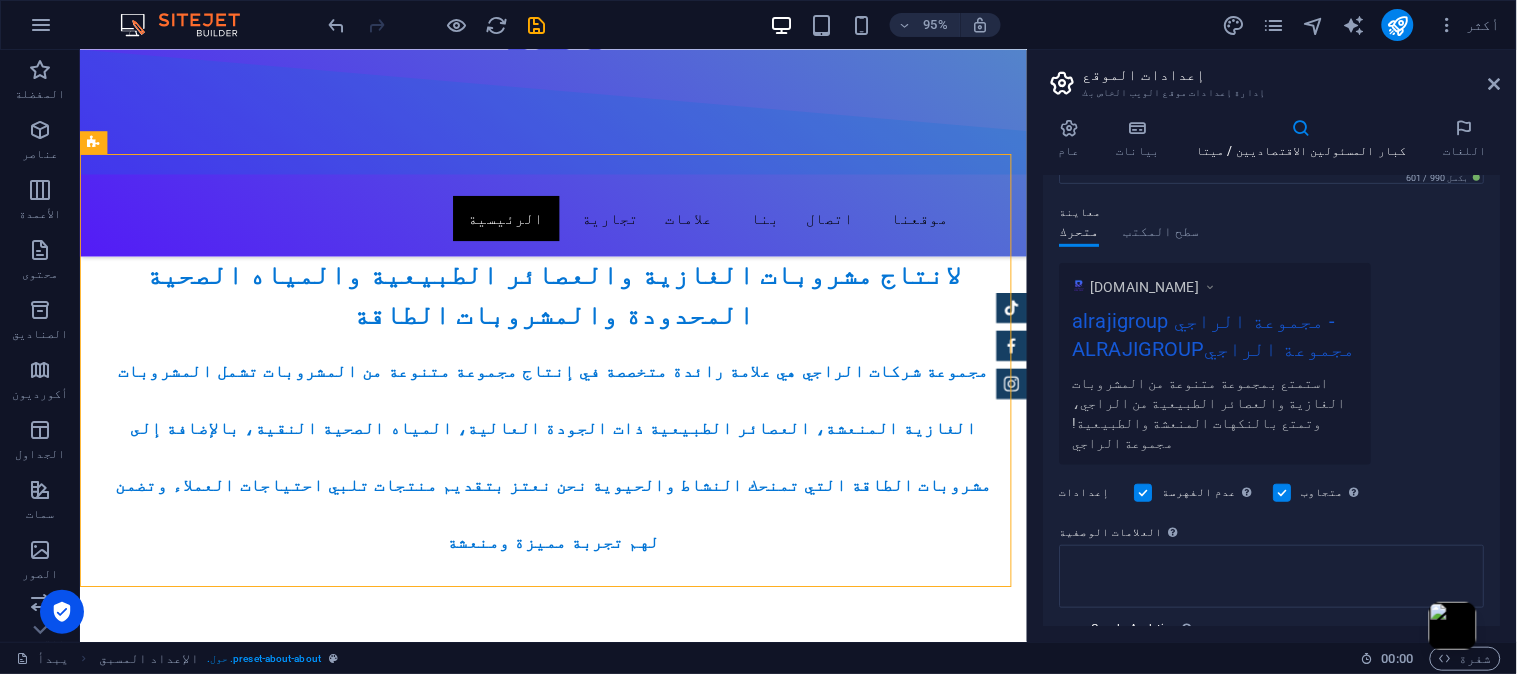 click at bounding box center (1144, 493) 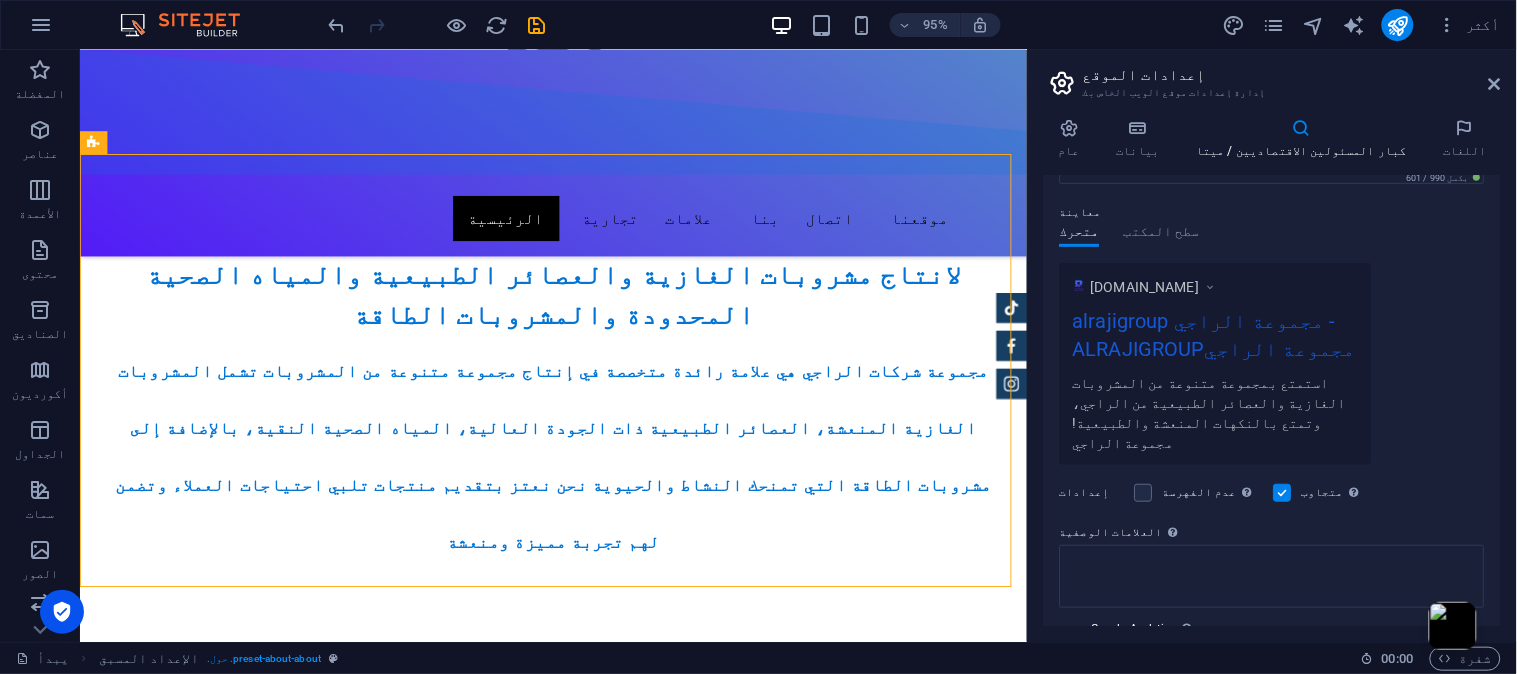 scroll, scrollTop: 41, scrollLeft: 0, axis: vertical 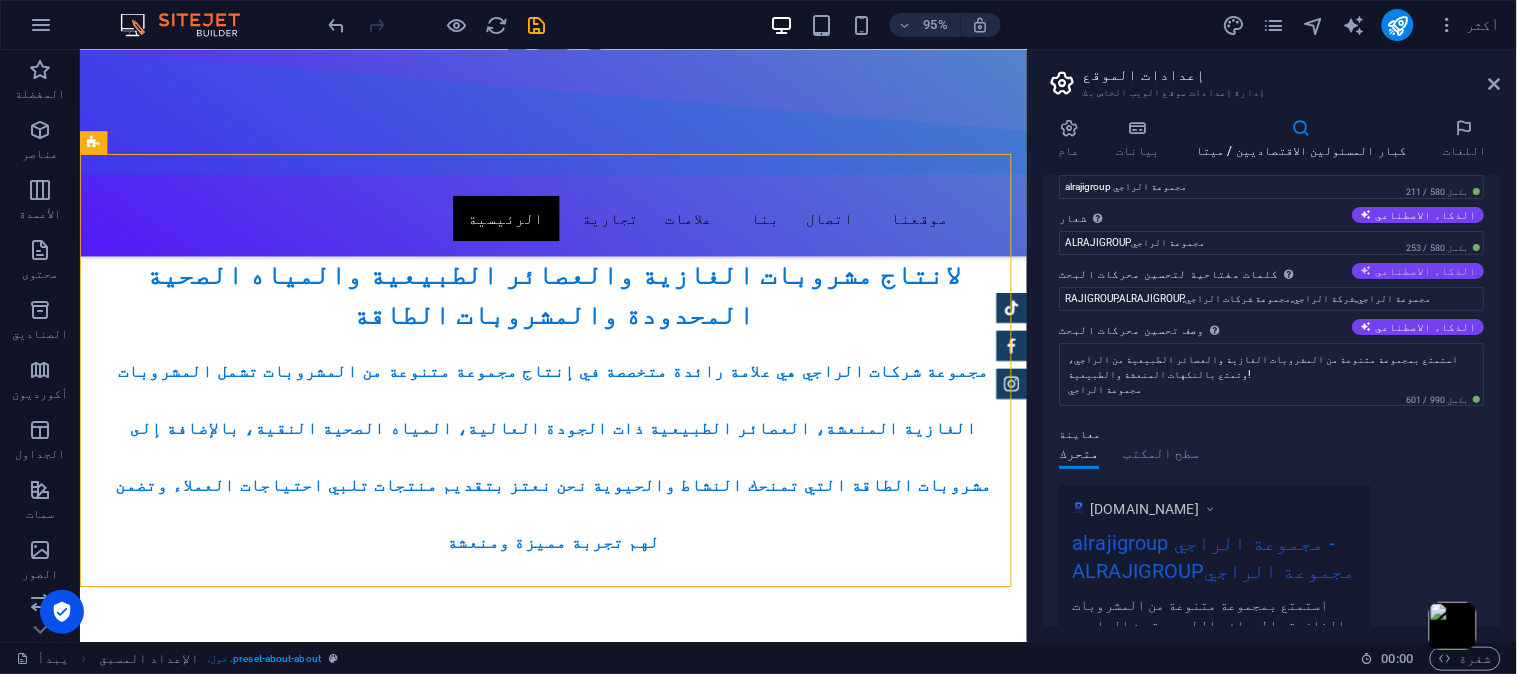 drag, startPoint x: 1405, startPoint y: 278, endPoint x: 1414, endPoint y: 262, distance: 18.35756 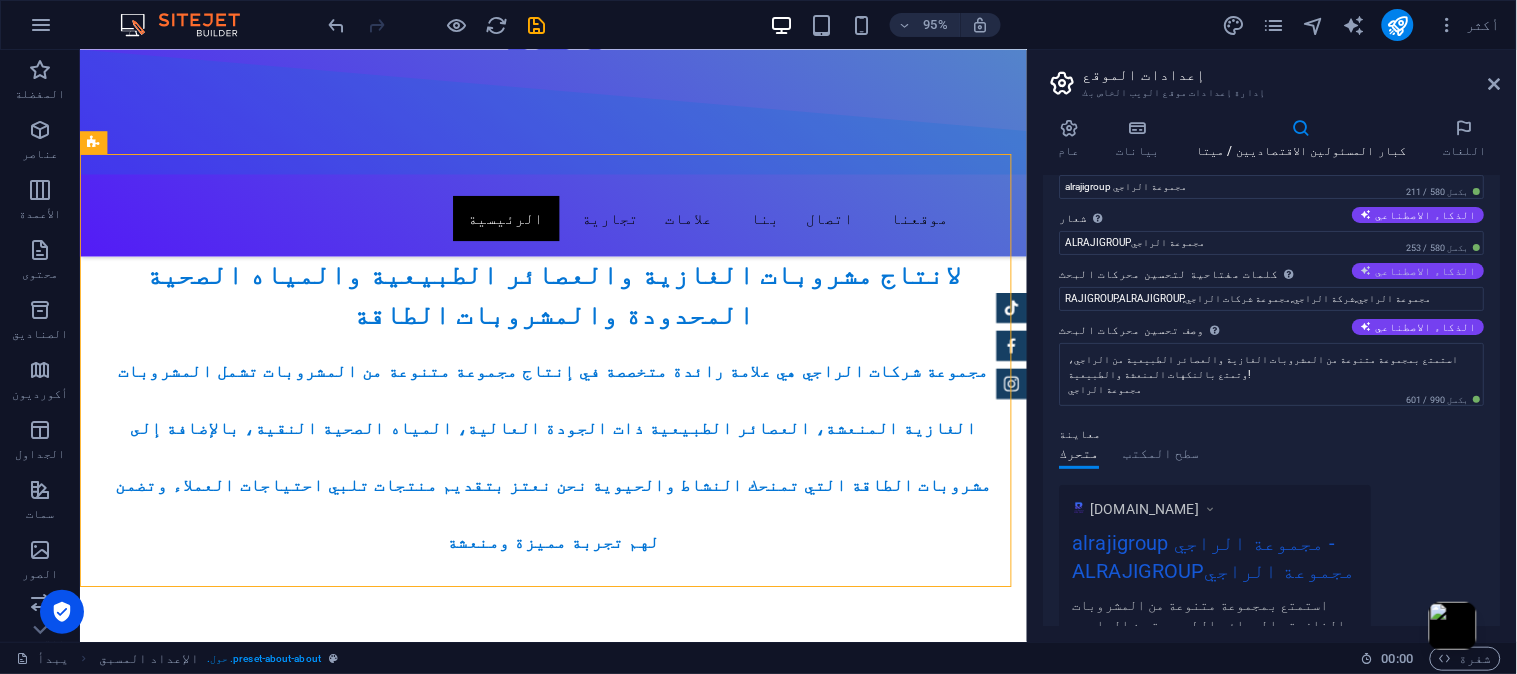 click on "كلمات مفتاحية لتحسين محركات البحث قائمة منفصلة بفواصل من الكلمات الرئيسية التي تمثل موقع الويب الخاص بك. الذكاء الاصطناعي" at bounding box center (1272, 275) 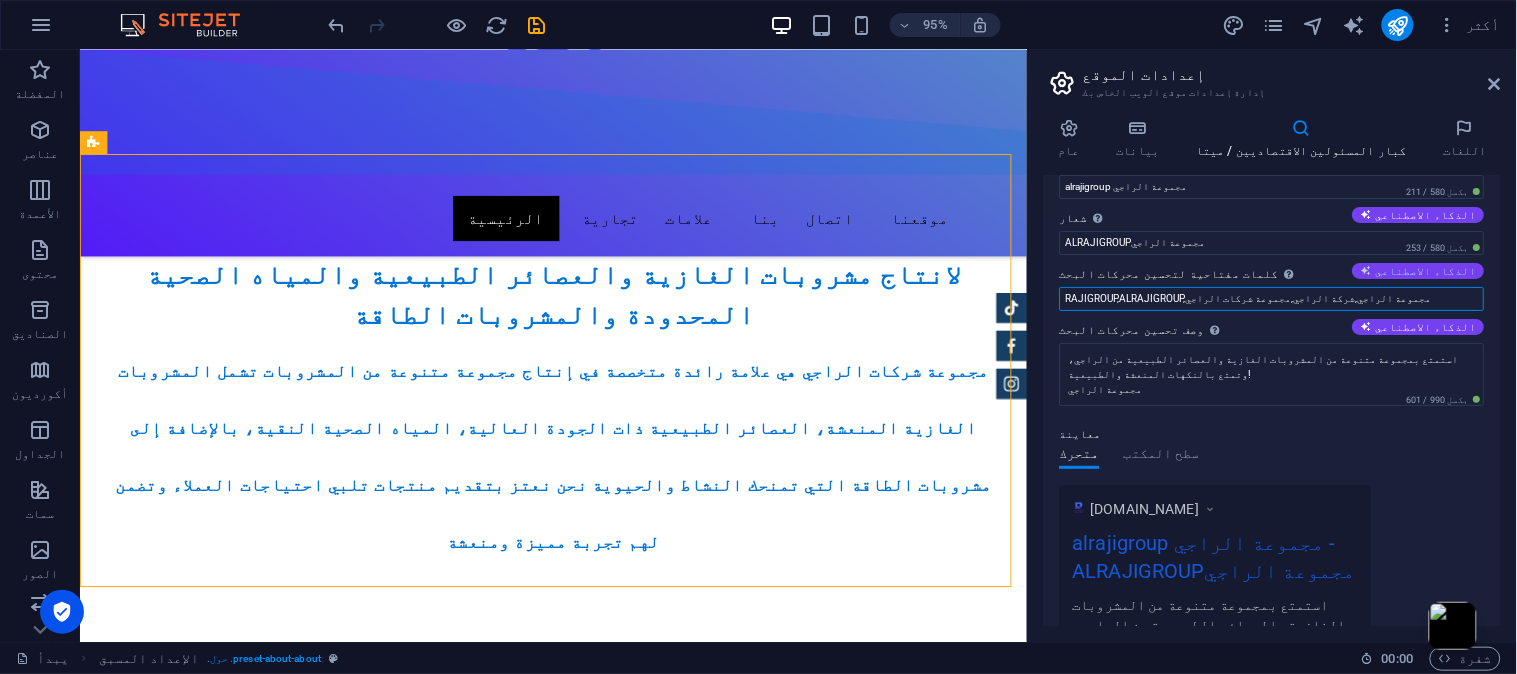 click on "RAJIGROUP,ALRAJIGROUP,مجموعة الراجي,شركة الراجي,مجموعة شركات الراجي" at bounding box center (1272, 299) 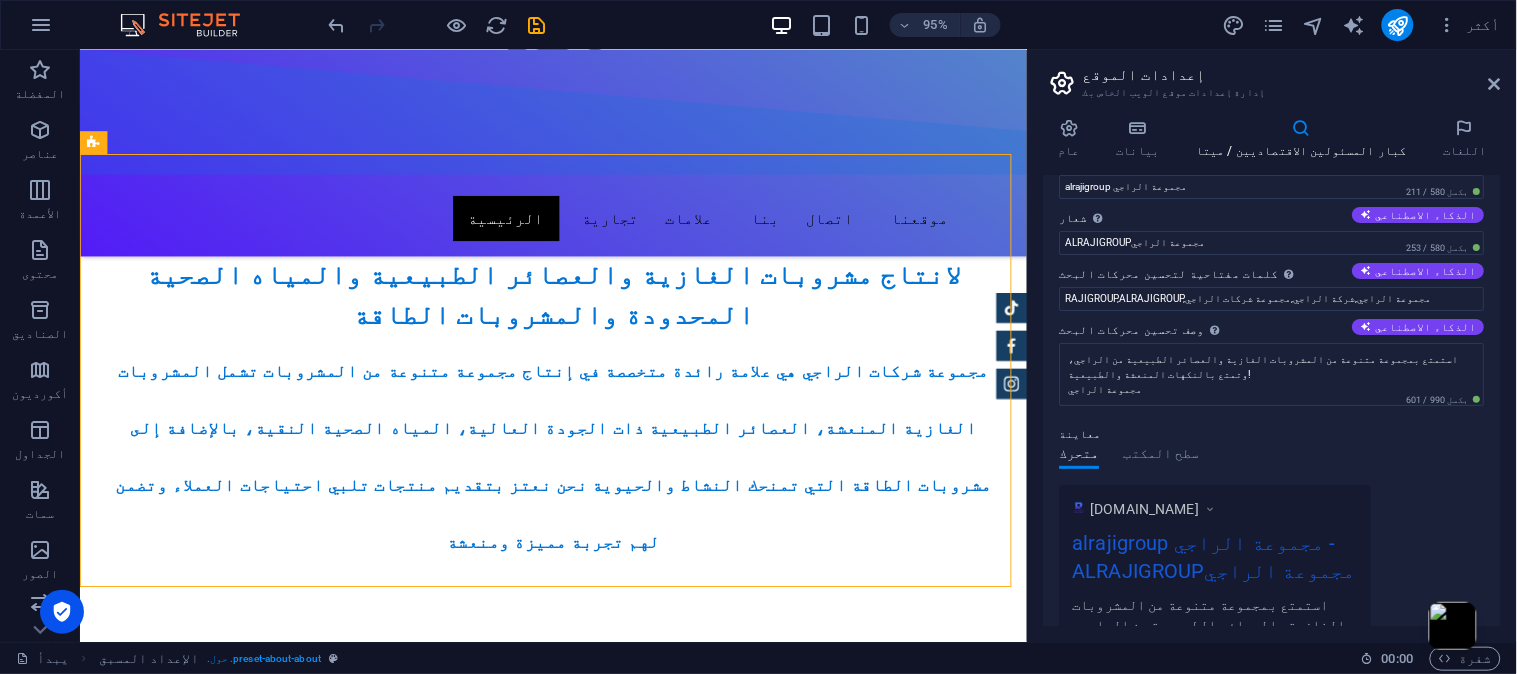 click on "عنوان تحسين محركات البحث عنوان موقع الويب الخاص بك - اجعله شيئًا يبرز في نتائج محرك البحث. الذكاء الاصطناعي alrajigroup مجموعة الراجي 211 / 580 بكسل شعار شعار موقعك على الويب. الذكاء الاصطناعي ALRAJIGROUPمجموعة الراجي 253 / 580 بكسل كلمات مفتاحية لتحسين محركات البحث قائمة منفصلة بفواصل من الكلمات الرئيسية التي تمثل موقع الويب الخاص بك. الذكاء الاصطناعي RAJIGROUP,ALRAJIGROUP,مجموعة الراجي,شركة الراجي,مجموعة شركات الراجي وصف تحسين محركات البحث قم بوصف محتويات موقع الويب الخاص بك - فهذا أمر بالغ الأهمية لمحركات البحث وتحسين محركات البحث! الذكاء الاصطناعي 601 / 990 بكسل معاينة متحرك www.example.com" at bounding box center (1272, 401) 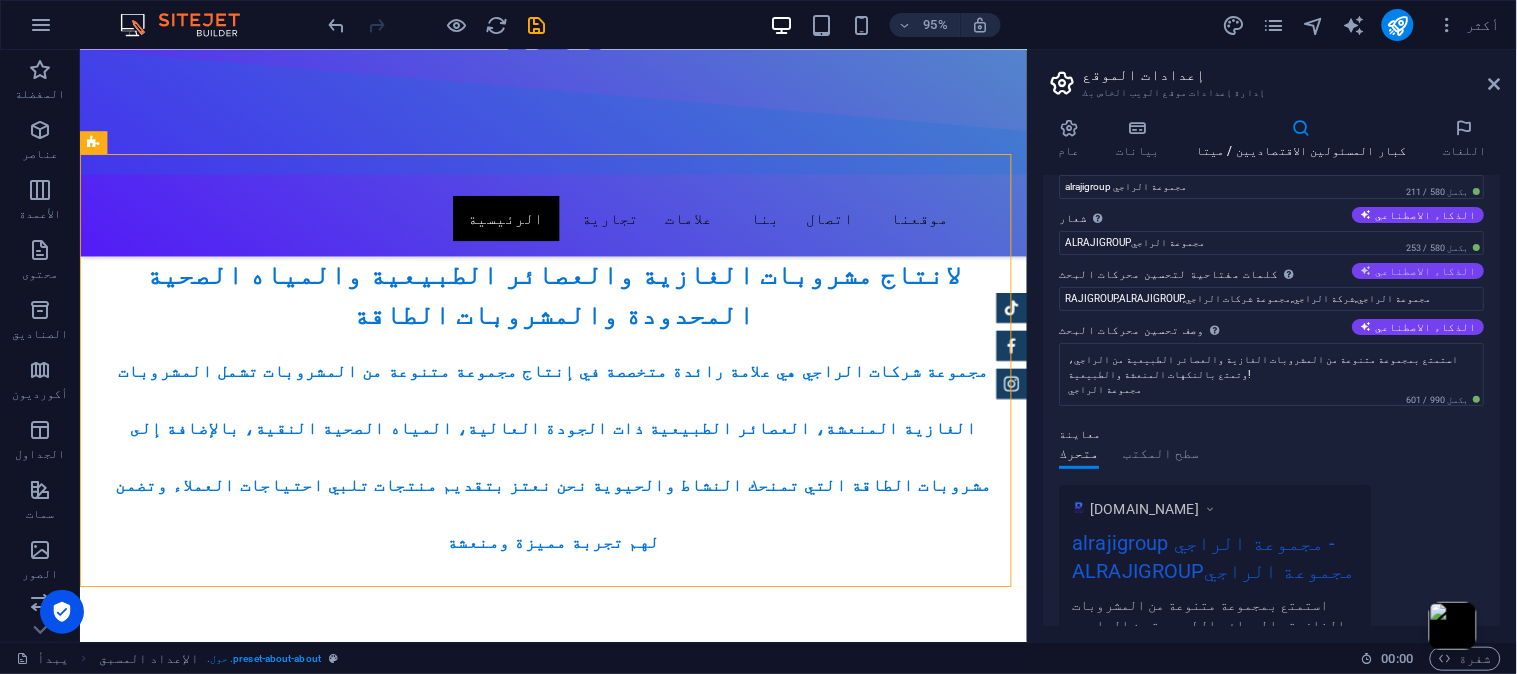 click on "الذكاء الاصطناعي" at bounding box center (1426, 271) 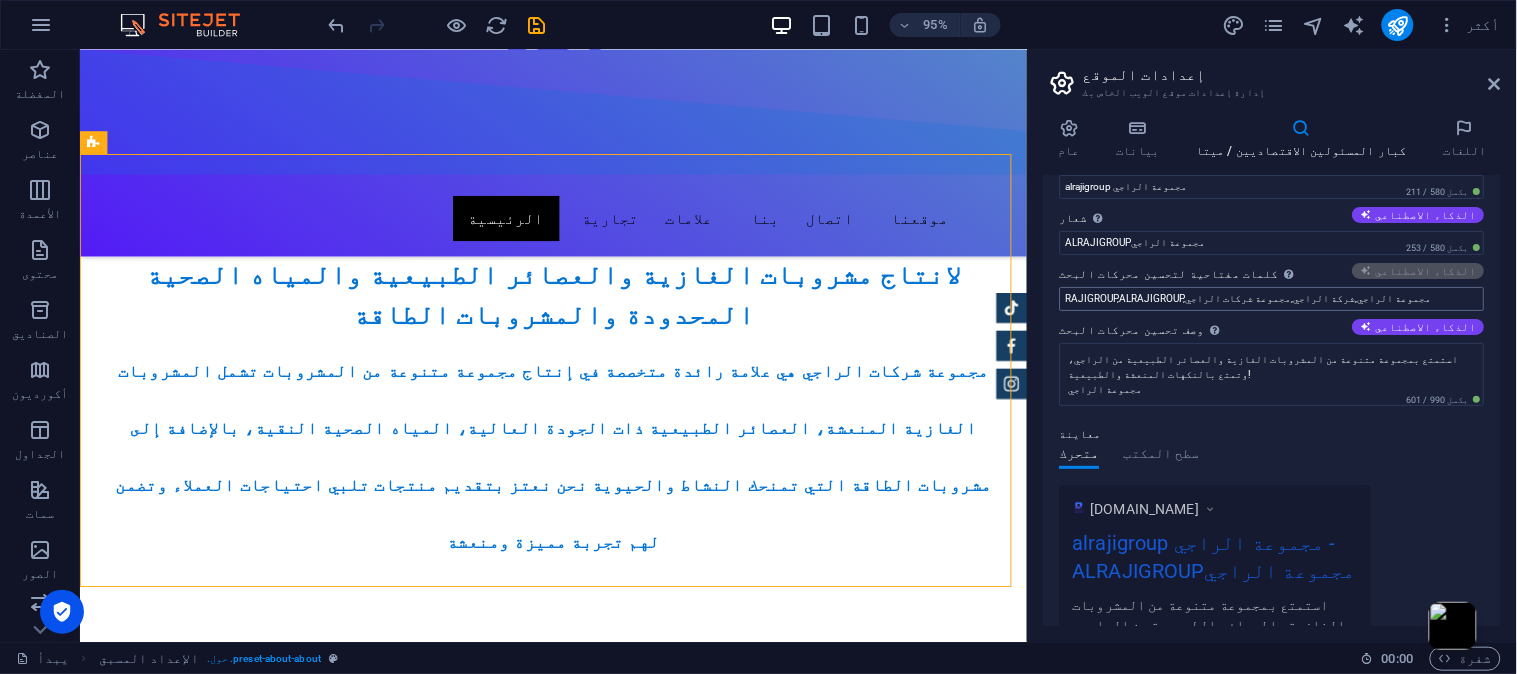 type on "مجموعة شركات الراجي, مشروبات غازية, عصائر طبيعية, مياه صحية, مشروبات طاقة, منتجات صحية" 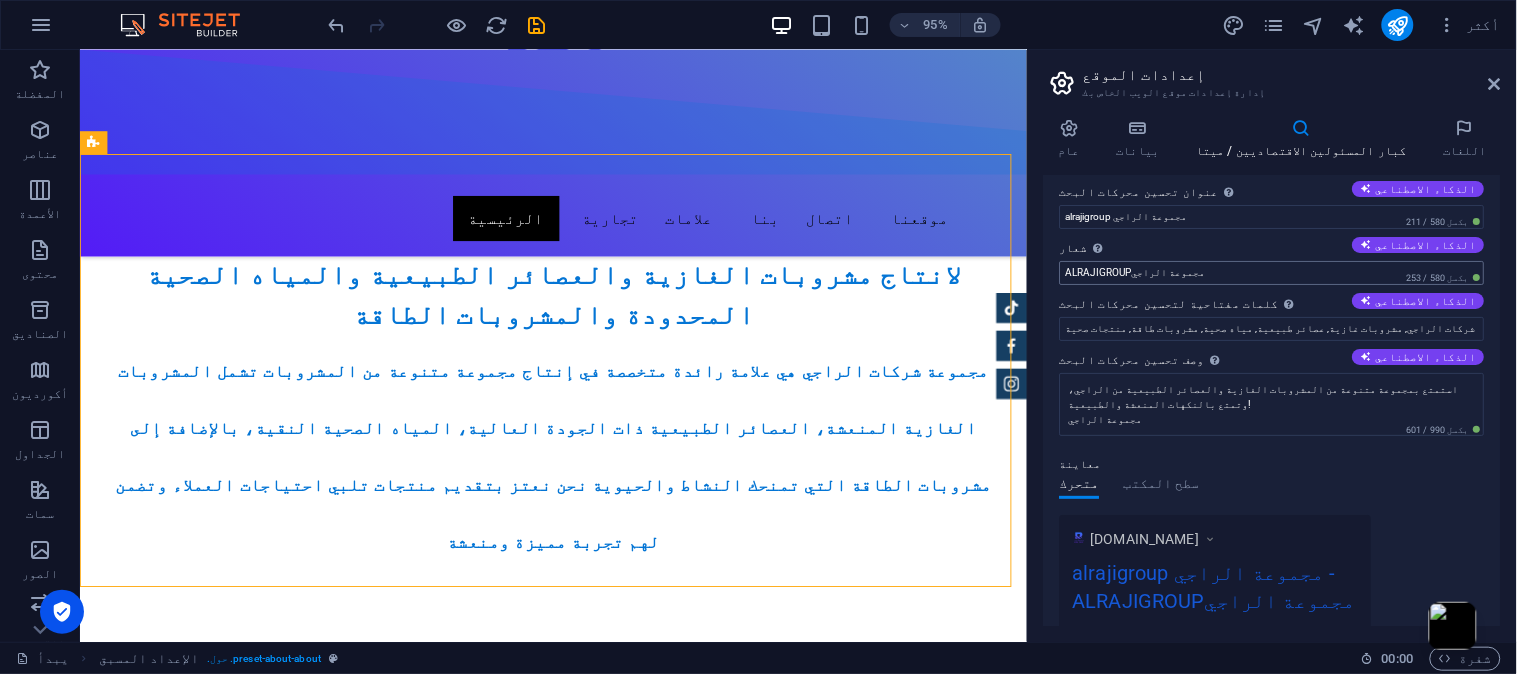 scroll, scrollTop: 0, scrollLeft: 0, axis: both 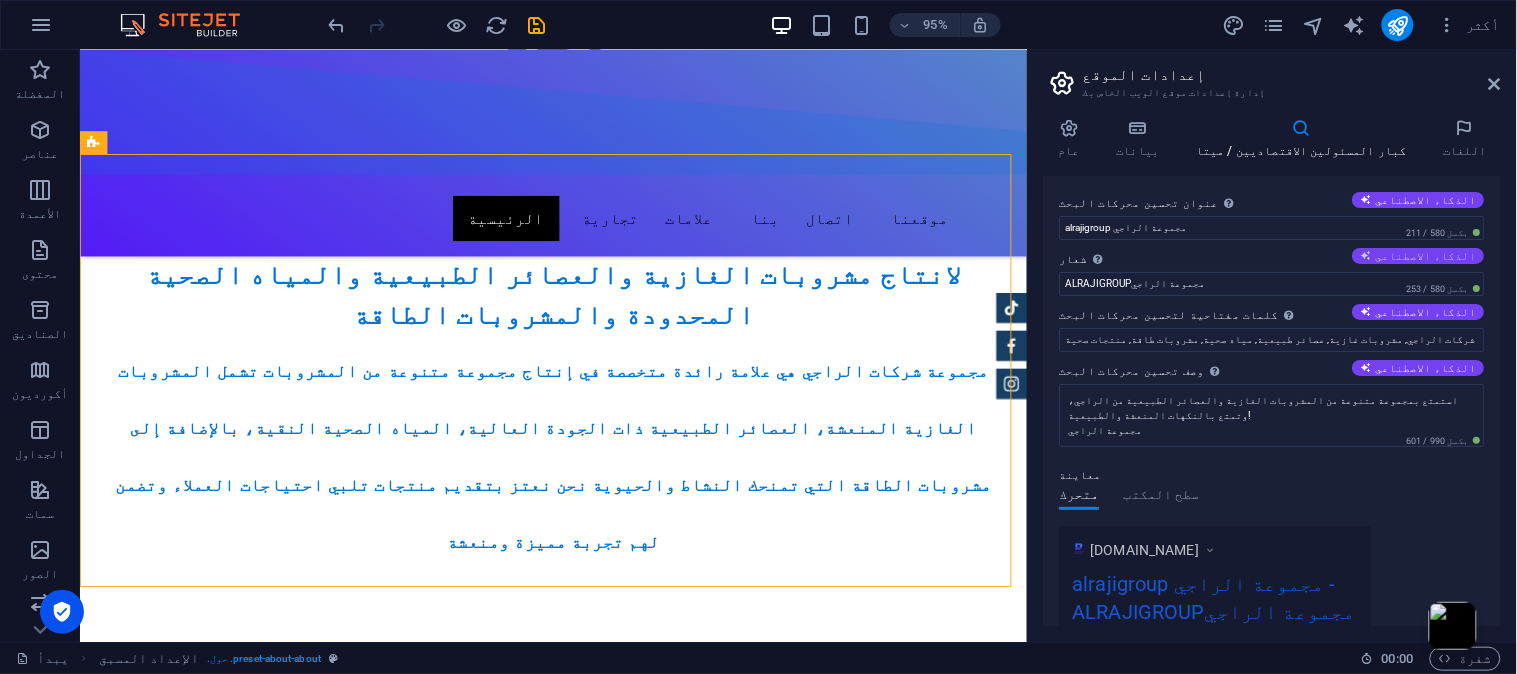 click at bounding box center [1366, 255] 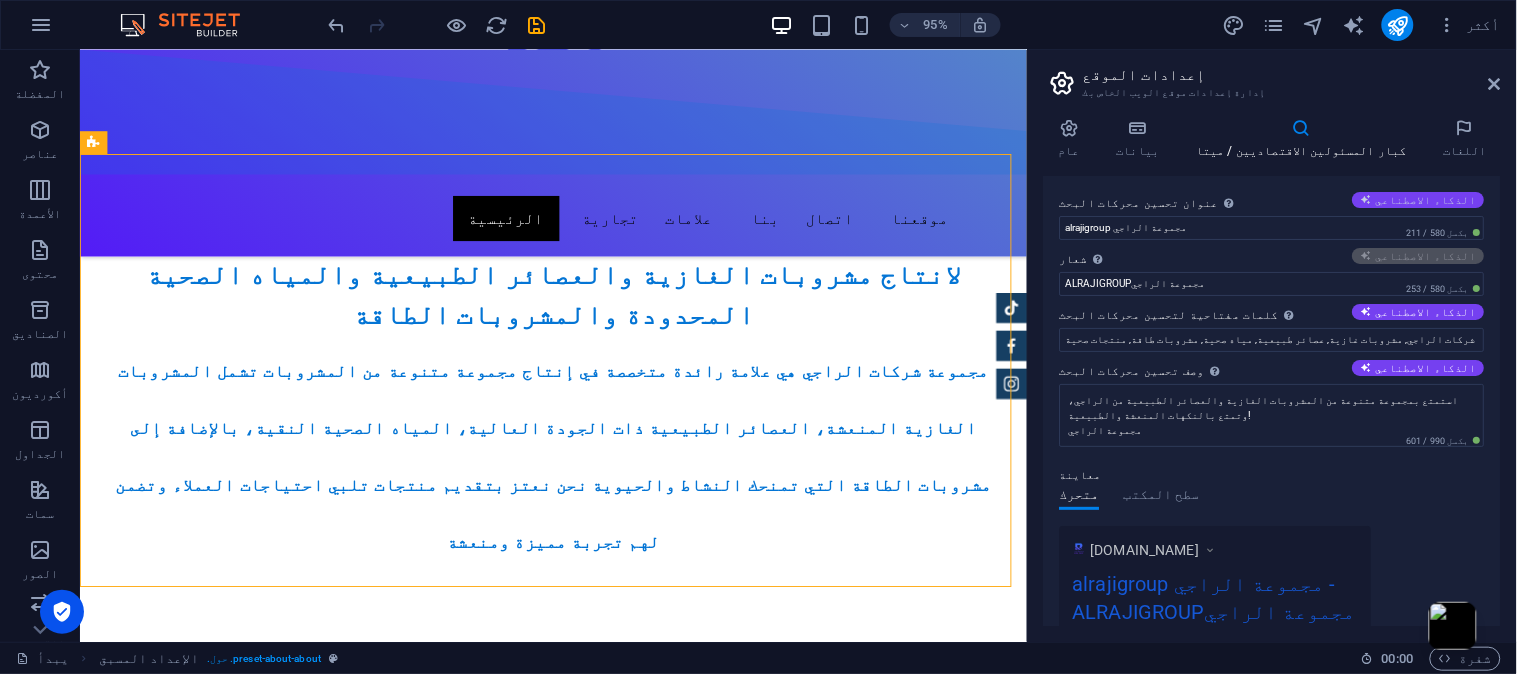 click on "الذكاء الاصطناعي" at bounding box center [1419, 200] 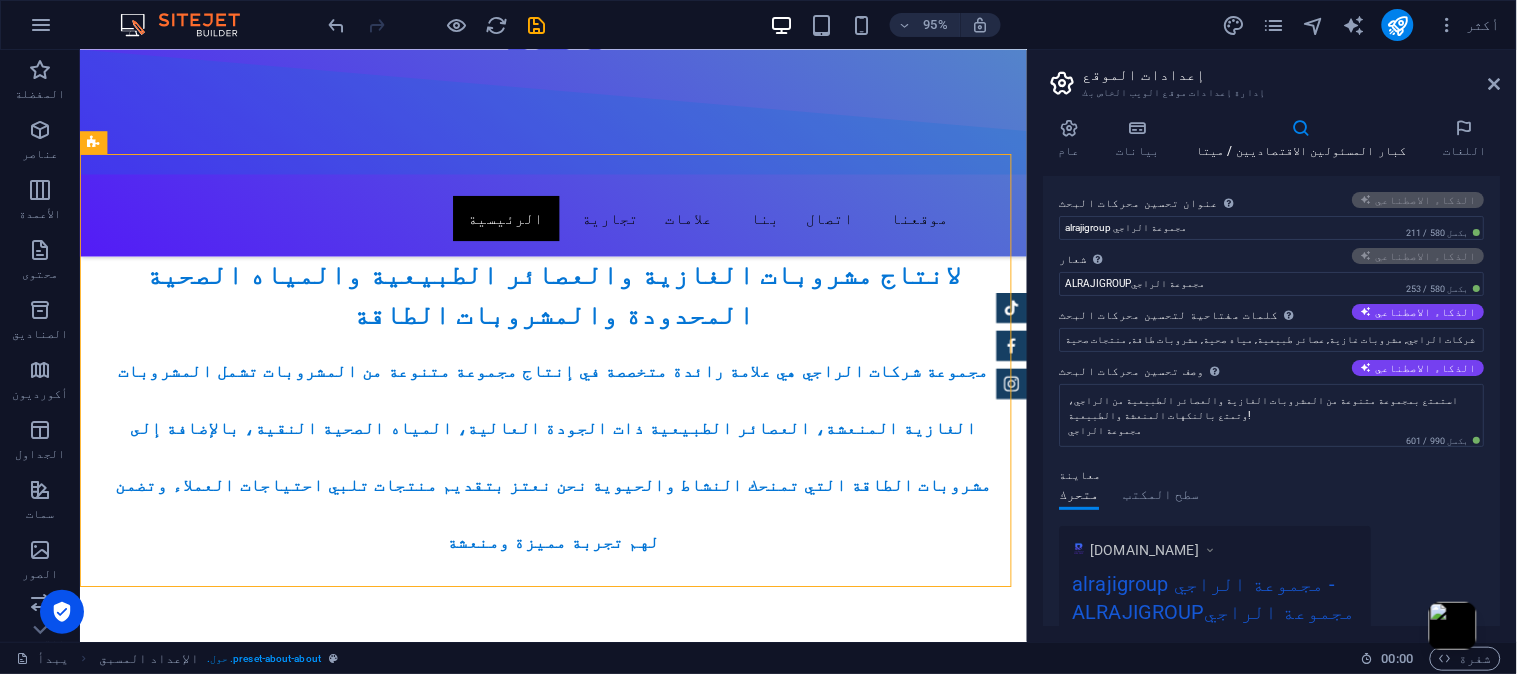 type on "تجربة مشروبات طبيعية تعزز نشاطك وحيويتك" 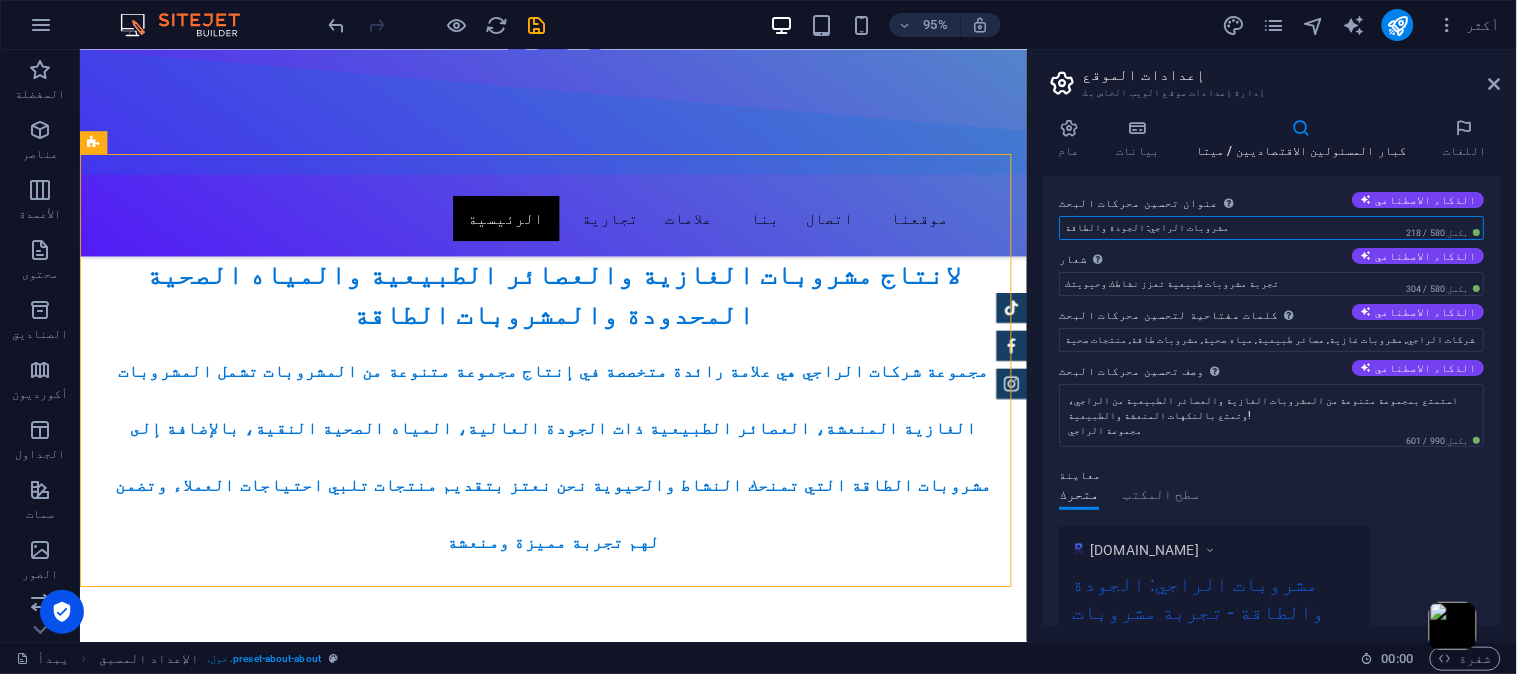 drag, startPoint x: 1254, startPoint y: 270, endPoint x: 1067, endPoint y: 208, distance: 197.01015 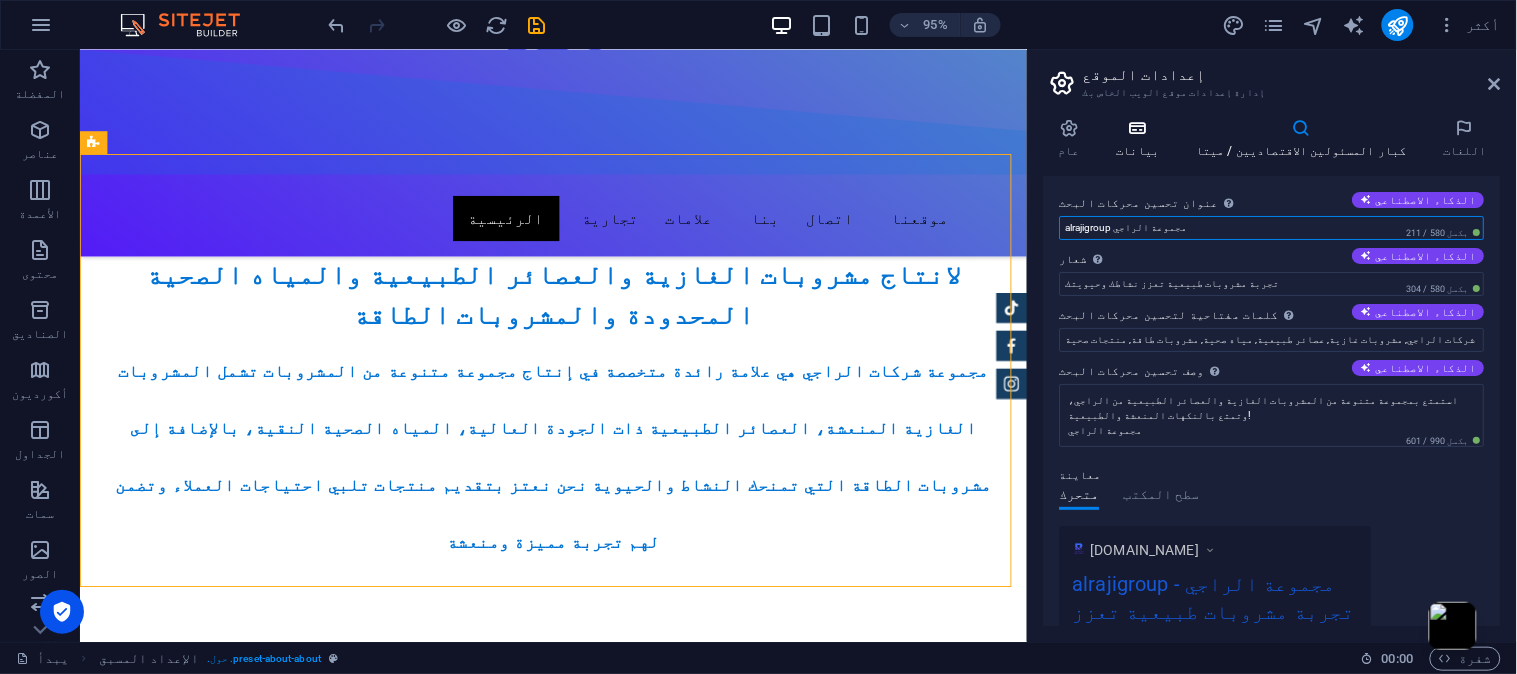 type on "alrajigroup مجموعة الراجي" 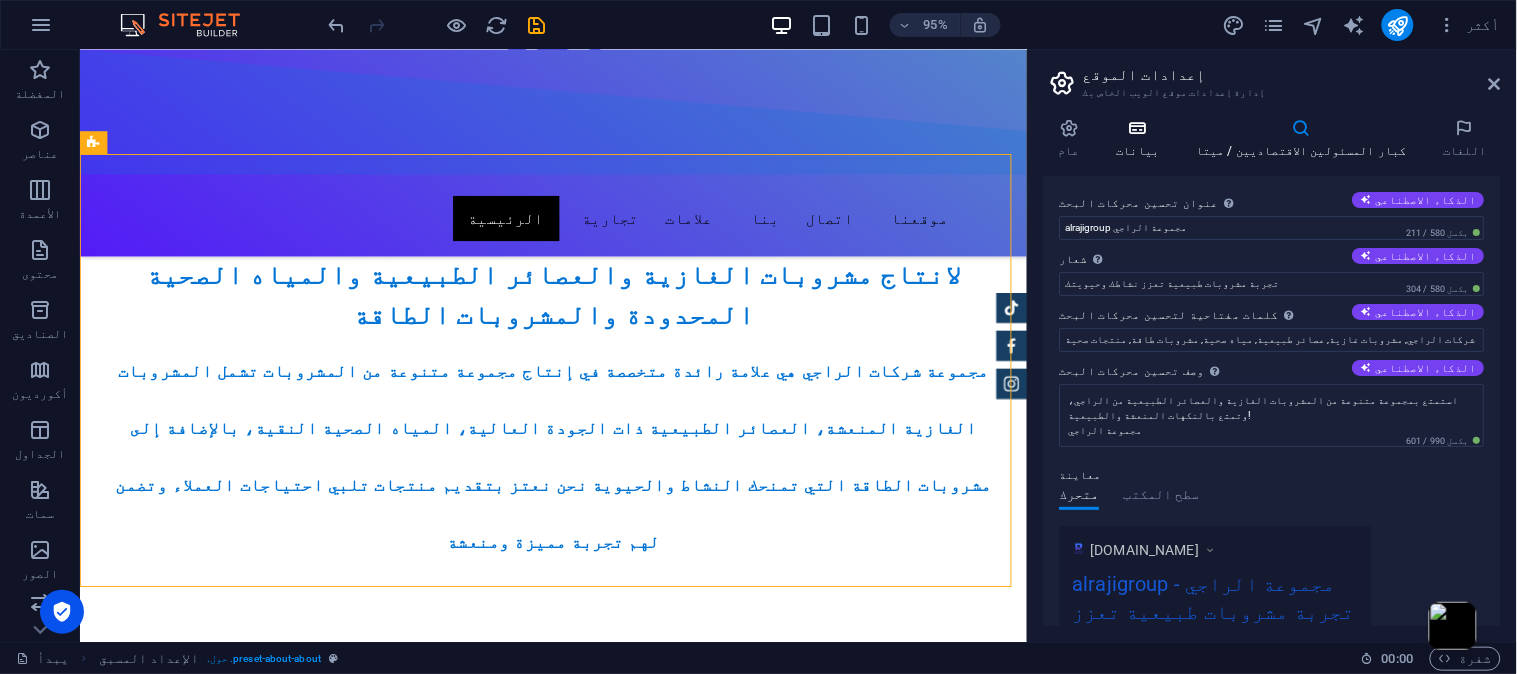 click at bounding box center [1138, 128] 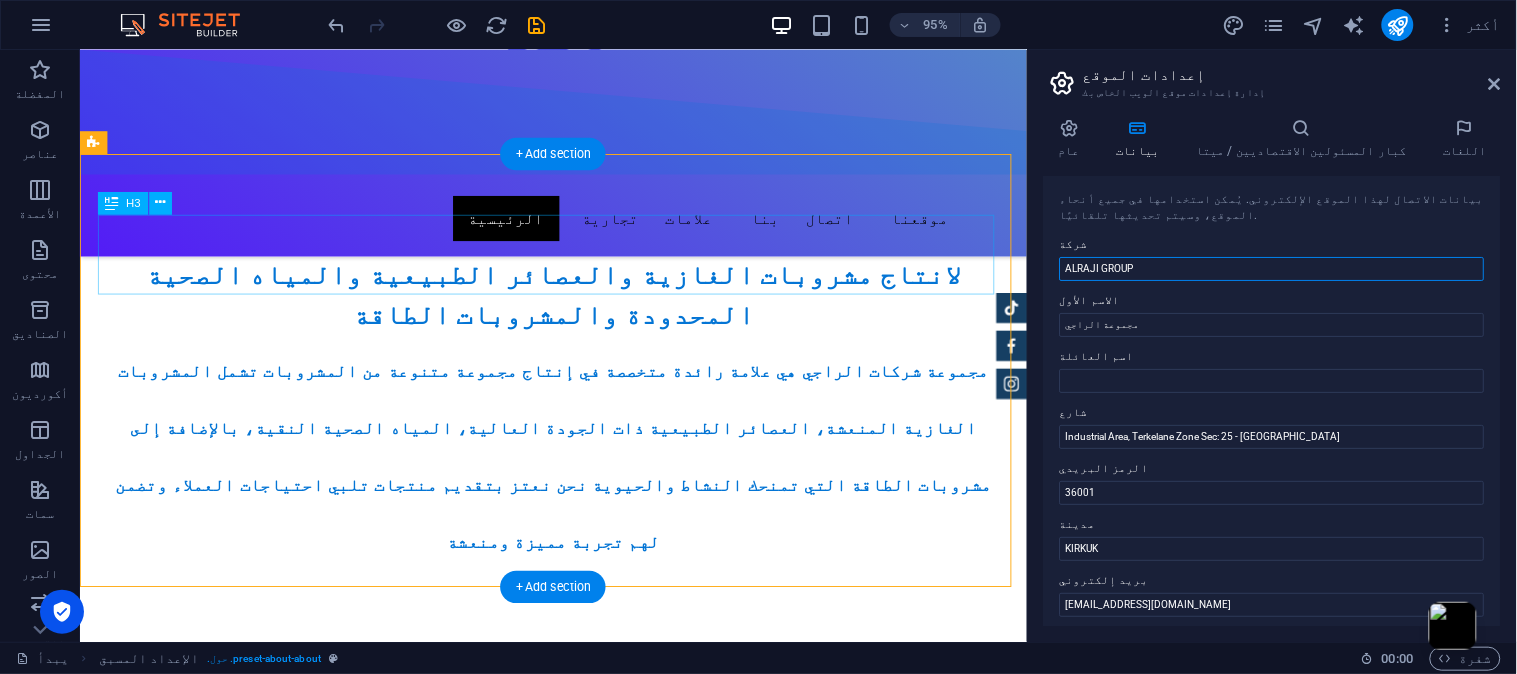 drag, startPoint x: 1224, startPoint y: 302, endPoint x: 1031, endPoint y: 234, distance: 204.62894 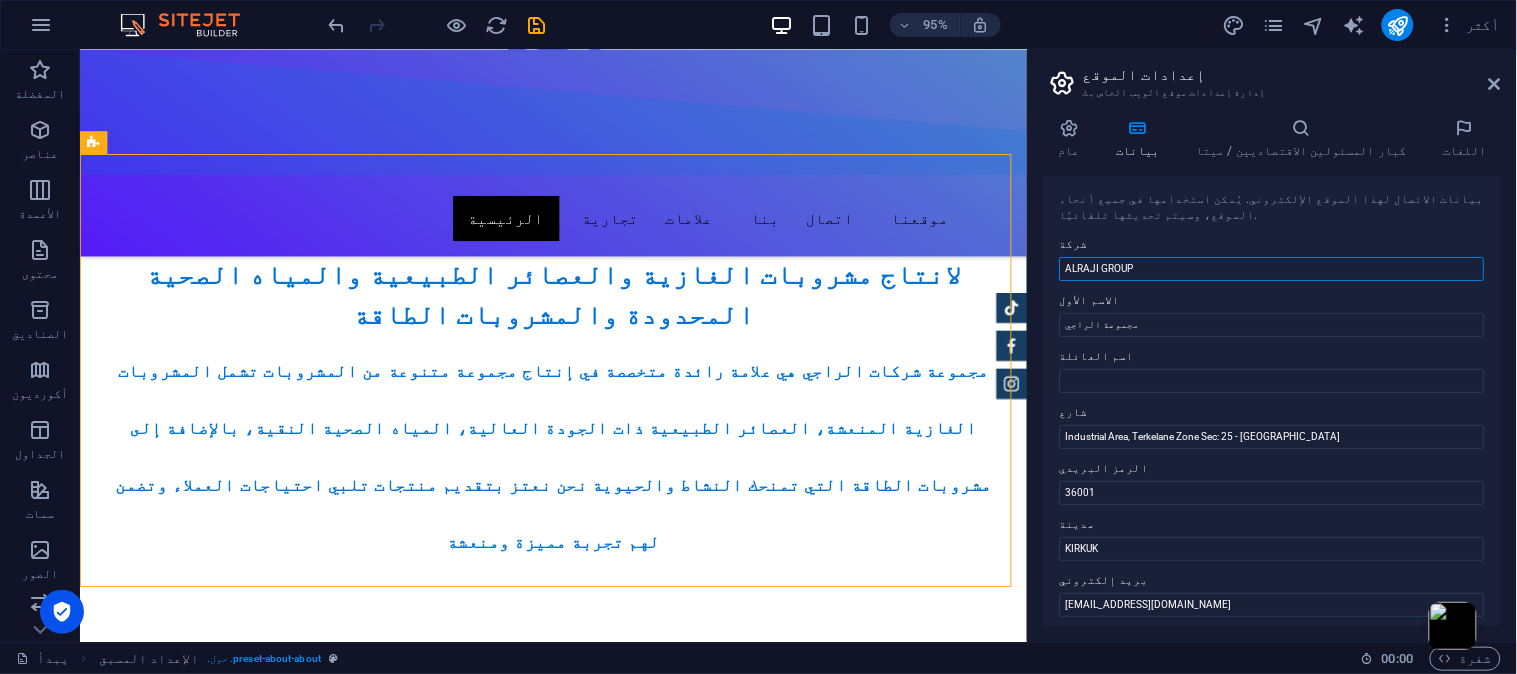 click on "ALRAJI GROUP" at bounding box center (1272, 269) 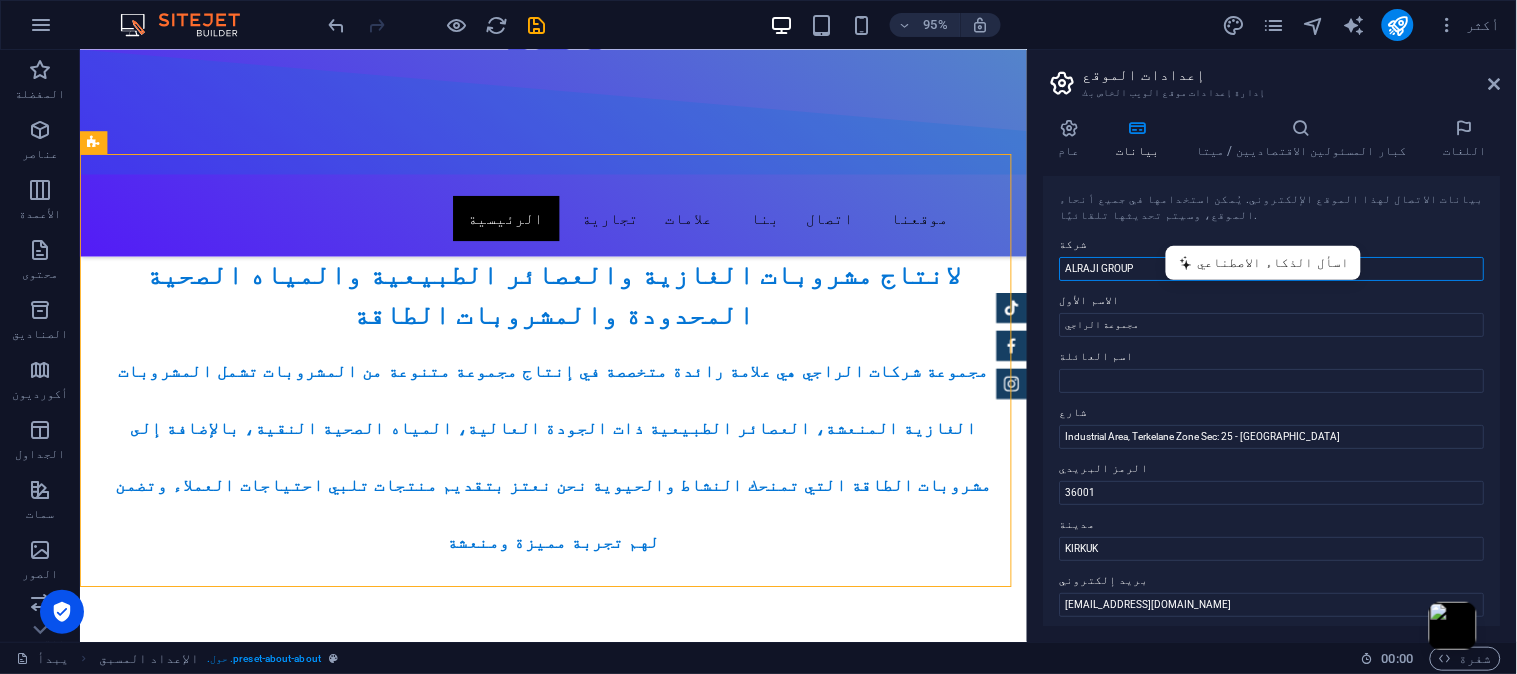 click on "ALRAJI GROUP" at bounding box center [1272, 269] 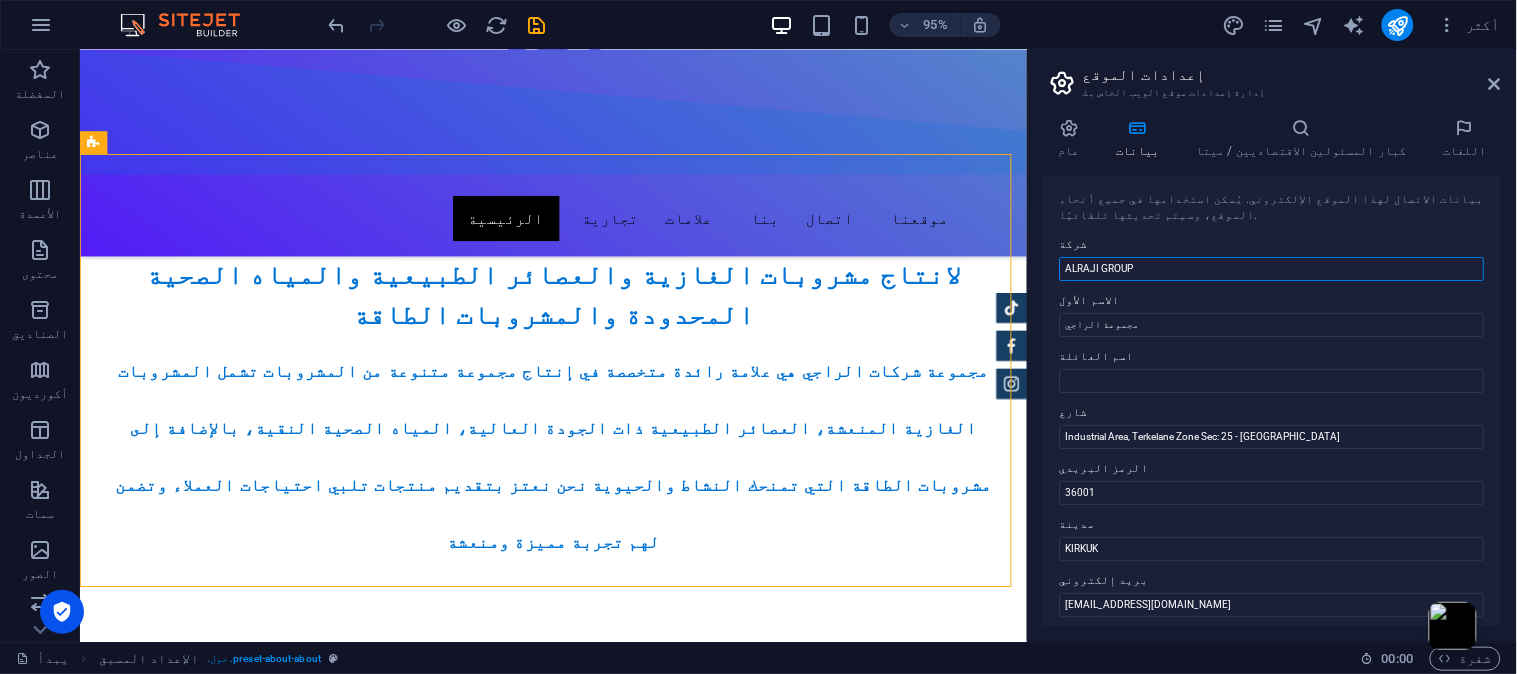 click on "ALRAJI GROUP" at bounding box center (1272, 269) 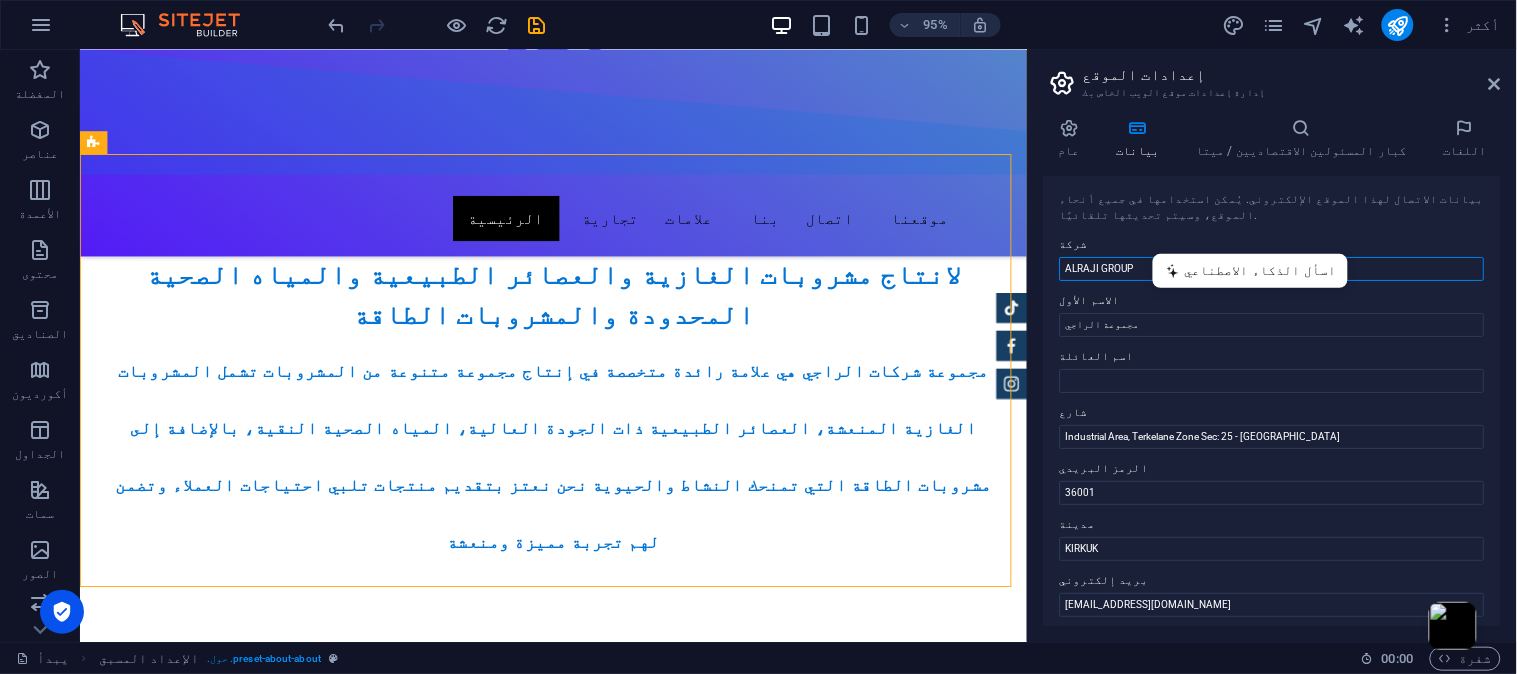 paste on "مجموعة الراجي" 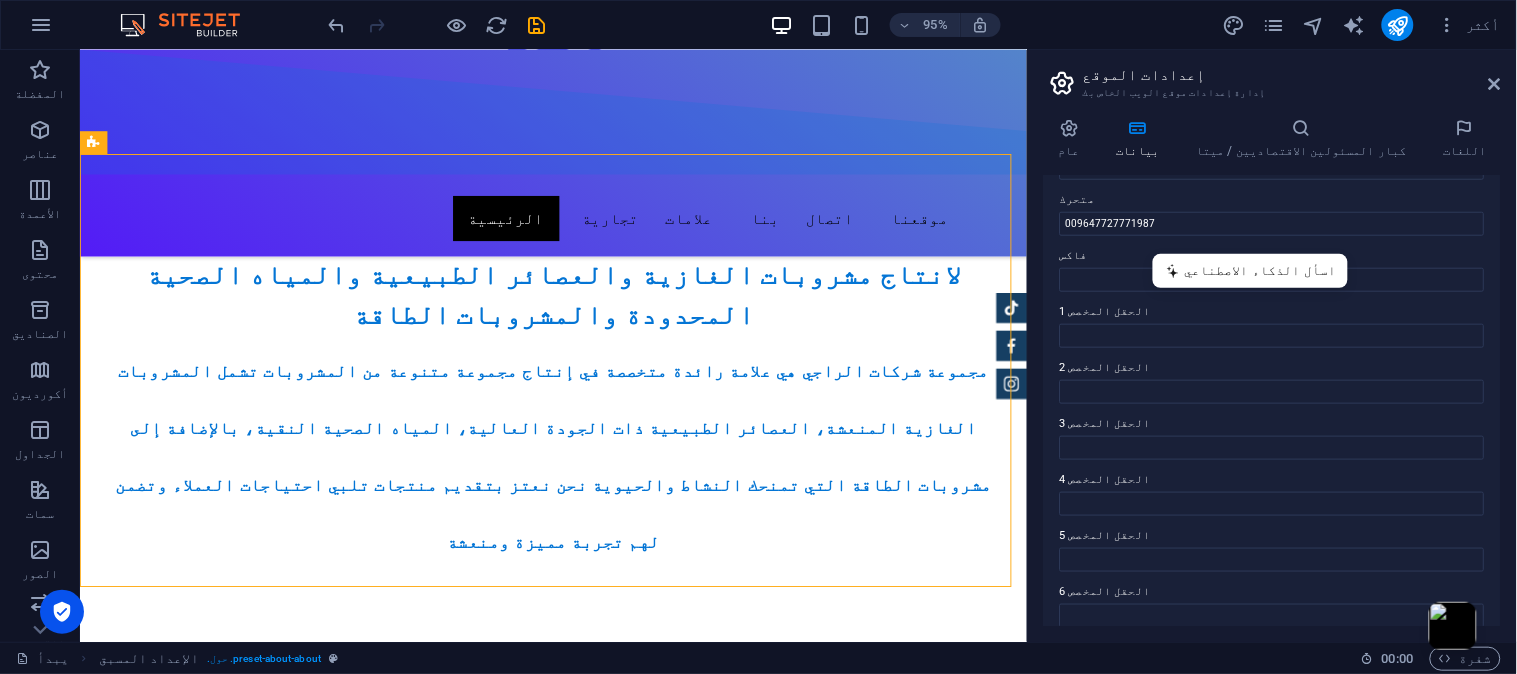 scroll, scrollTop: 0, scrollLeft: 0, axis: both 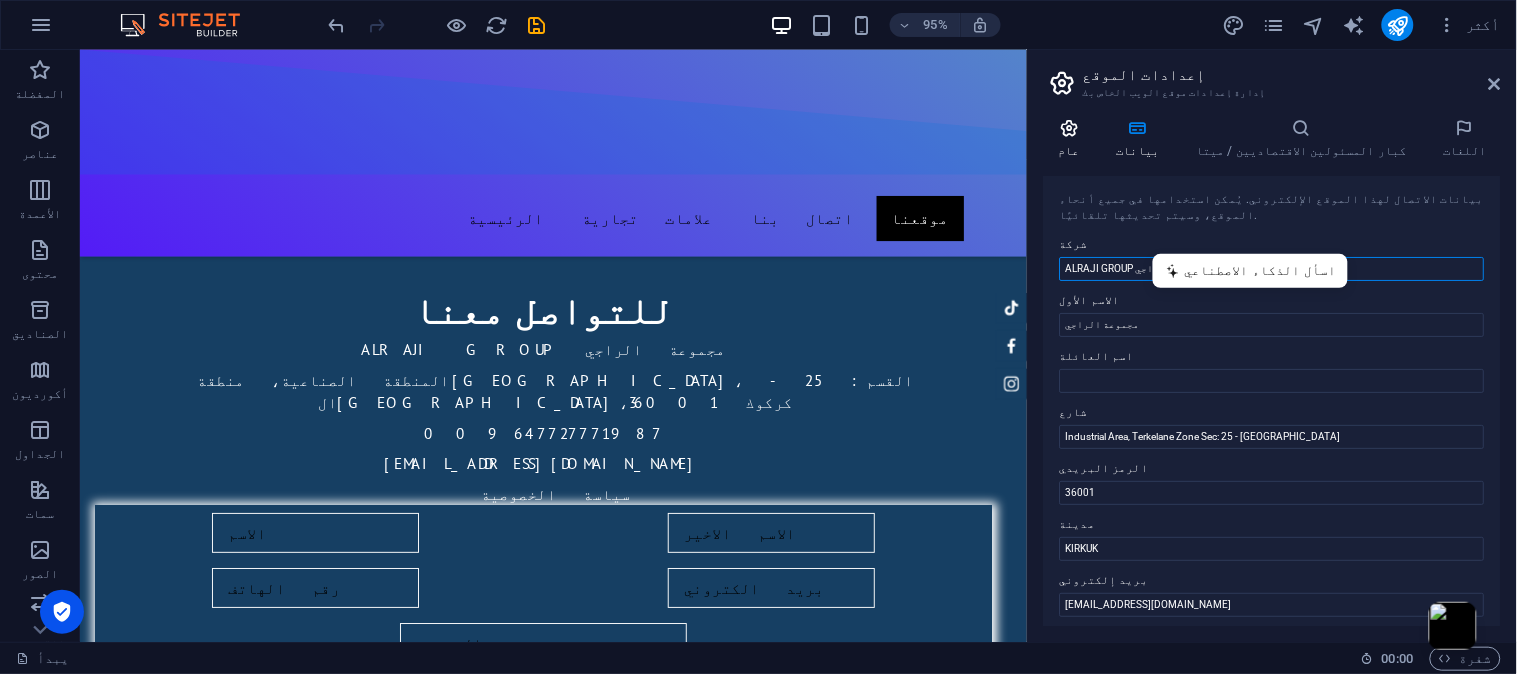 type on "ALRAJI GROUP مجموعة الراجي" 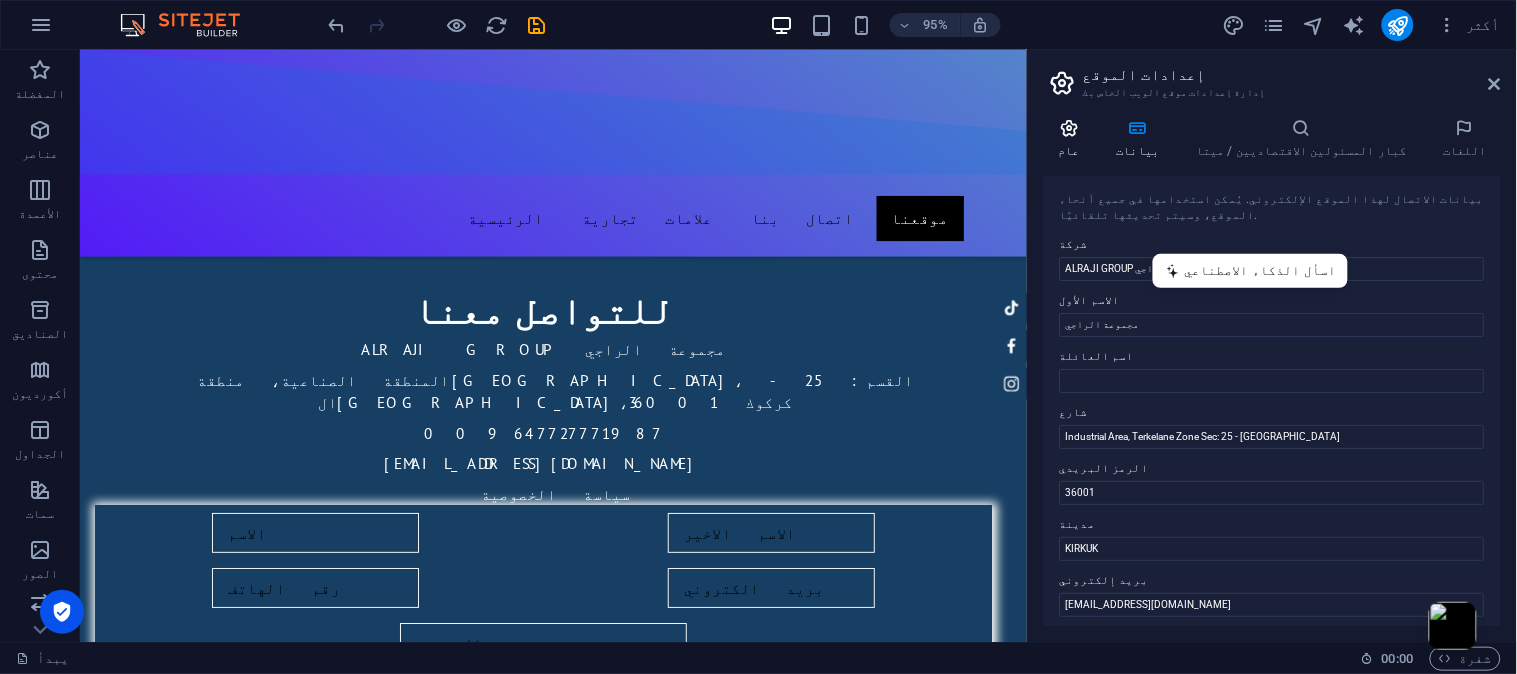 click at bounding box center (1069, 128) 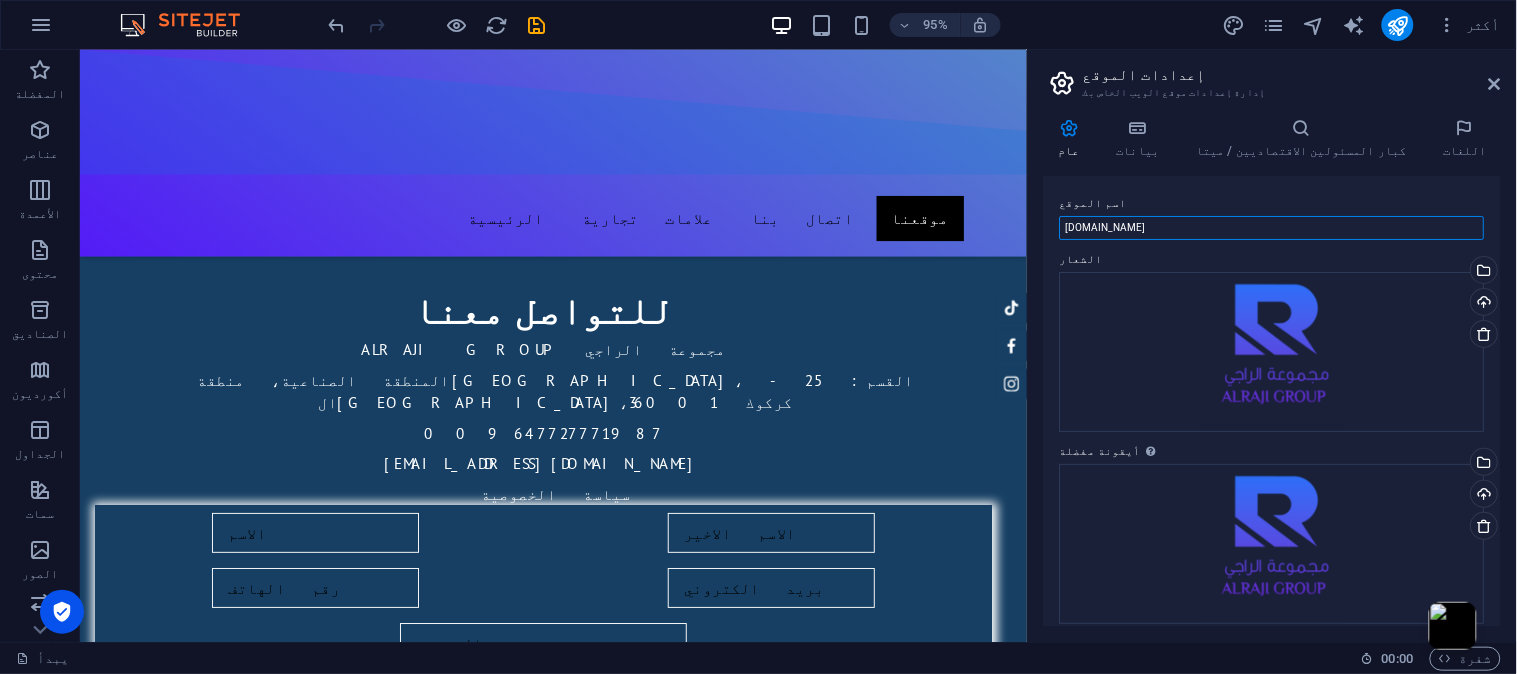 click on "[DOMAIN_NAME]" at bounding box center [1272, 228] 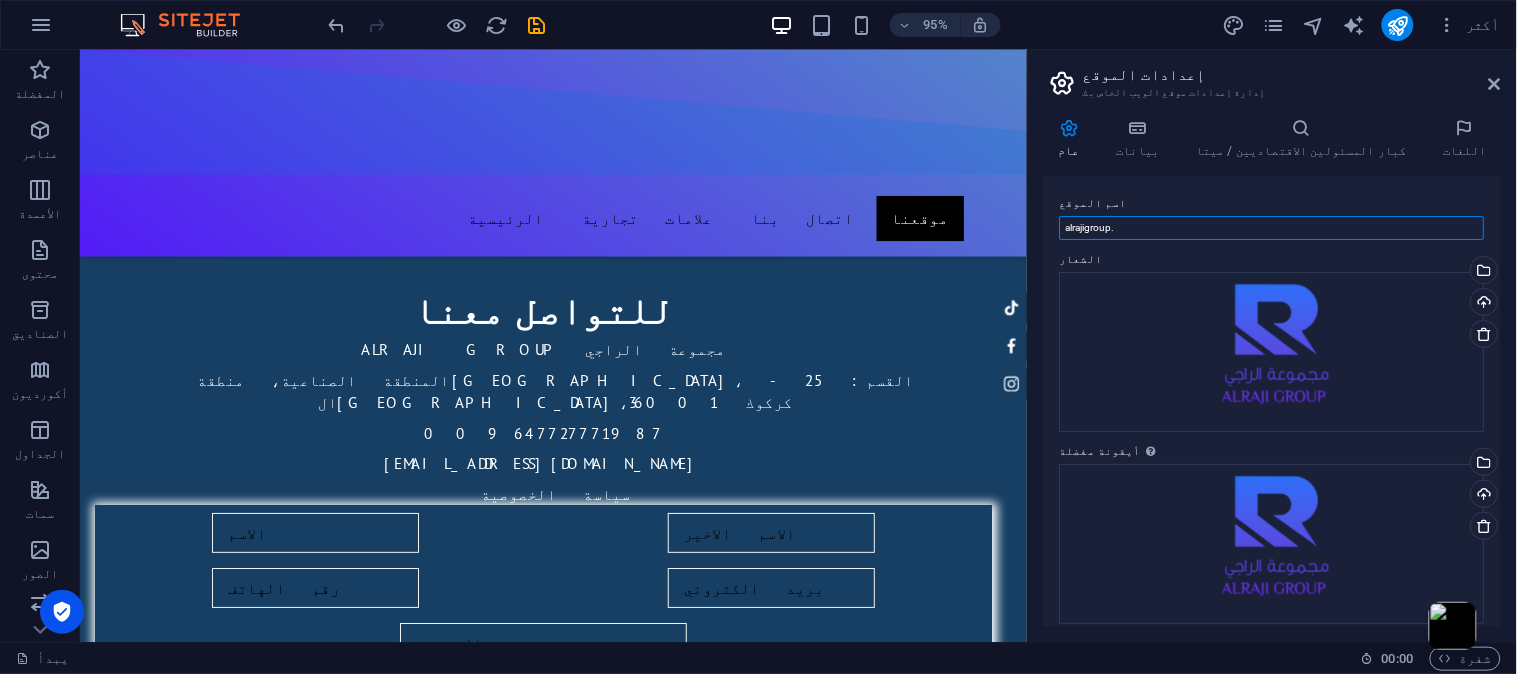 paste on "مجموعة الراجي" 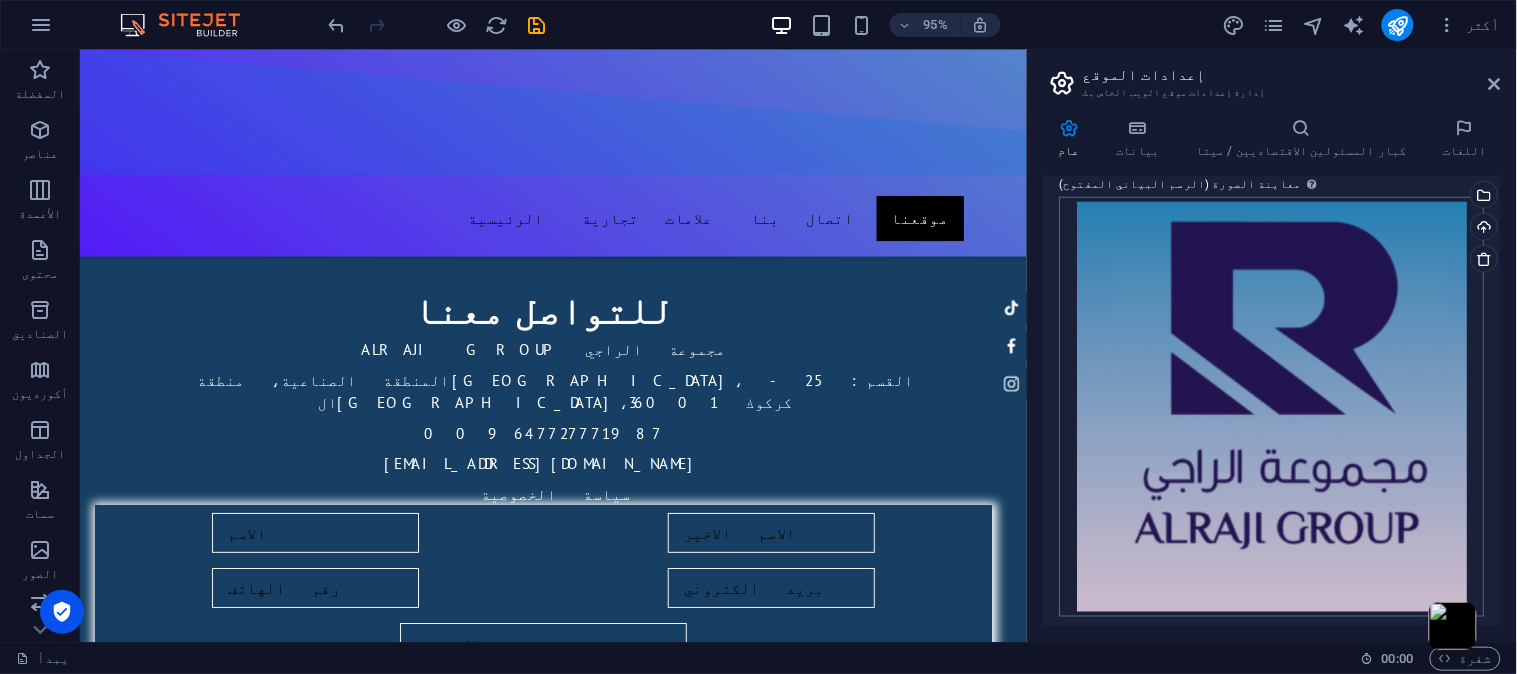 scroll, scrollTop: 553, scrollLeft: 0, axis: vertical 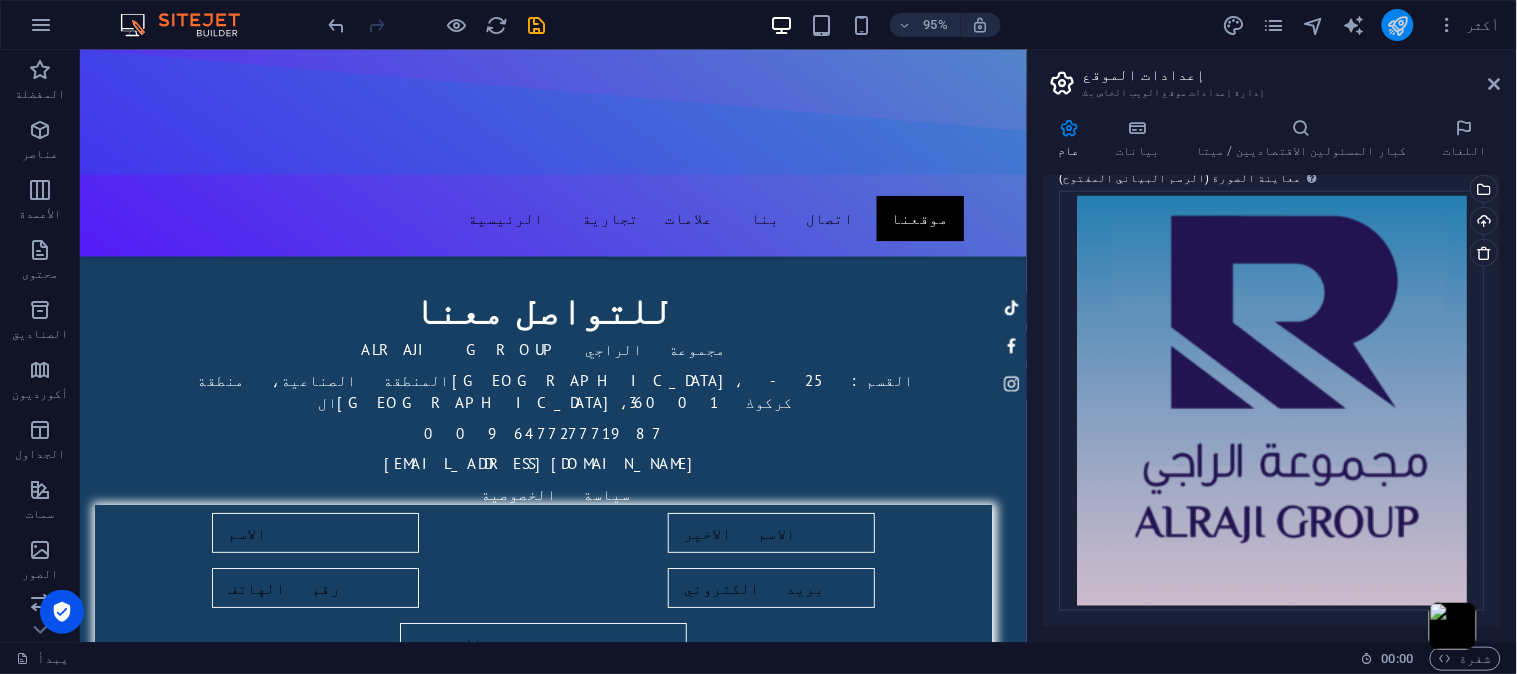 click at bounding box center (1397, 25) 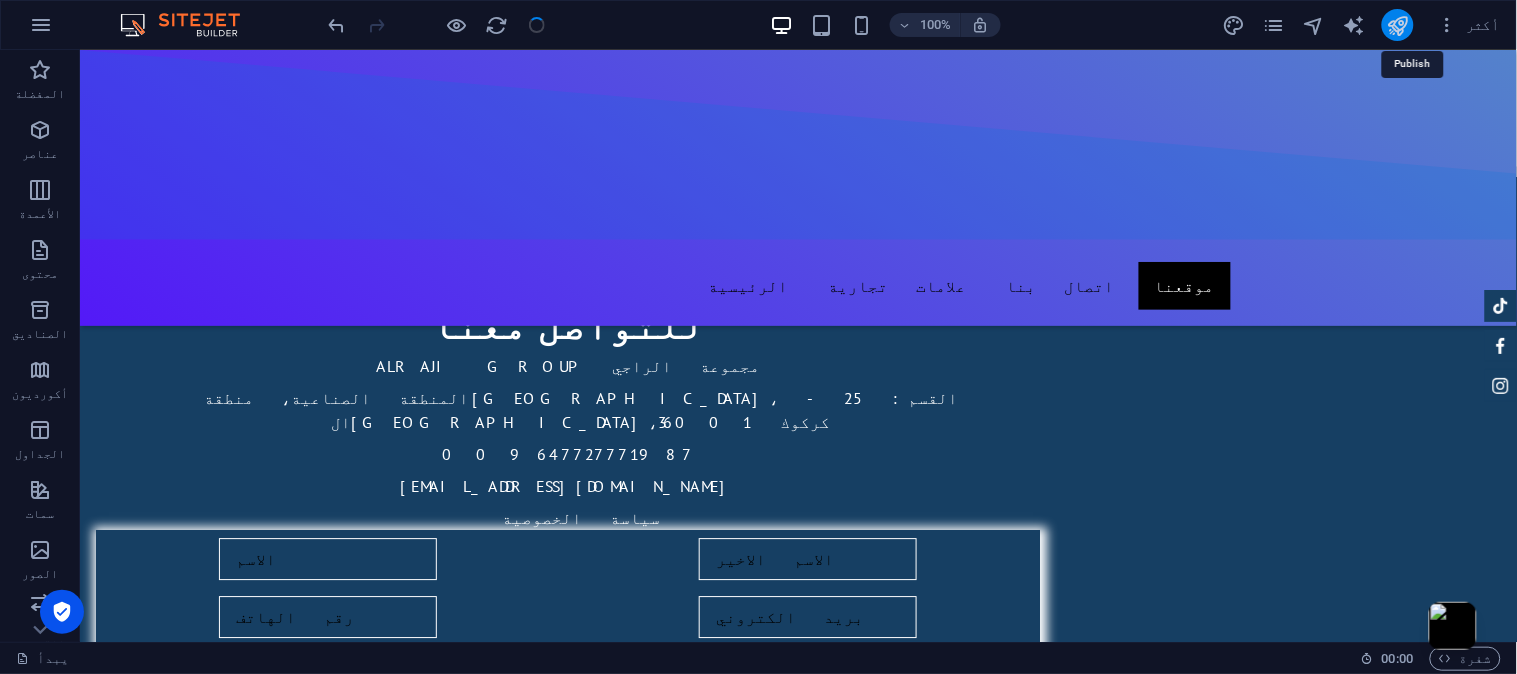 click at bounding box center (1397, 25) 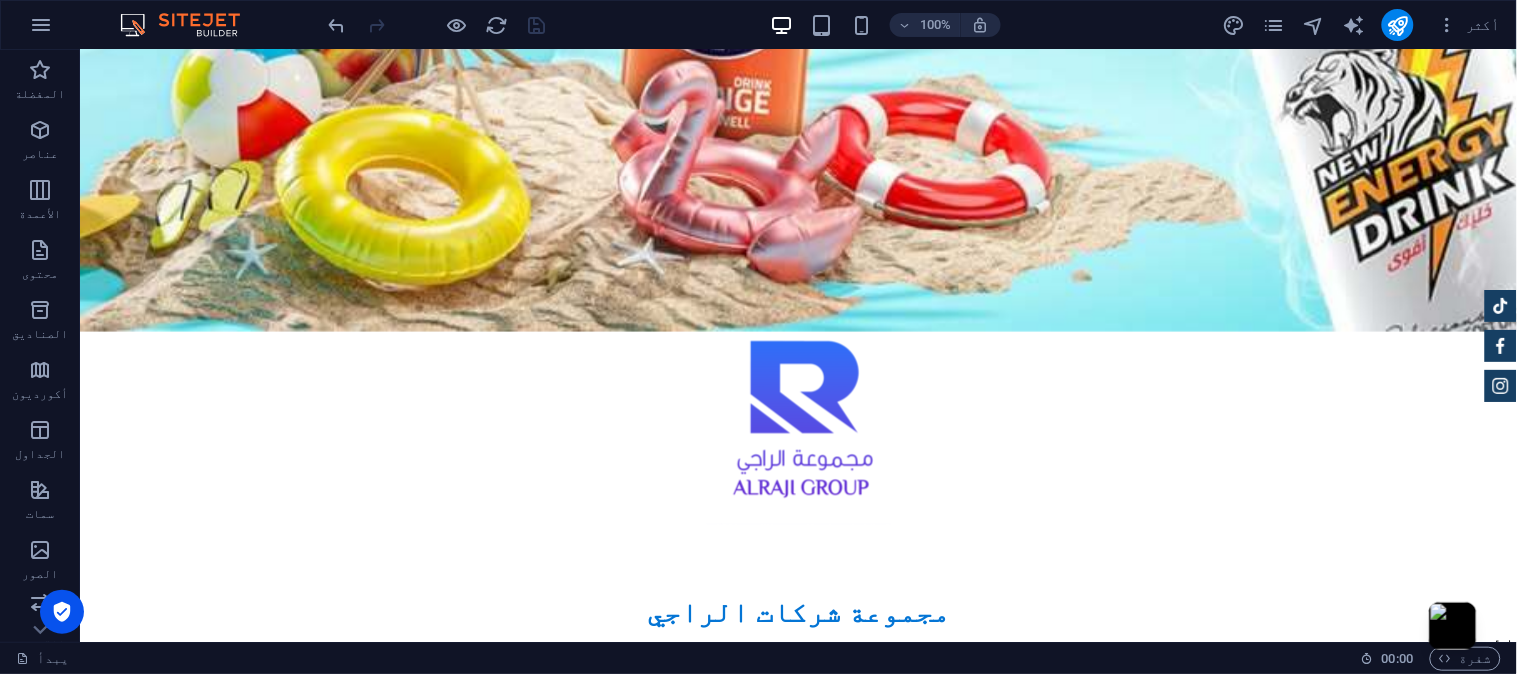 scroll, scrollTop: 290, scrollLeft: 0, axis: vertical 